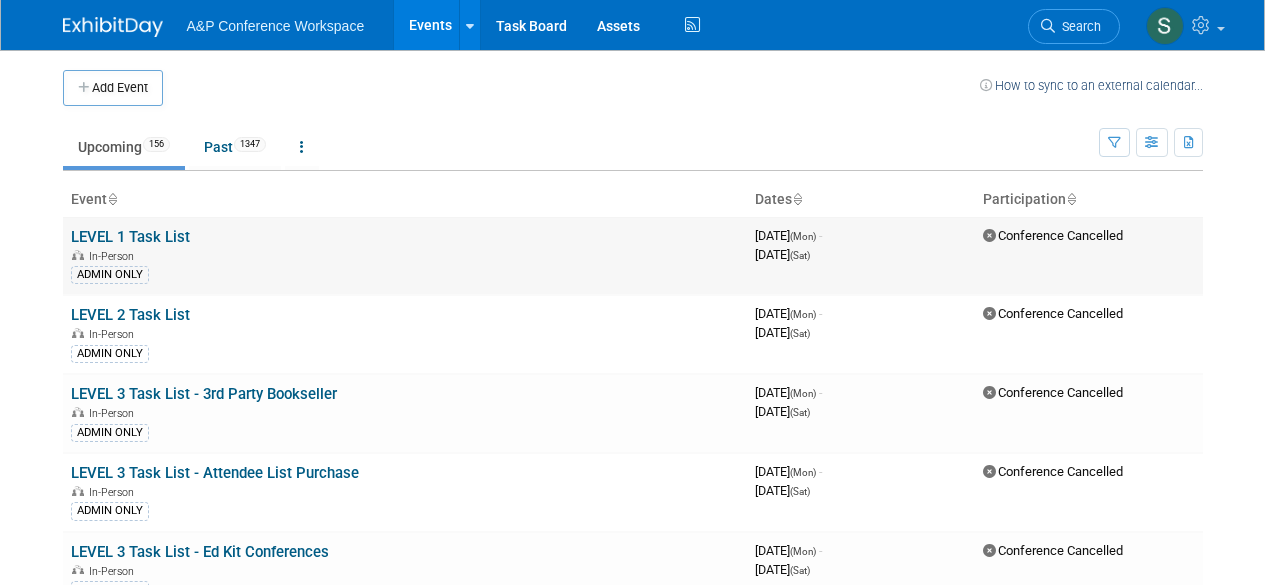 scroll, scrollTop: 0, scrollLeft: 0, axis: both 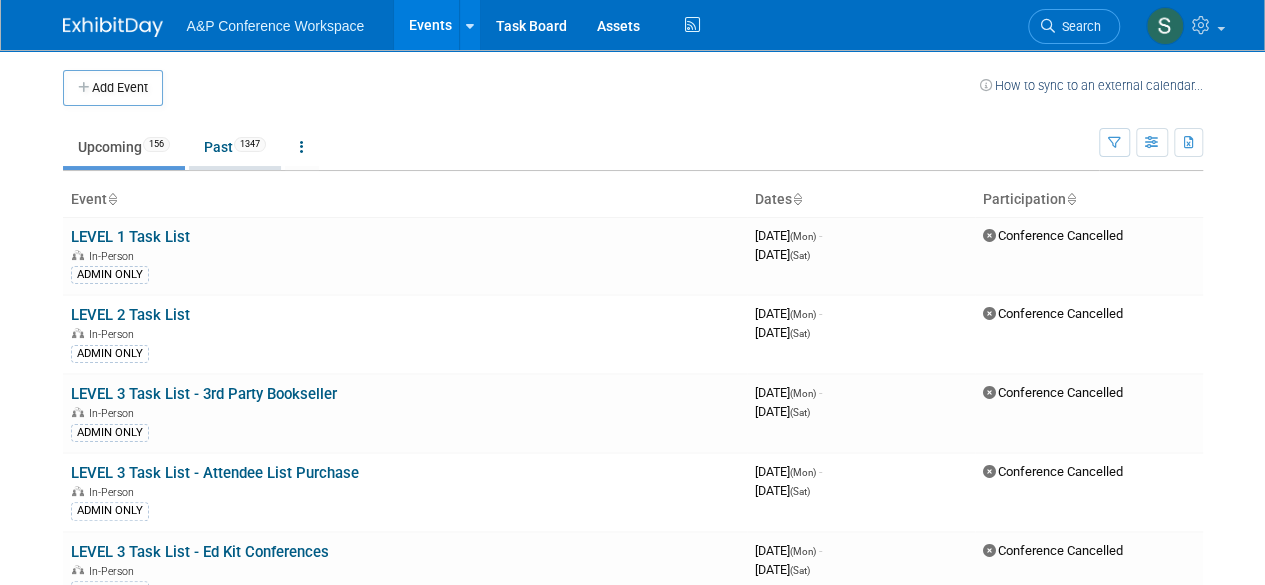 click on "Past
1347" at bounding box center (235, 147) 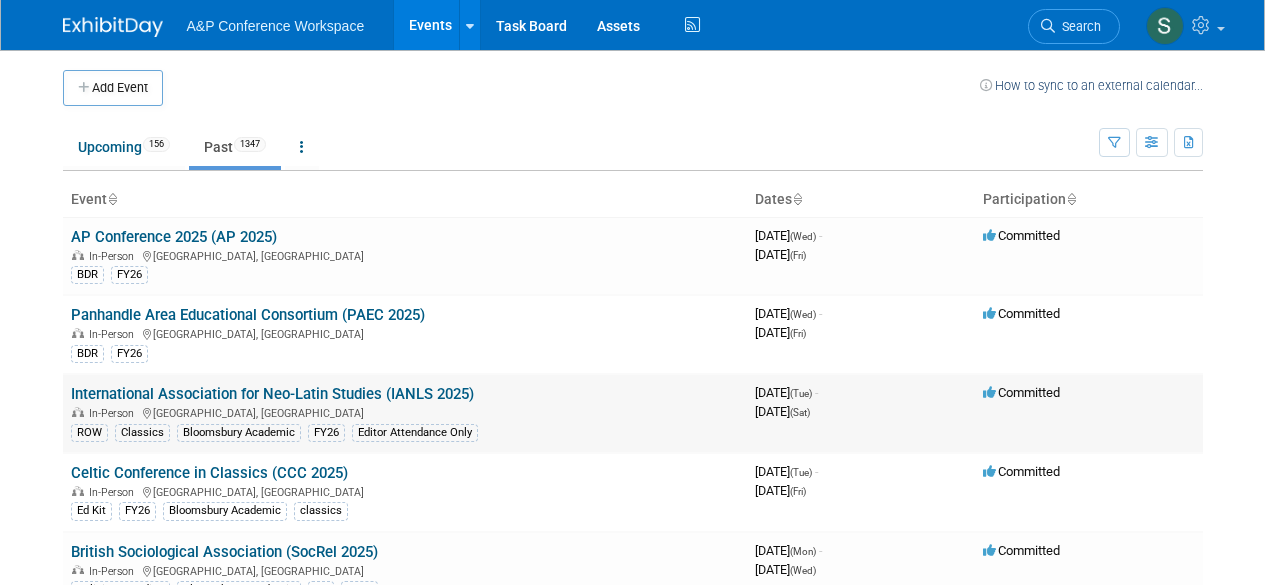 scroll, scrollTop: 0, scrollLeft: 0, axis: both 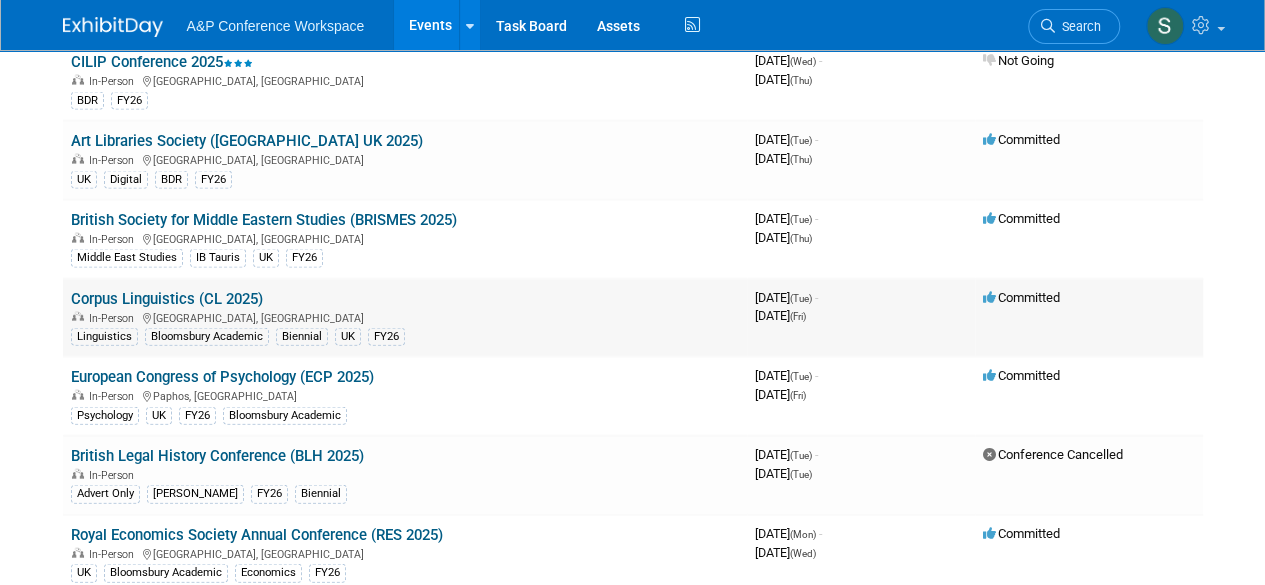 click on "Corpus Linguistics (CL 2025)" at bounding box center [167, 299] 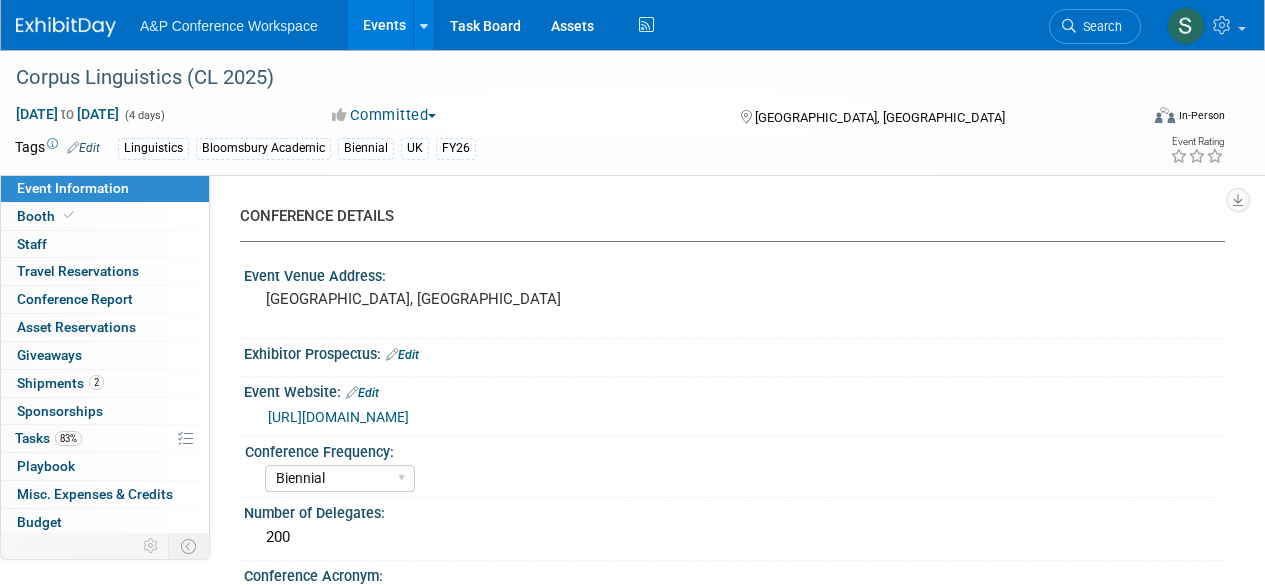select on "Biennial" 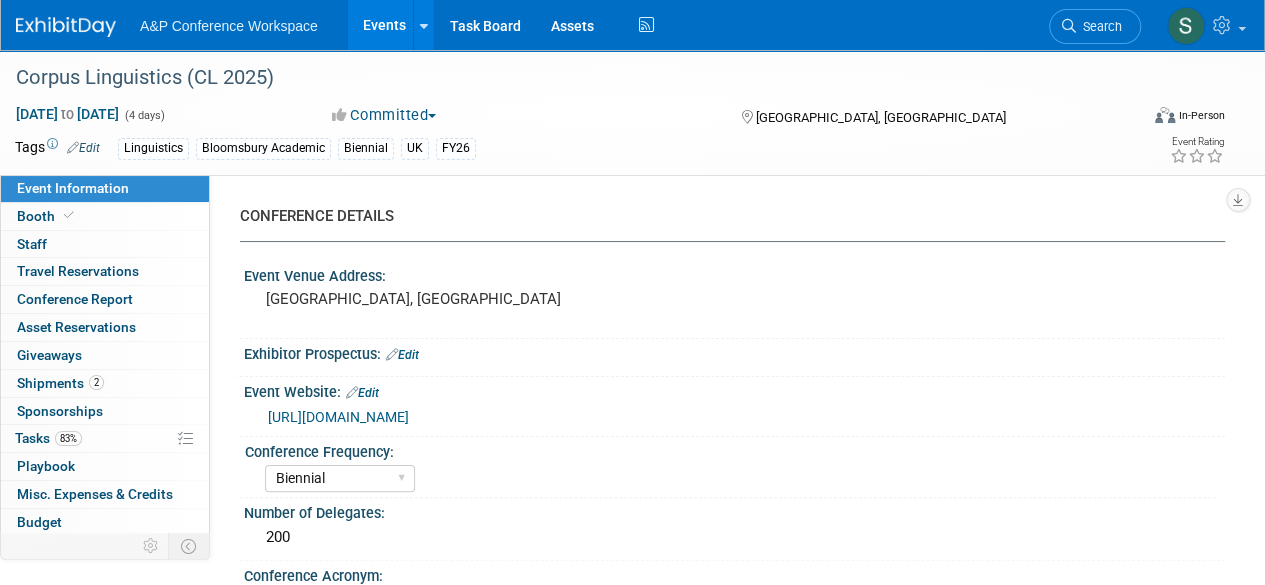 scroll, scrollTop: 0, scrollLeft: 0, axis: both 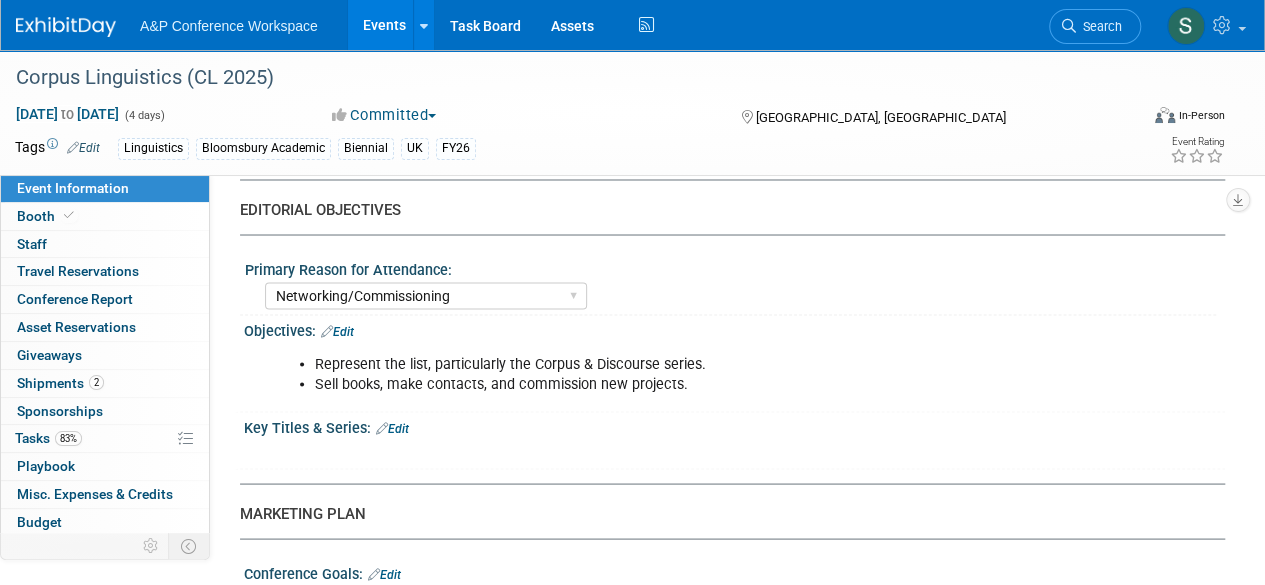 click on "Edit" at bounding box center [392, 428] 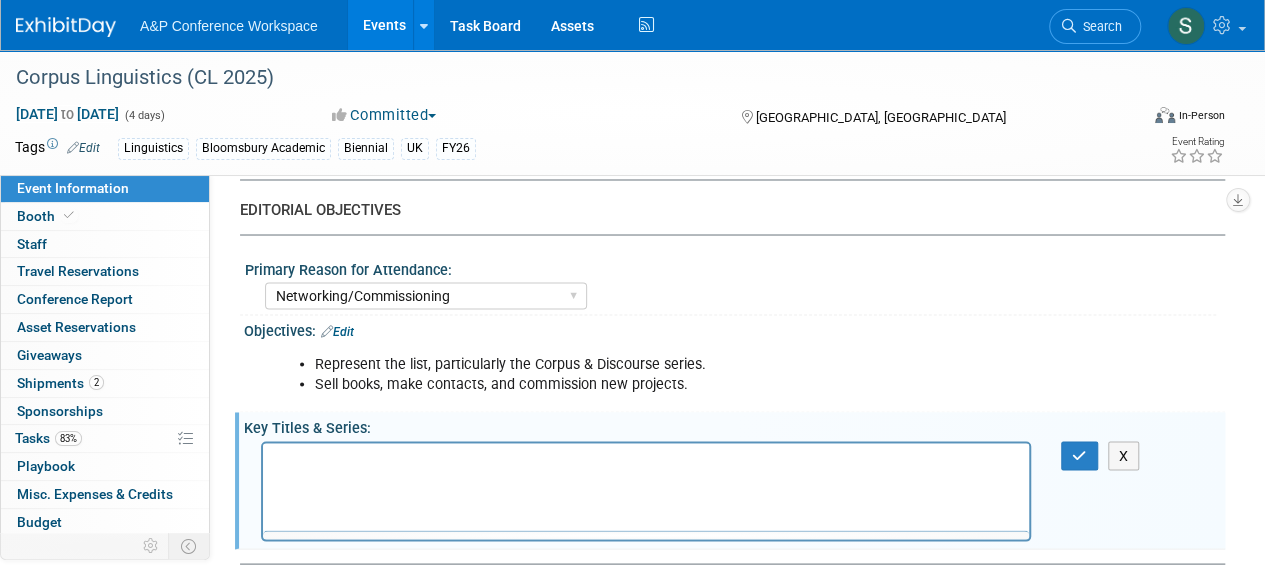 scroll, scrollTop: 0, scrollLeft: 0, axis: both 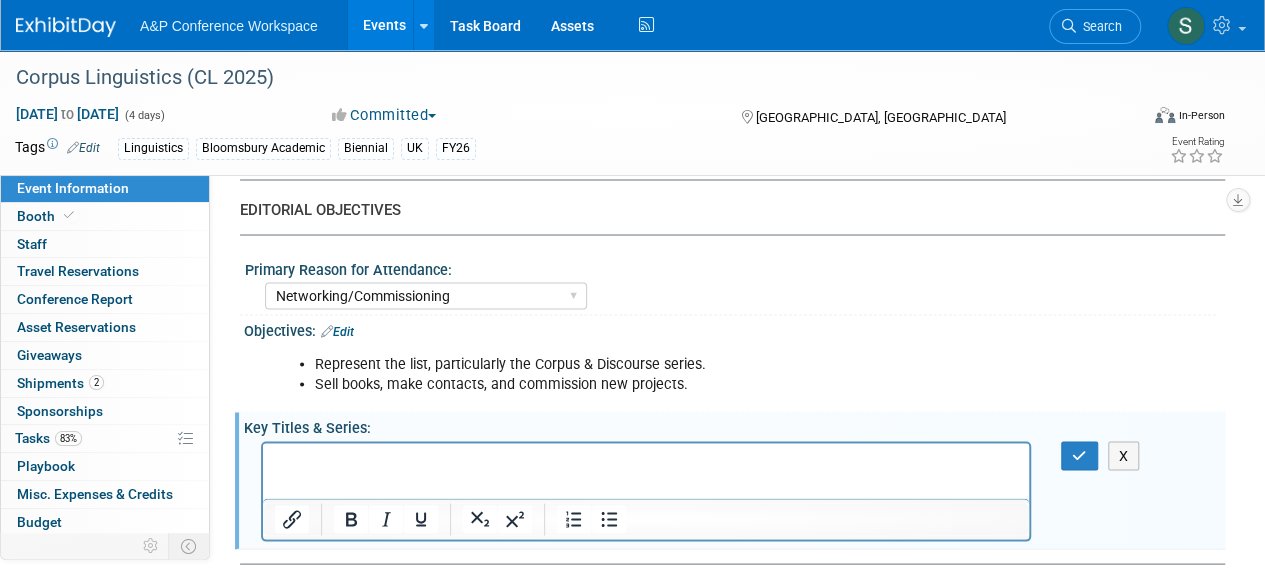 type 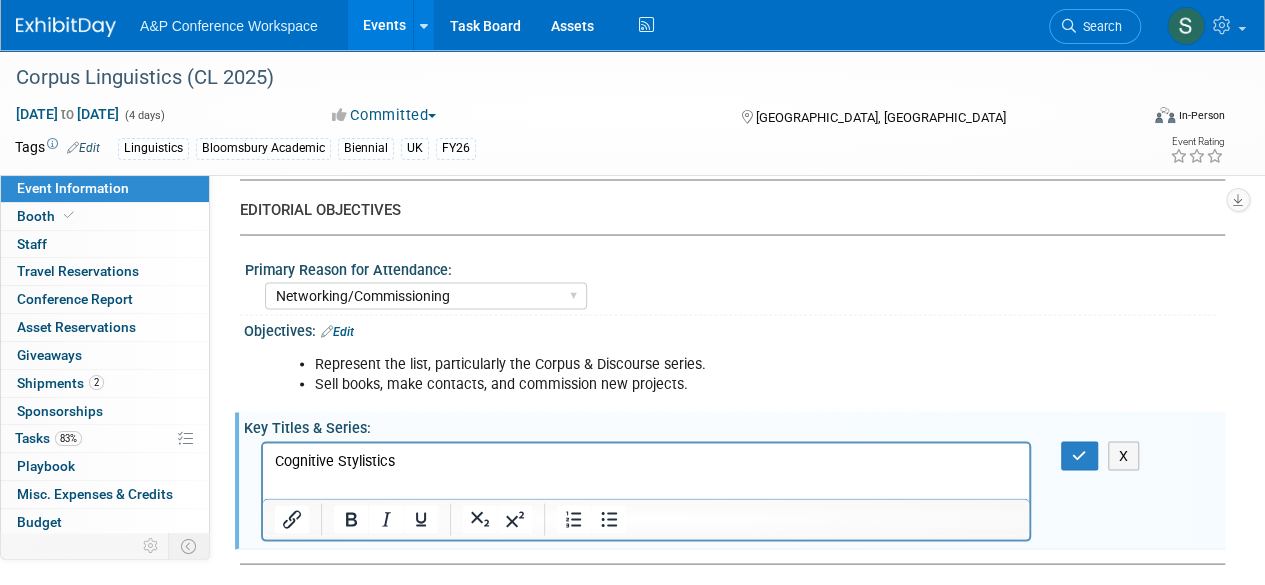click on "Cognitive Stylistics" at bounding box center [646, 460] 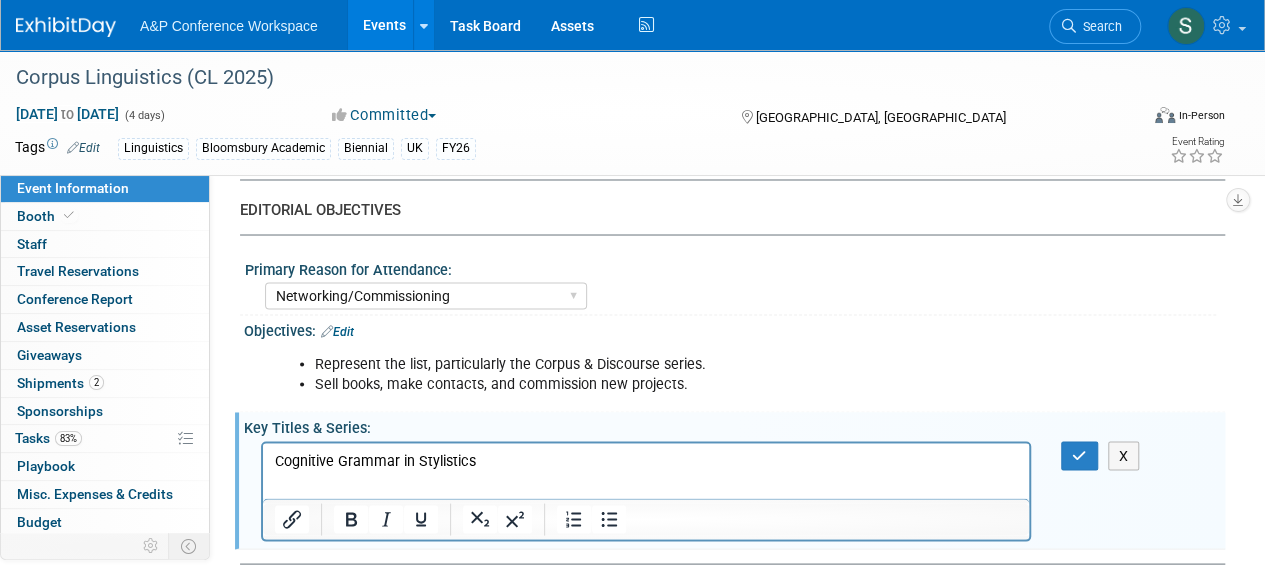 click on "Cognitive Grammar in Stylistics" at bounding box center (646, 460) 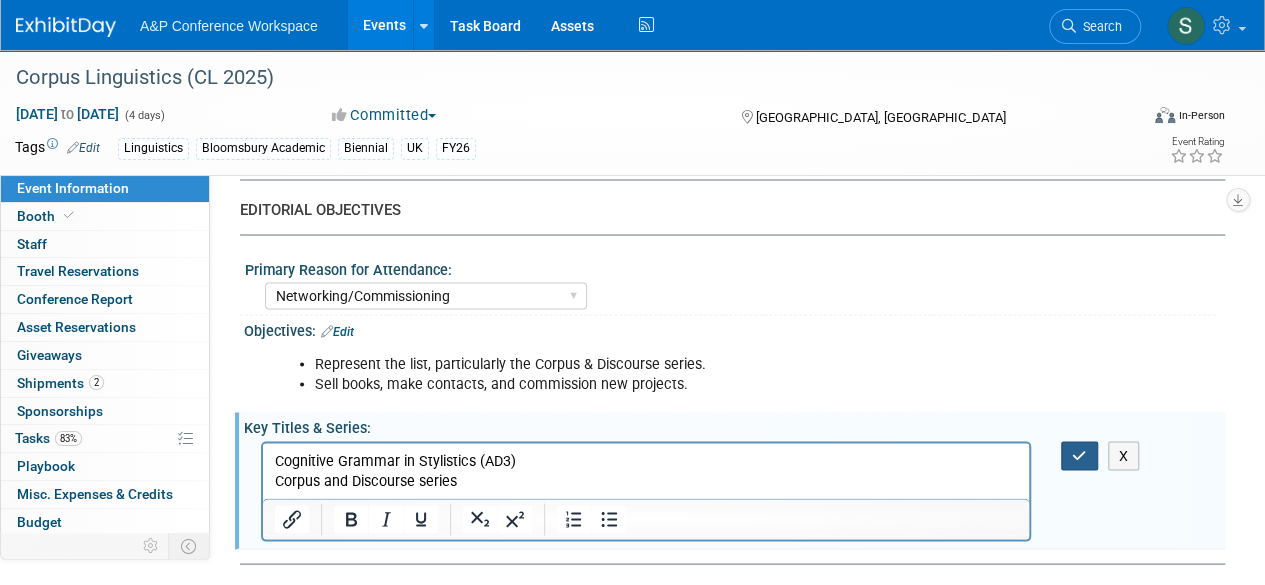 click at bounding box center (1079, 455) 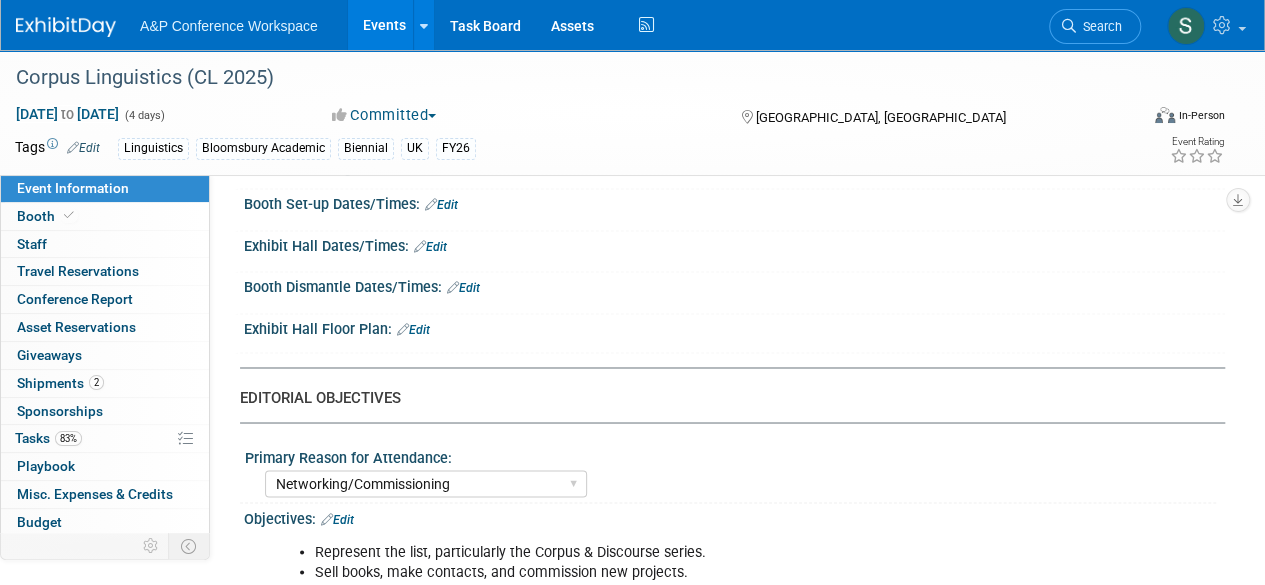 scroll, scrollTop: 1444, scrollLeft: 0, axis: vertical 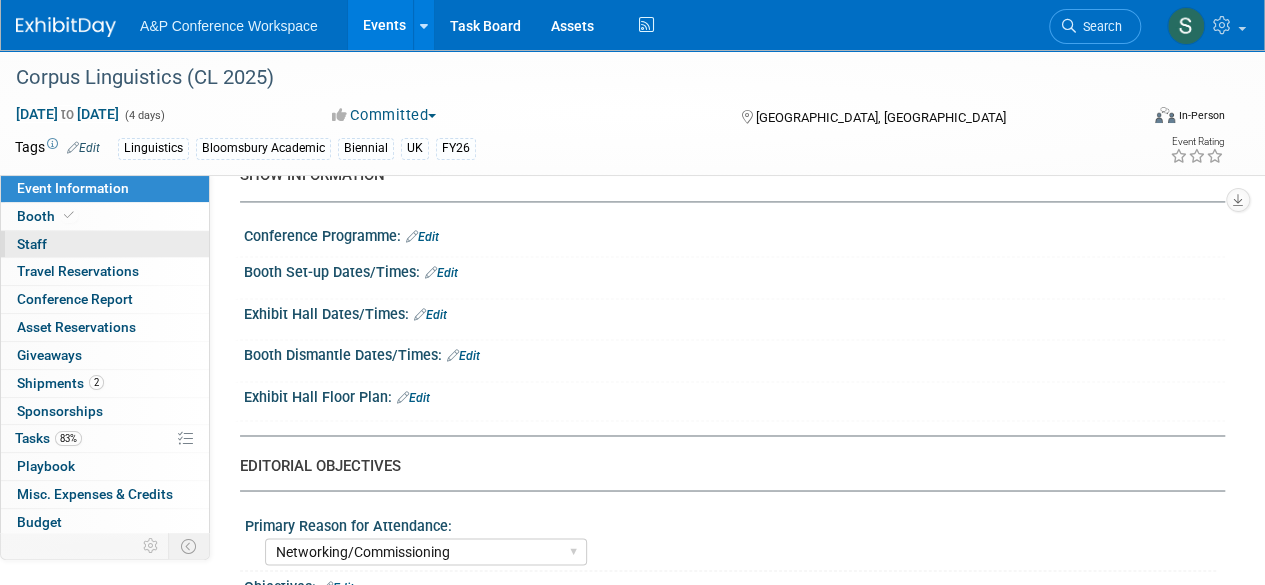click on "0
Staff 0" at bounding box center [105, 244] 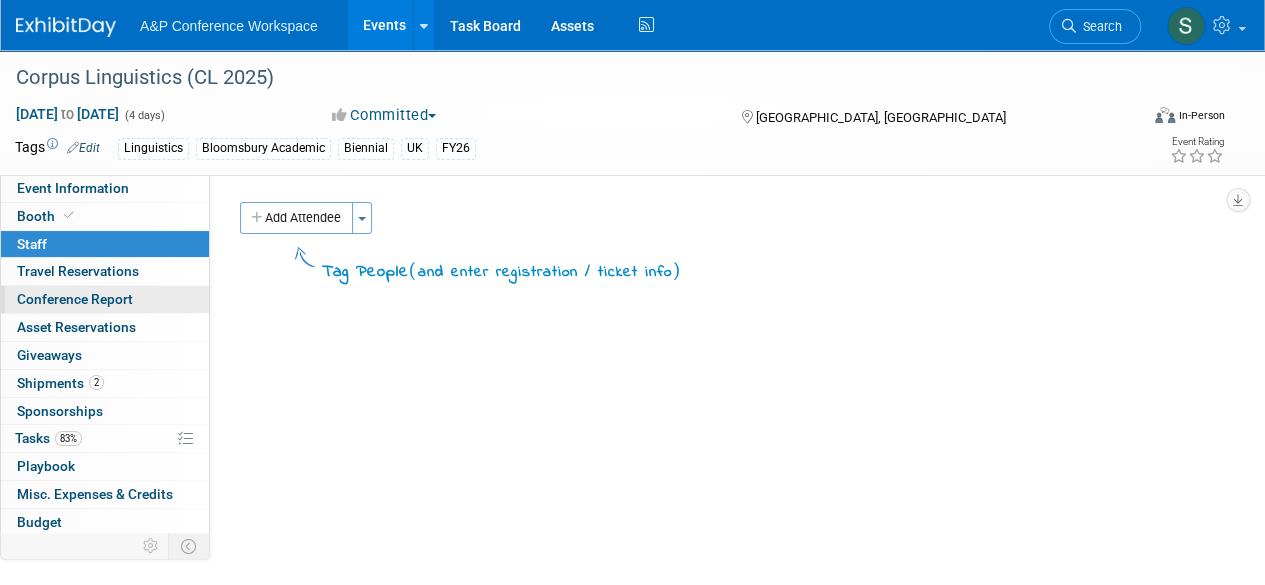click on "Conference Report" at bounding box center [75, 299] 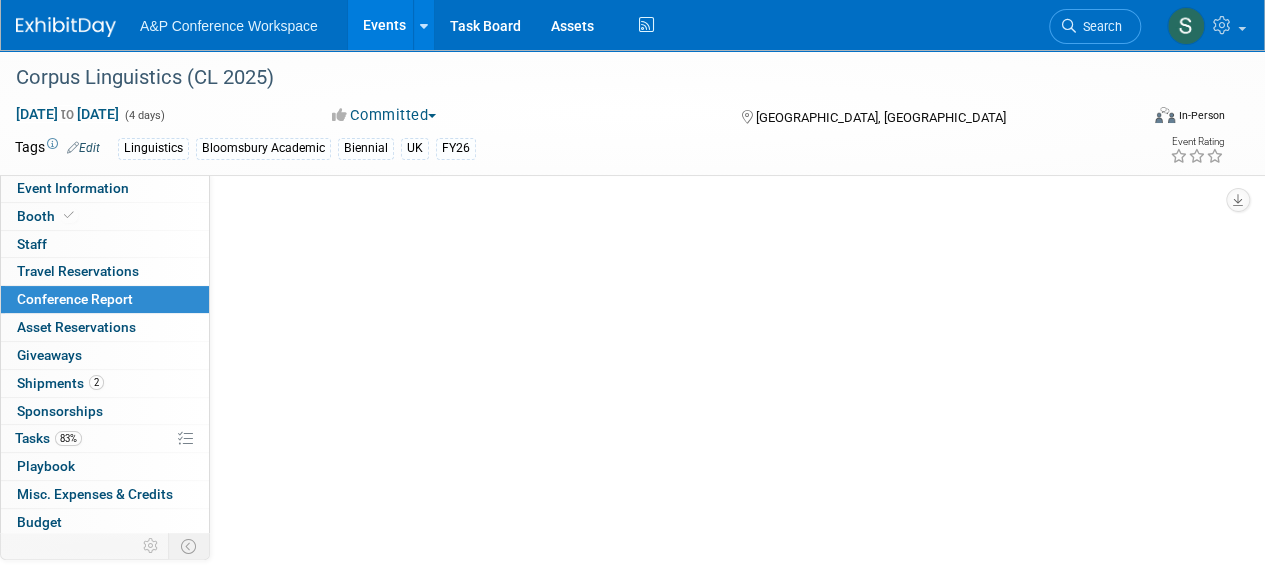 select on "NO" 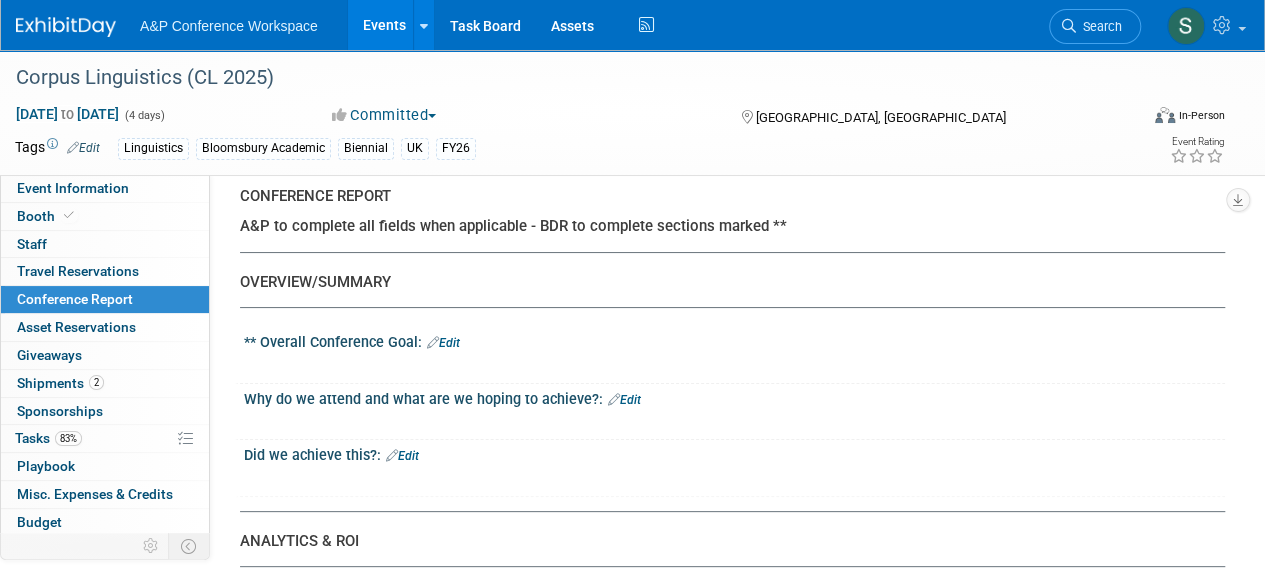 scroll, scrollTop: 0, scrollLeft: 0, axis: both 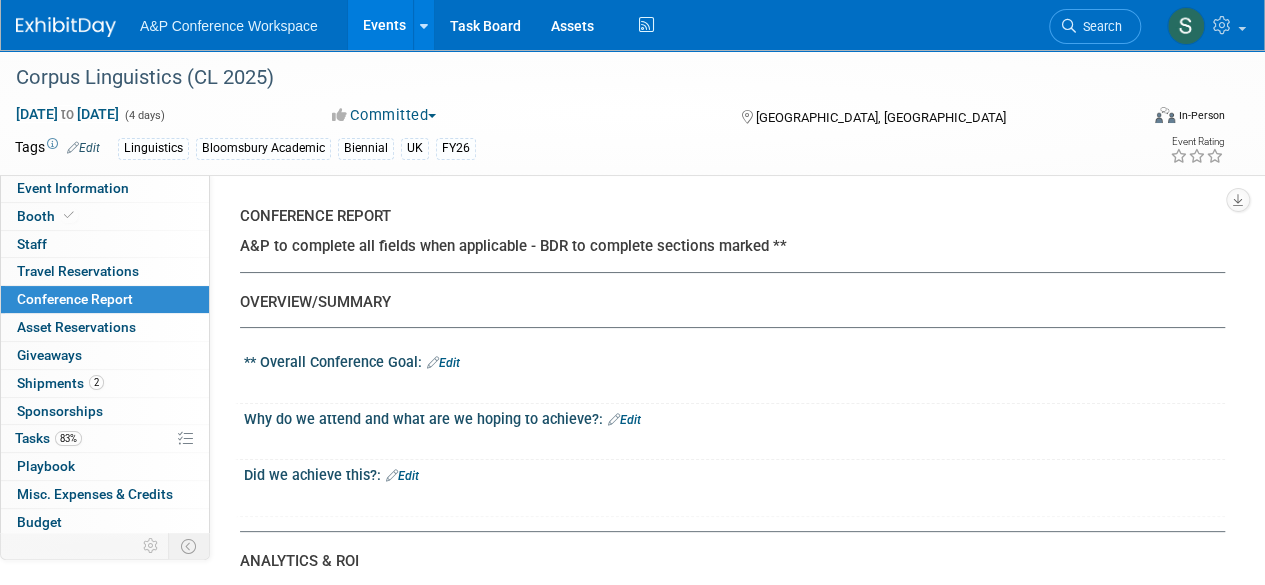 click on "Edit" at bounding box center [443, 363] 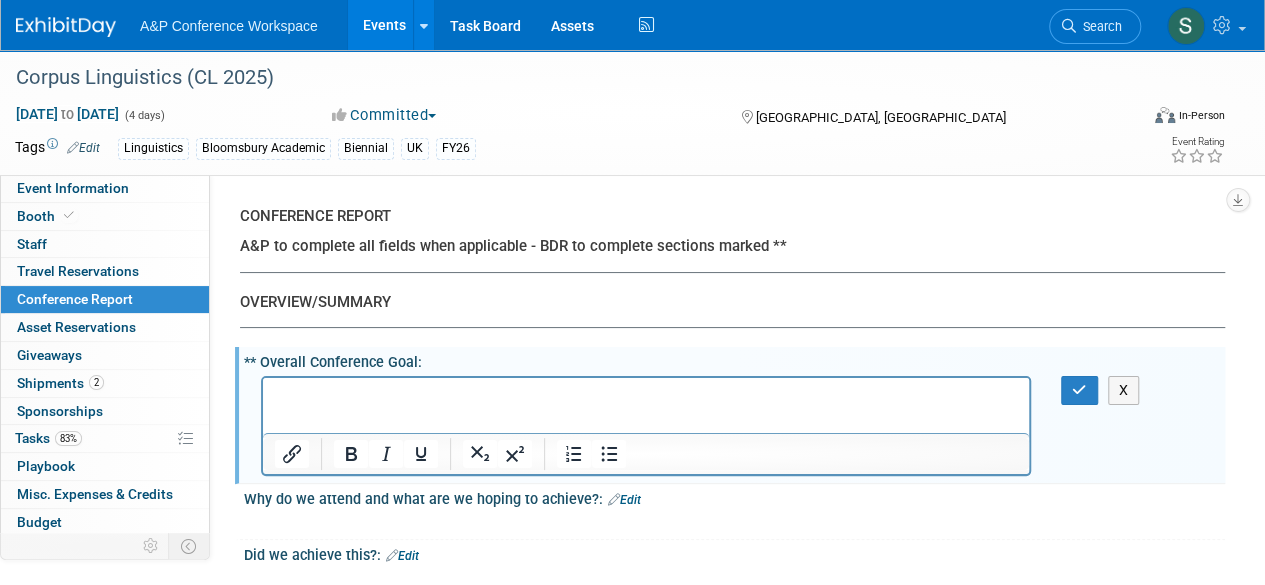 scroll, scrollTop: 0, scrollLeft: 0, axis: both 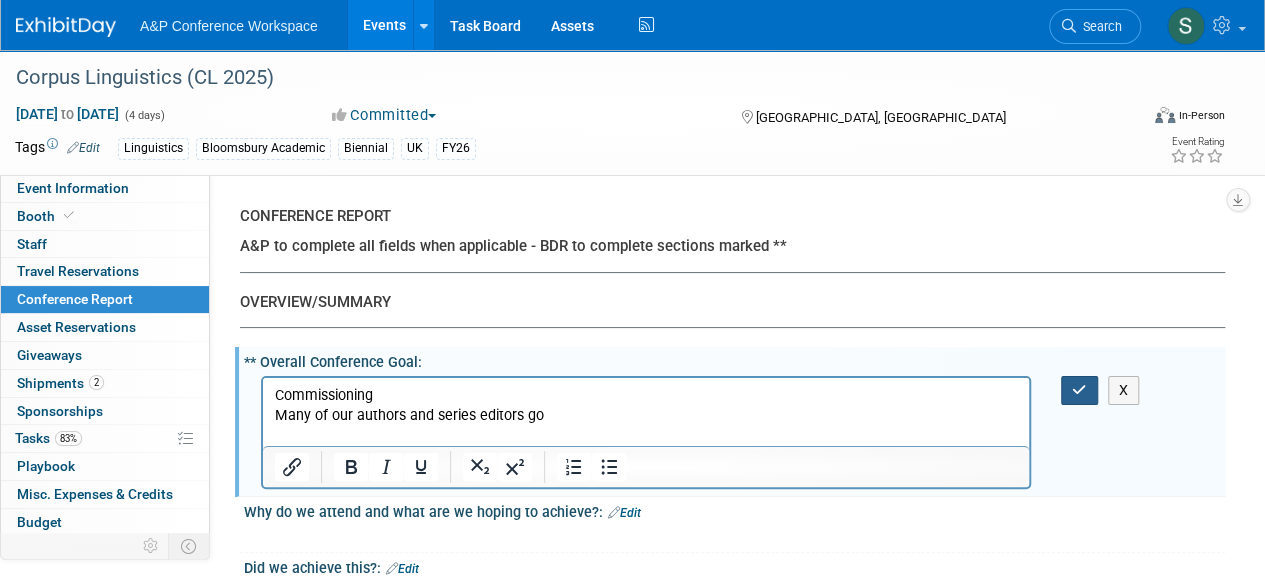 click at bounding box center [1079, 390] 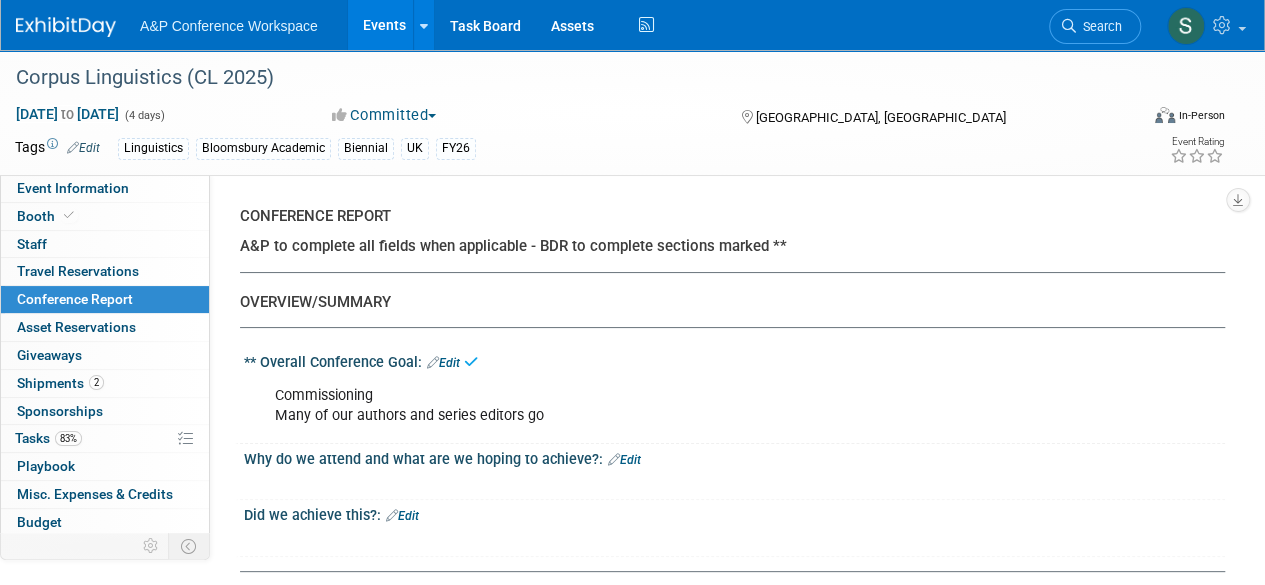 scroll, scrollTop: 100, scrollLeft: 0, axis: vertical 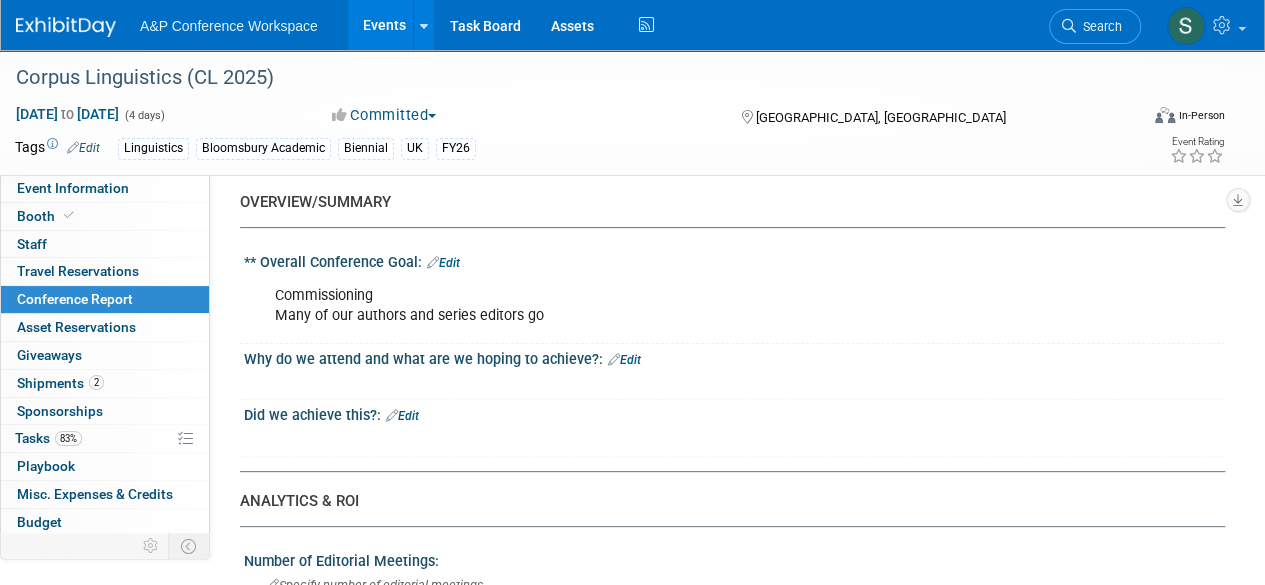 click on "Edit" at bounding box center [624, 360] 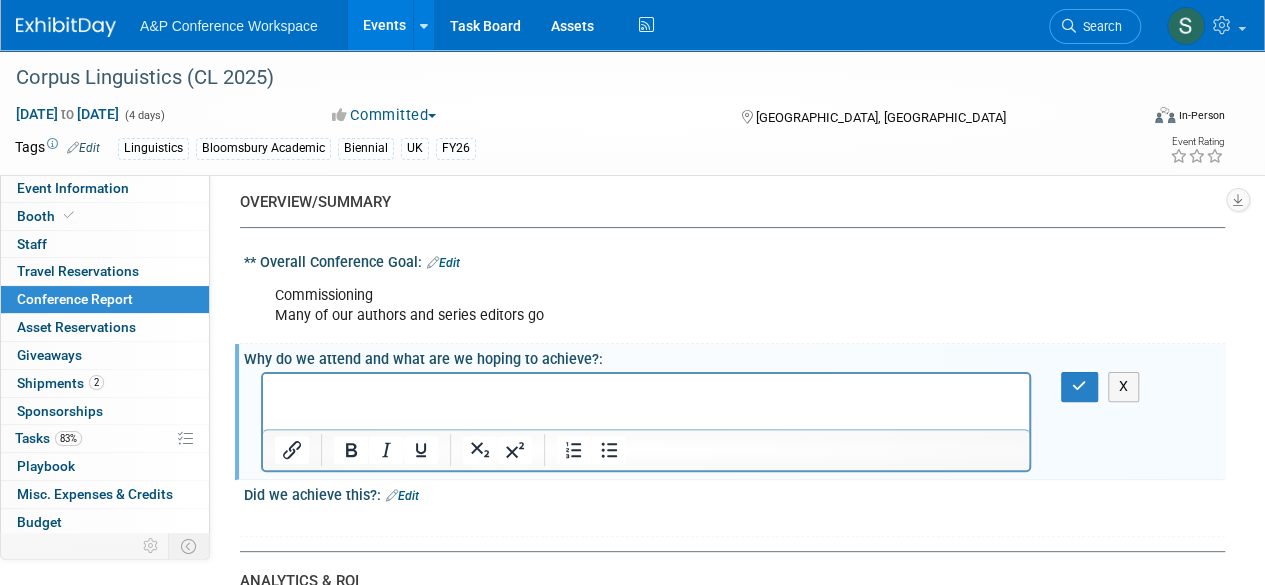 scroll, scrollTop: 0, scrollLeft: 0, axis: both 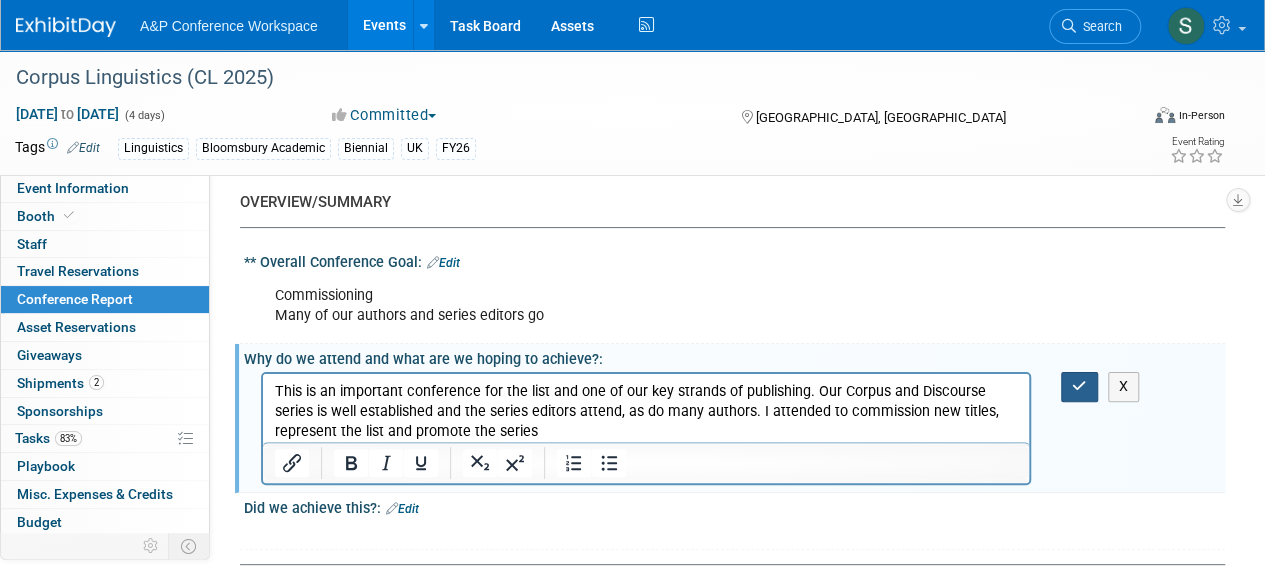 click at bounding box center [1079, 386] 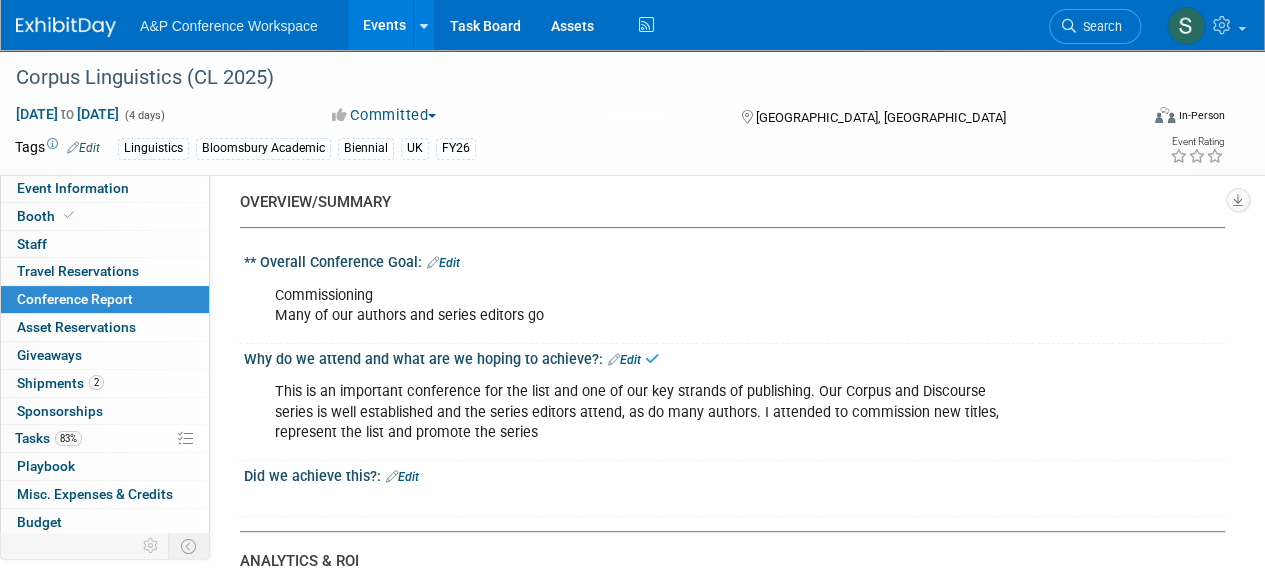 click on "Edit" at bounding box center [402, 477] 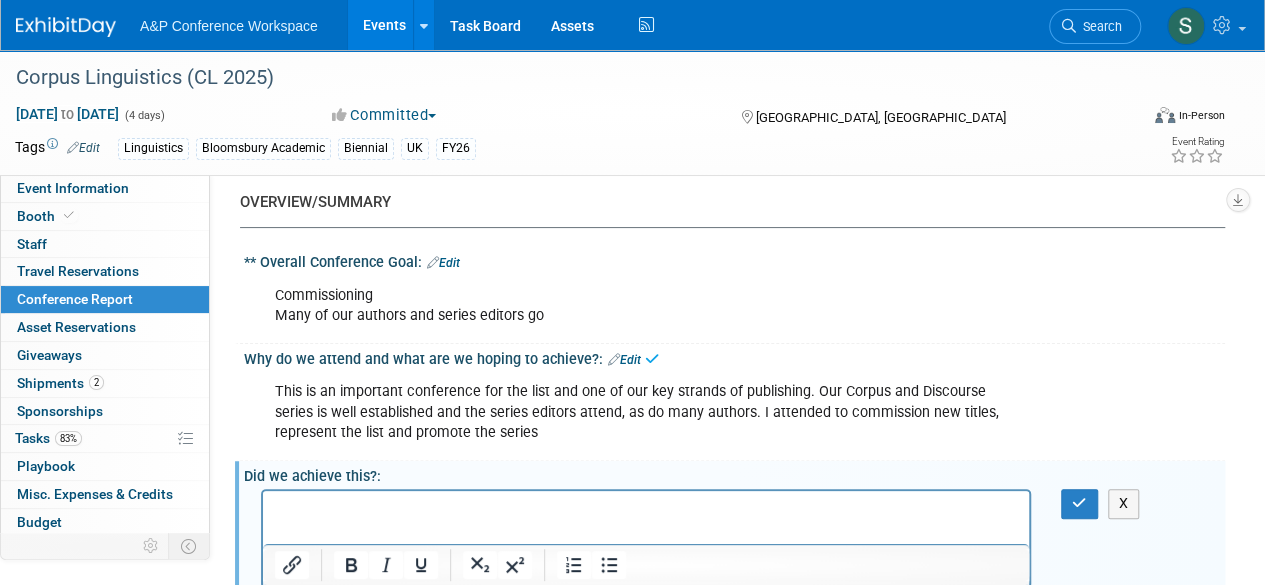 scroll, scrollTop: 0, scrollLeft: 0, axis: both 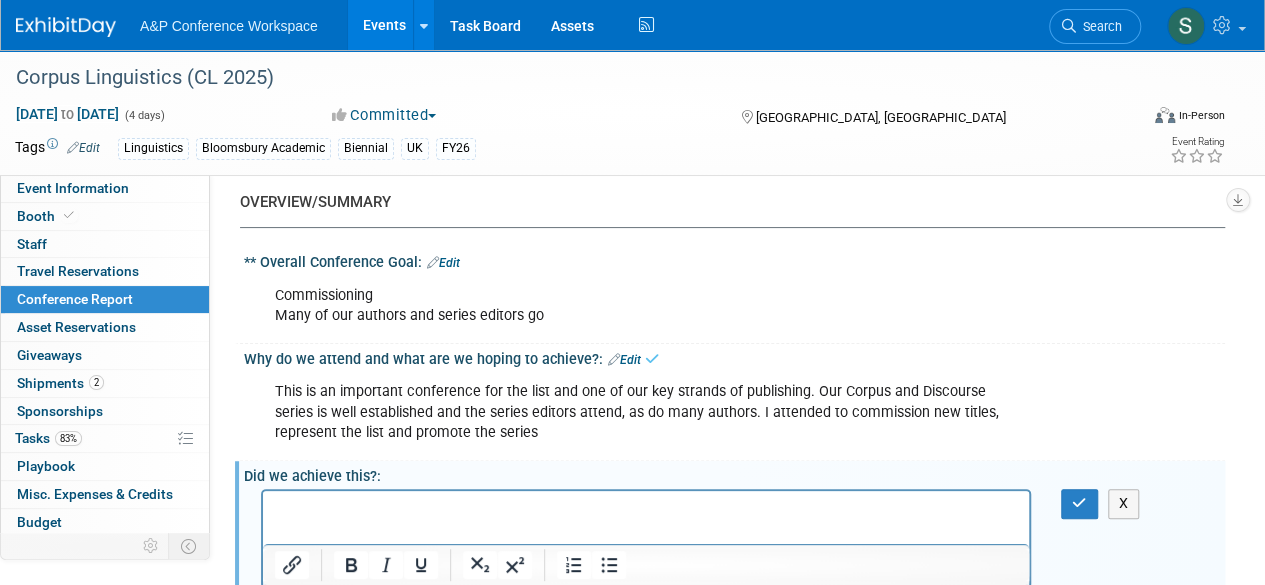 type 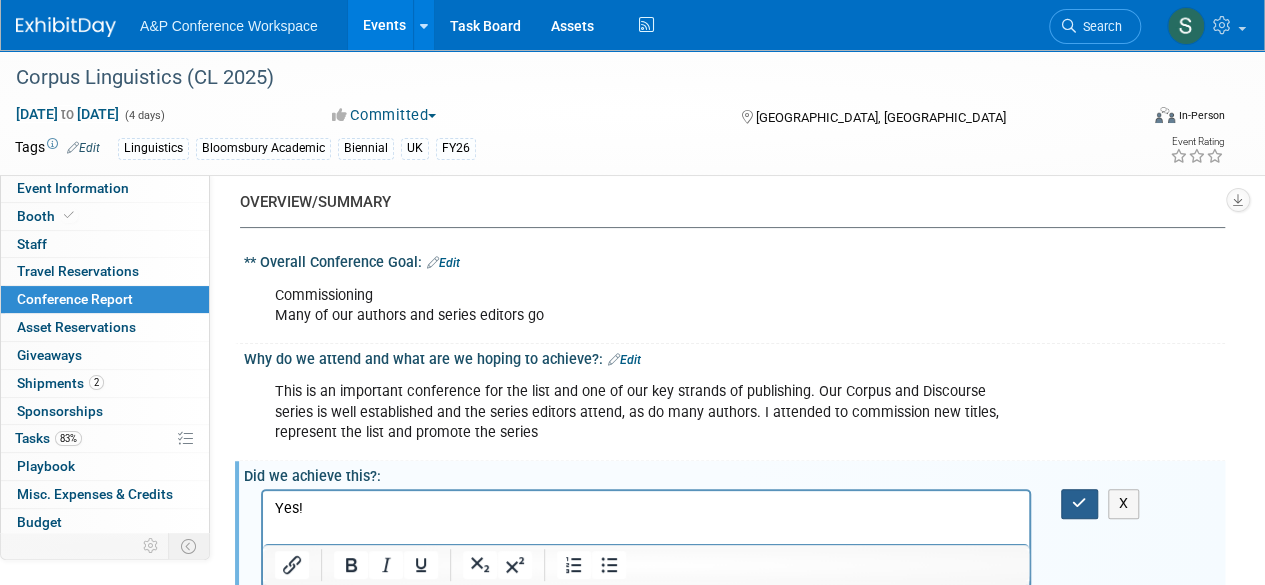 click at bounding box center (1079, 503) 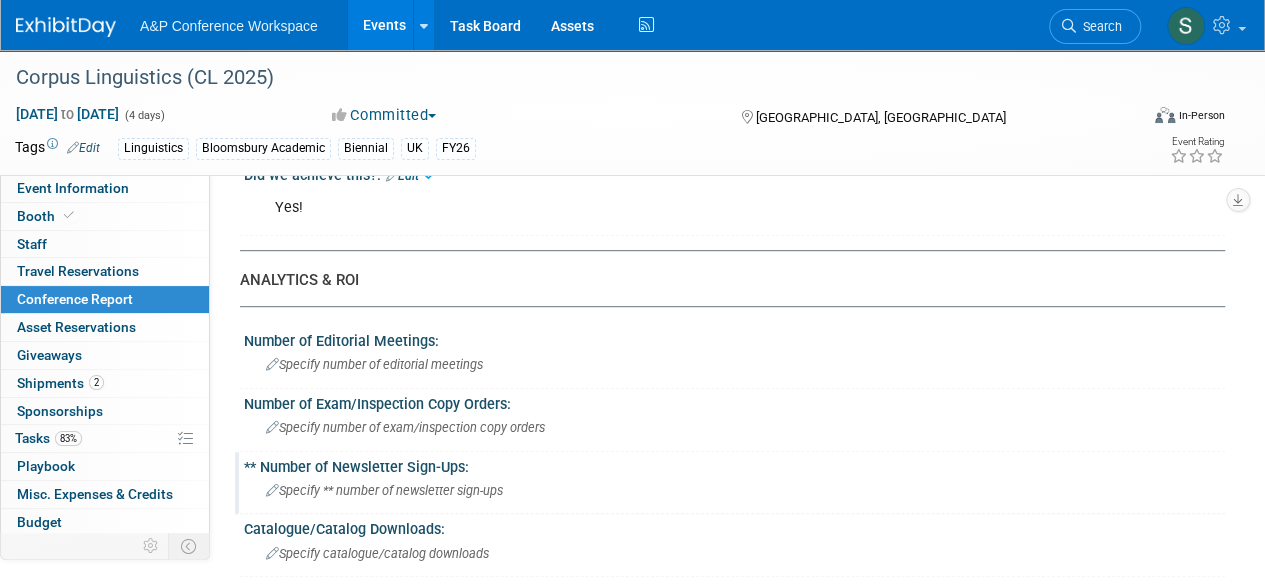 scroll, scrollTop: 500, scrollLeft: 0, axis: vertical 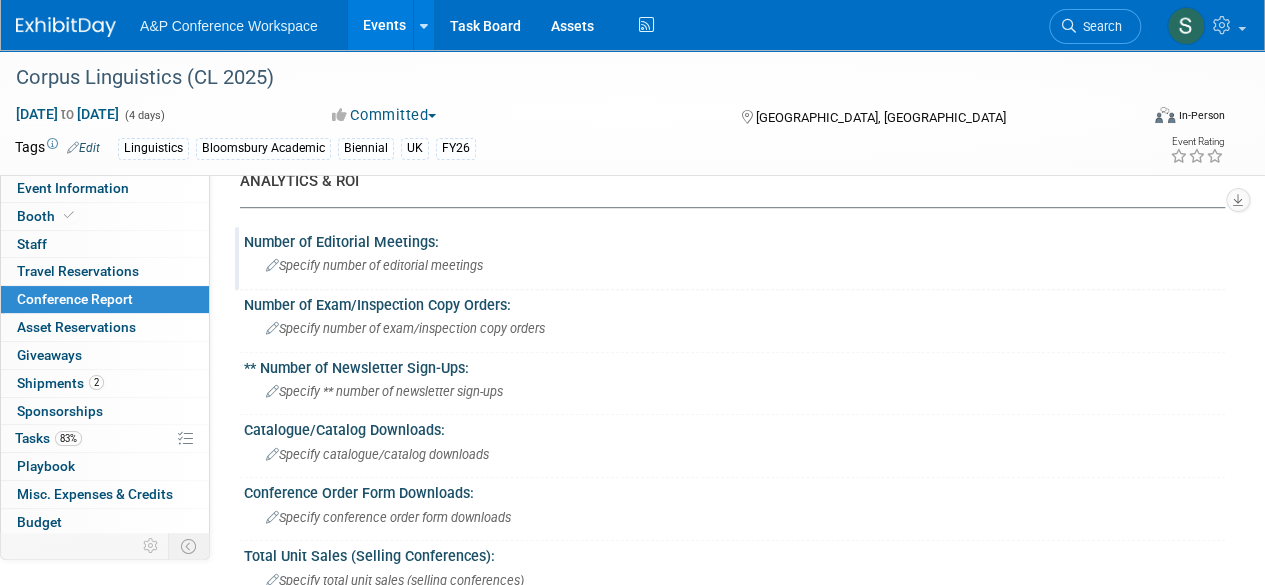 click on "Specify number of editorial meetings" at bounding box center [374, 265] 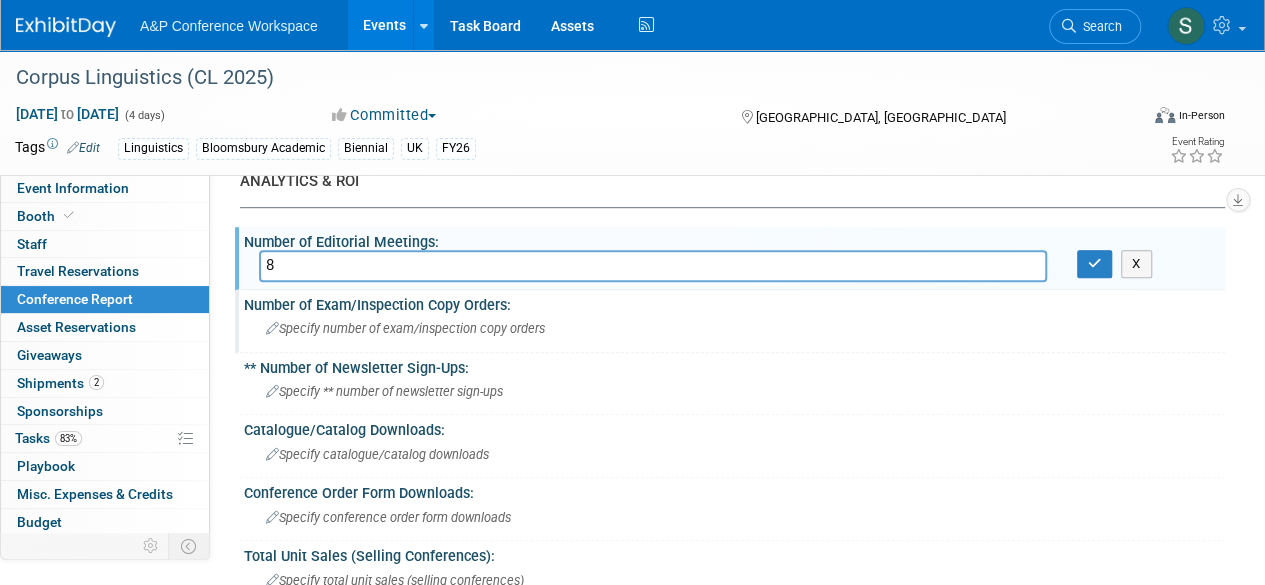 type on "8" 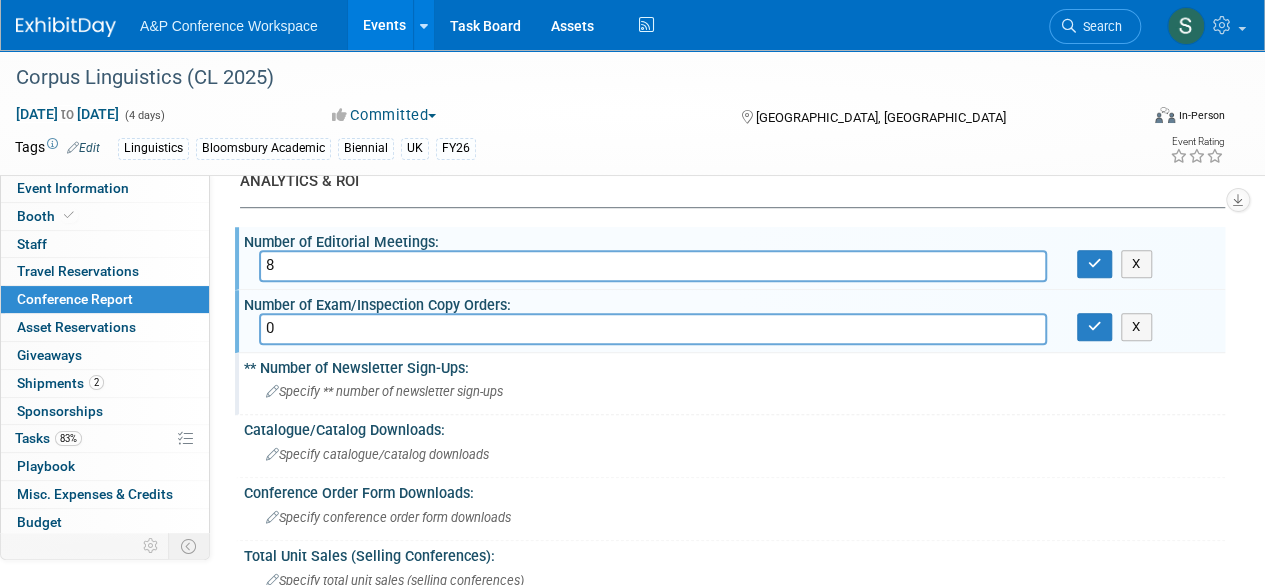 type on "0" 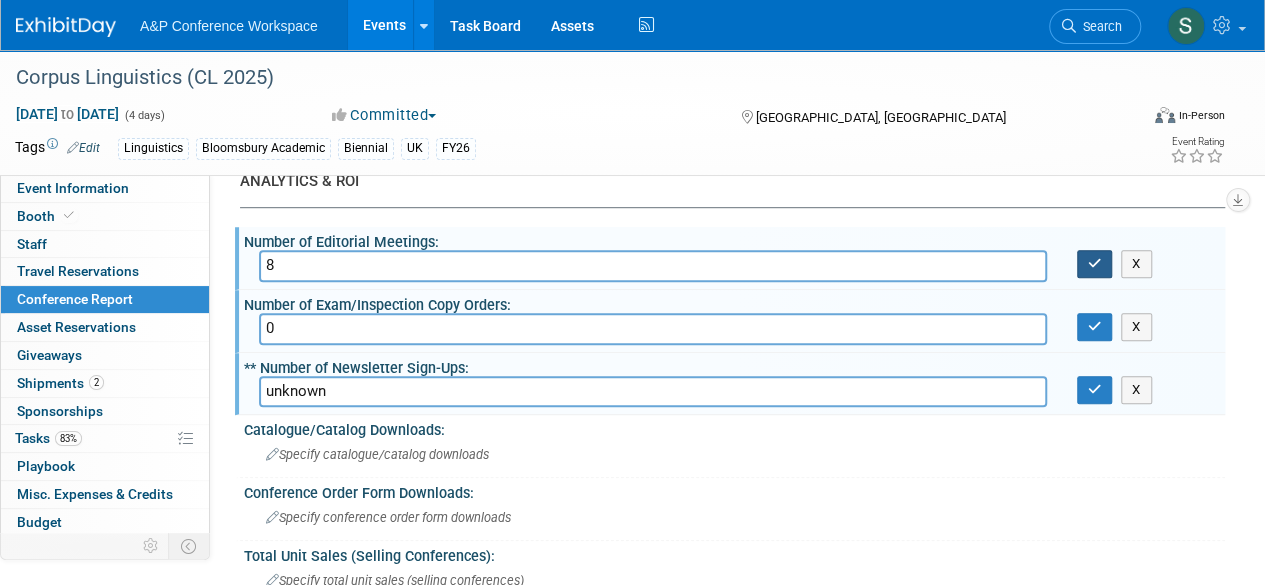 type on "unknown" 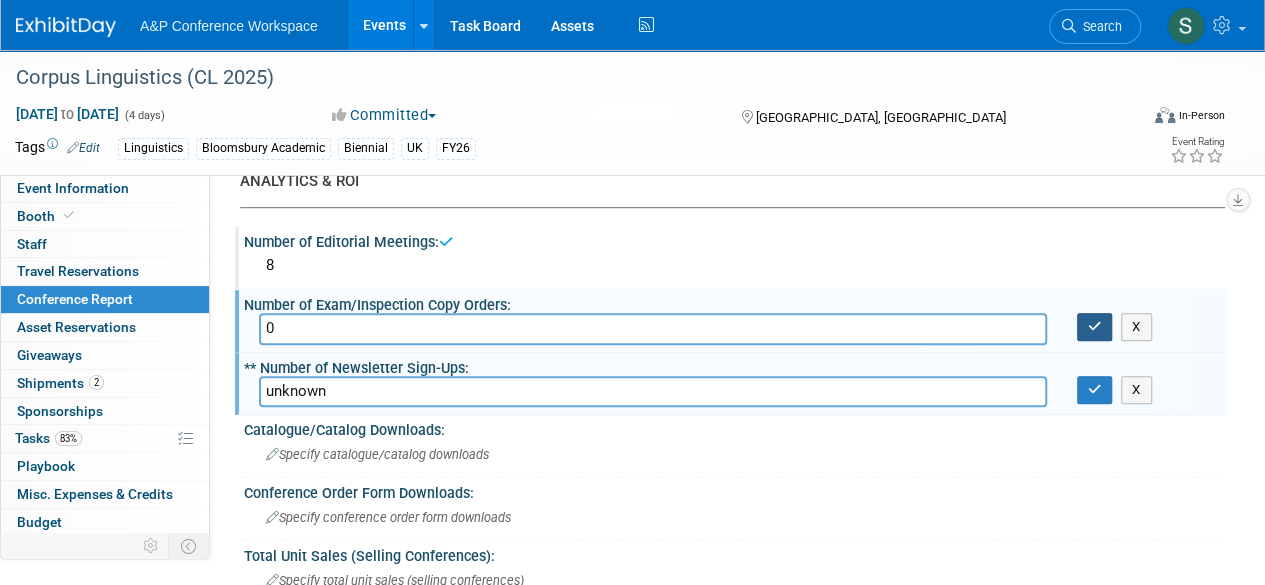 click at bounding box center [1095, 326] 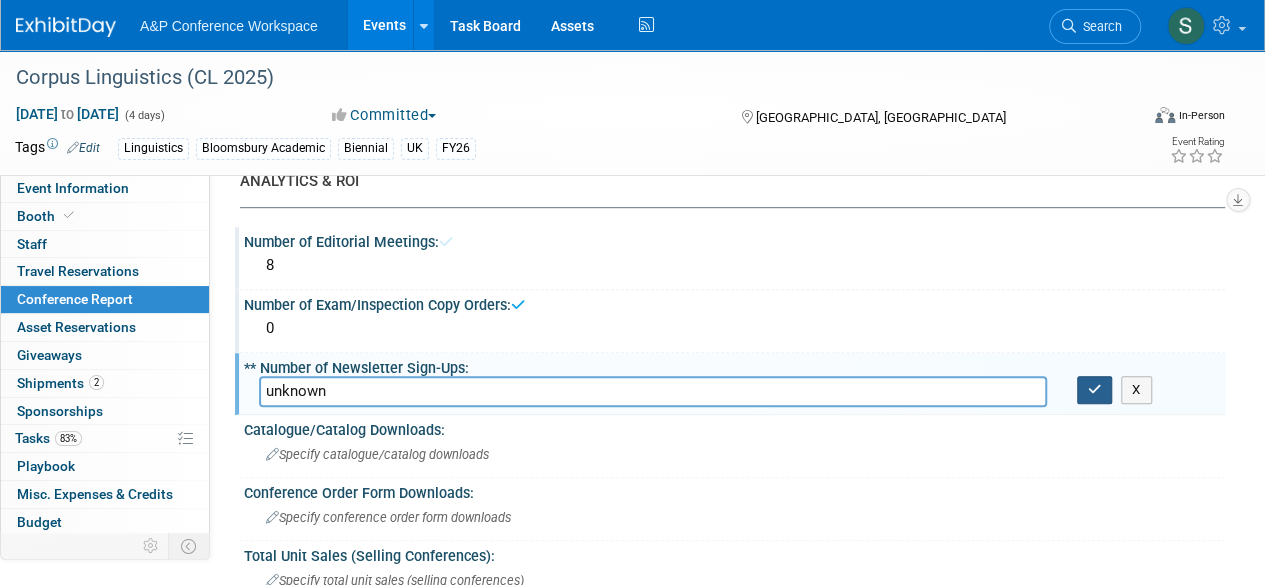 click at bounding box center [1095, 389] 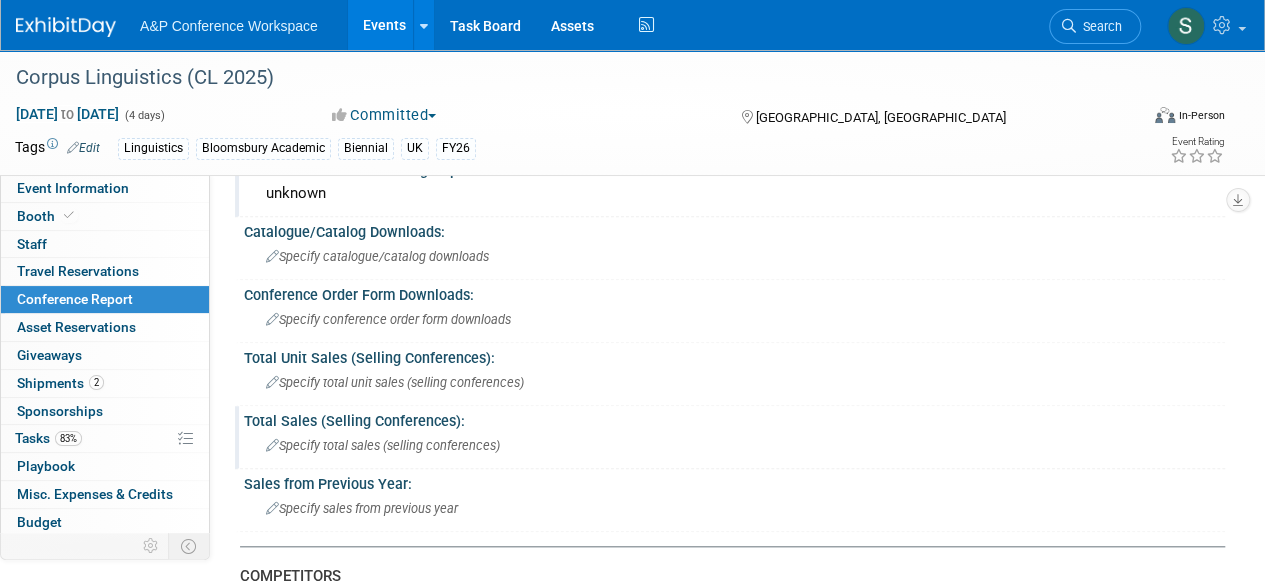 scroll, scrollTop: 700, scrollLeft: 0, axis: vertical 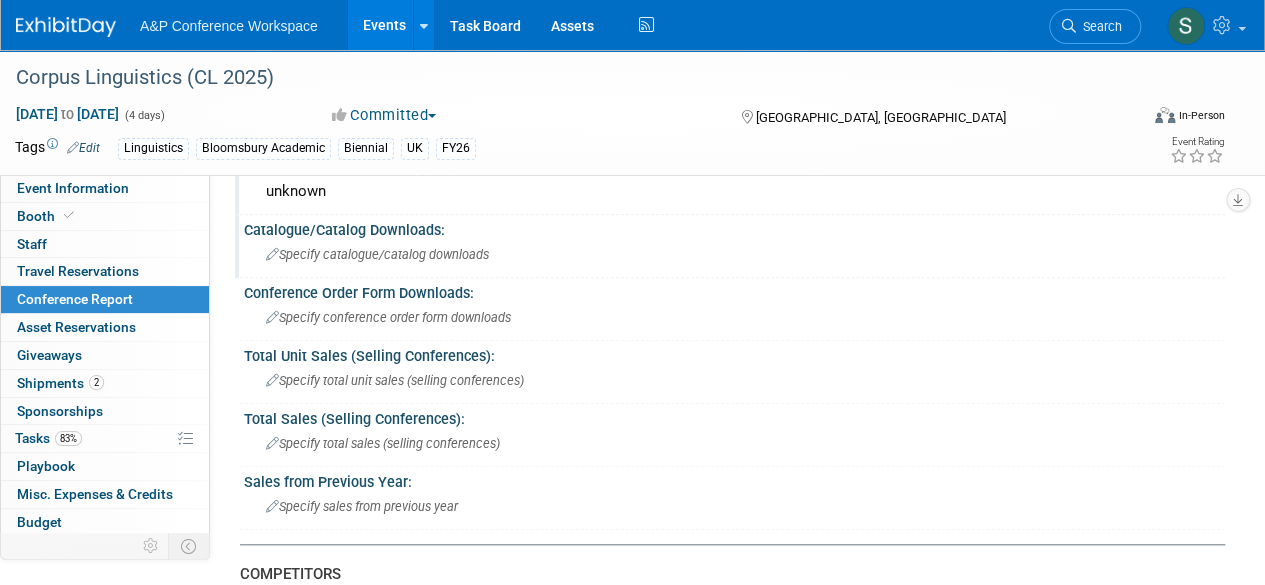 click on "Specify catalogue/catalog downloads" at bounding box center [734, 254] 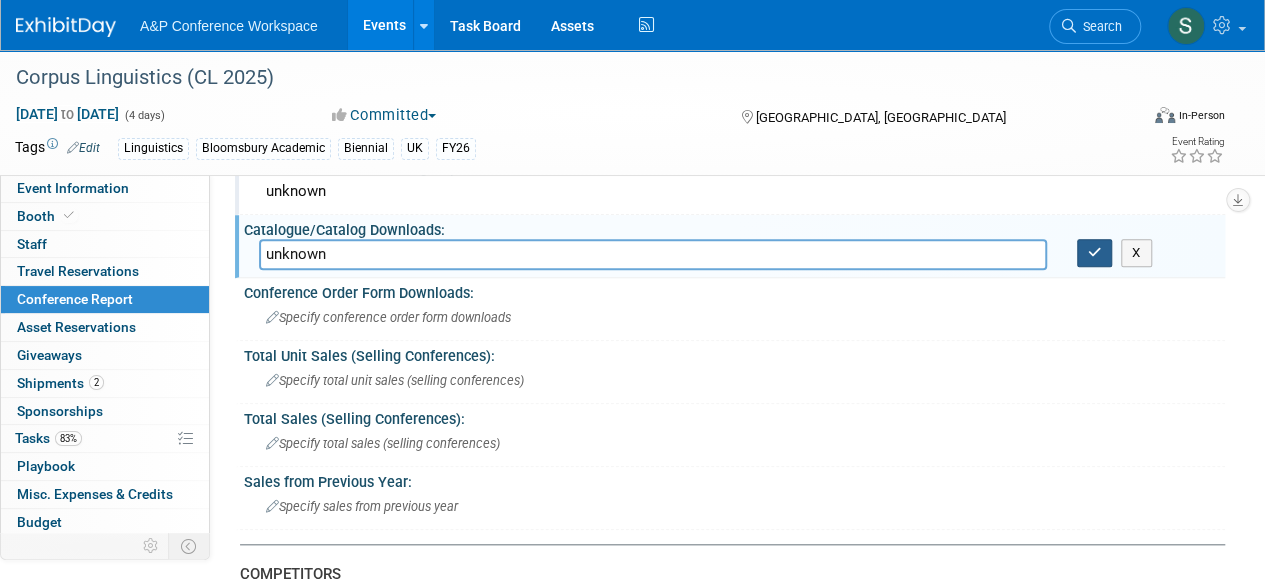 type on "unknown" 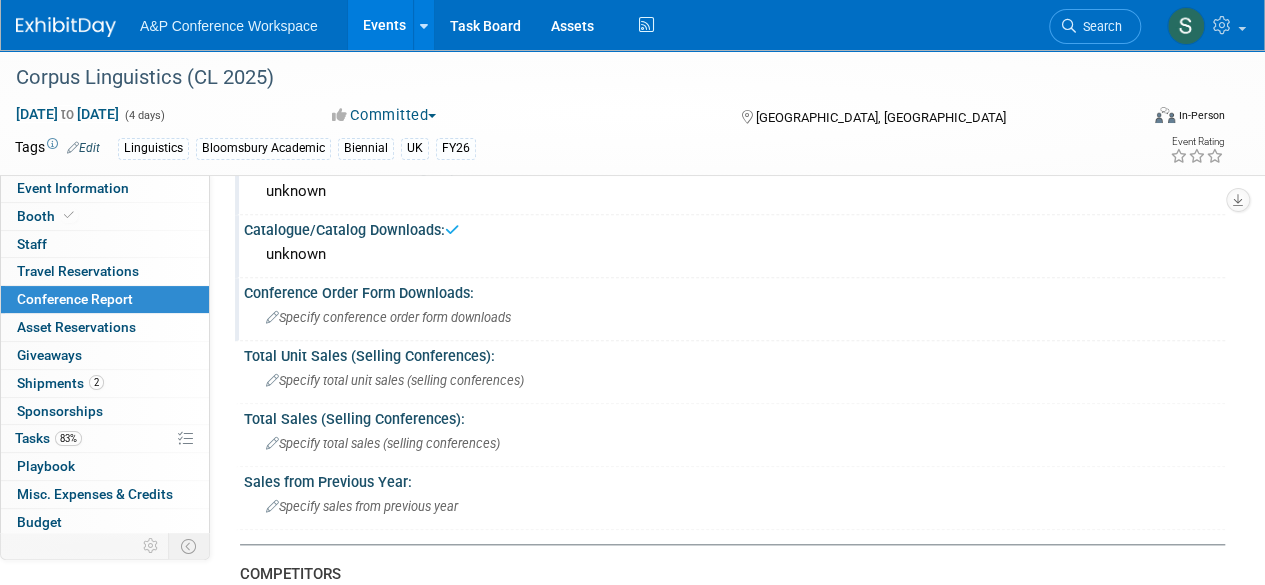 click on "Specify conference order form downloads" at bounding box center (388, 317) 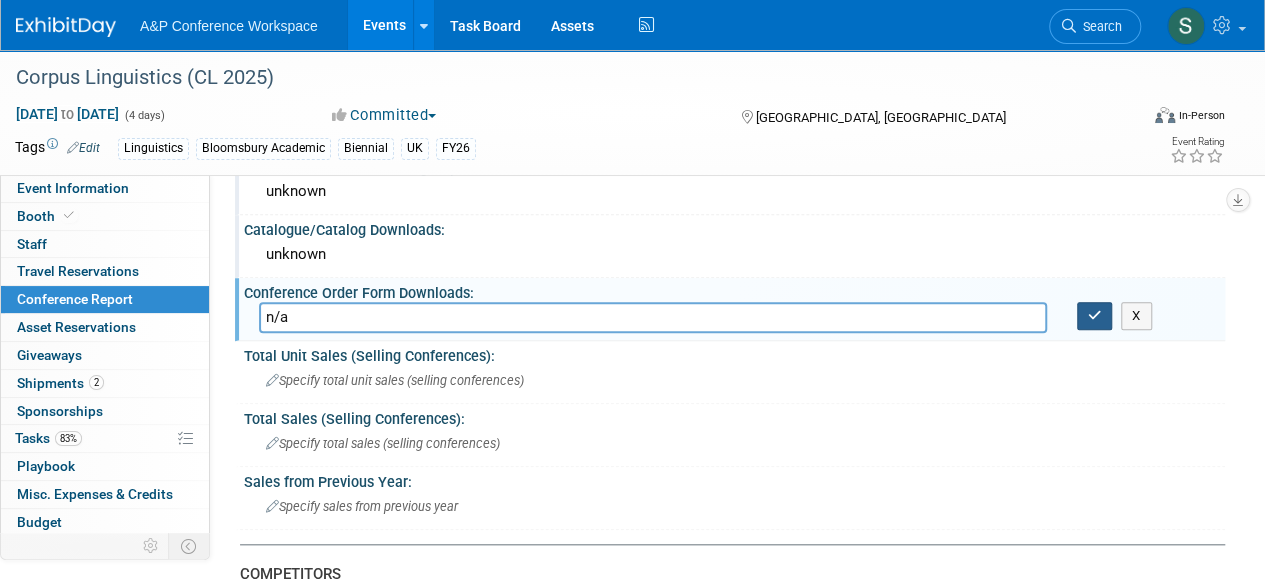 type on "n/a" 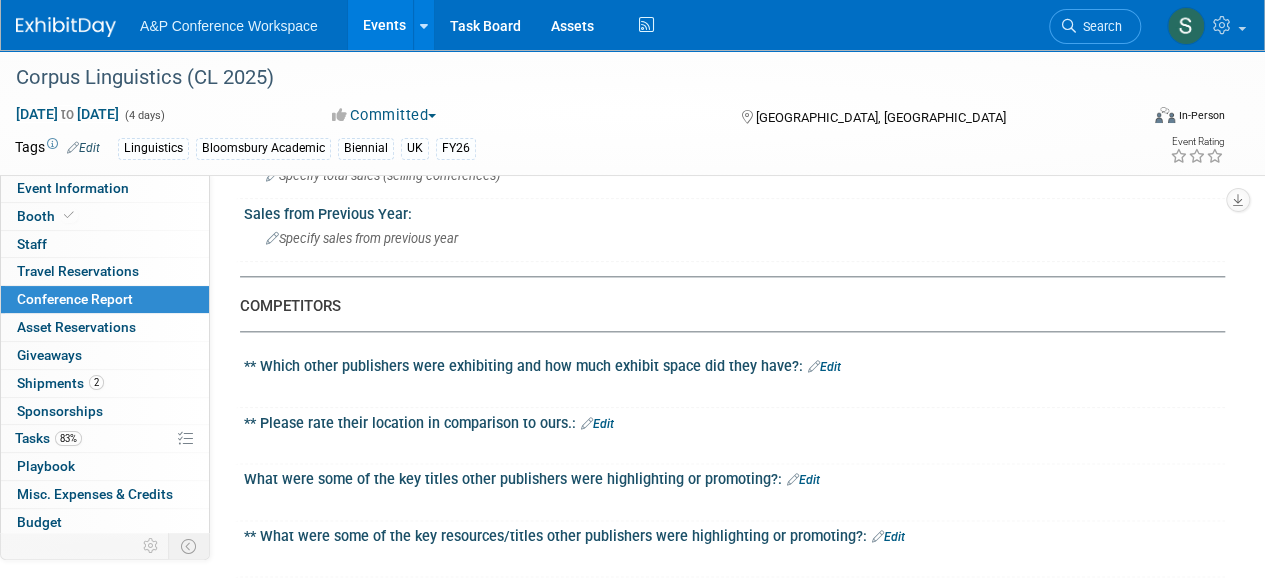 scroll, scrollTop: 1100, scrollLeft: 0, axis: vertical 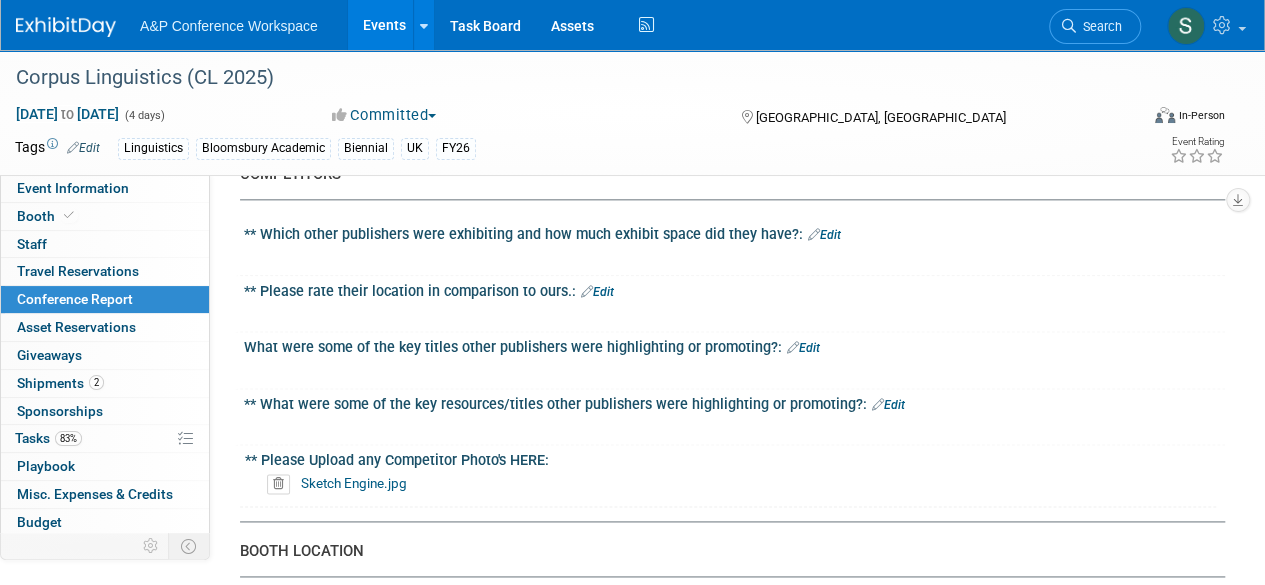 click on "Edit" at bounding box center [824, 235] 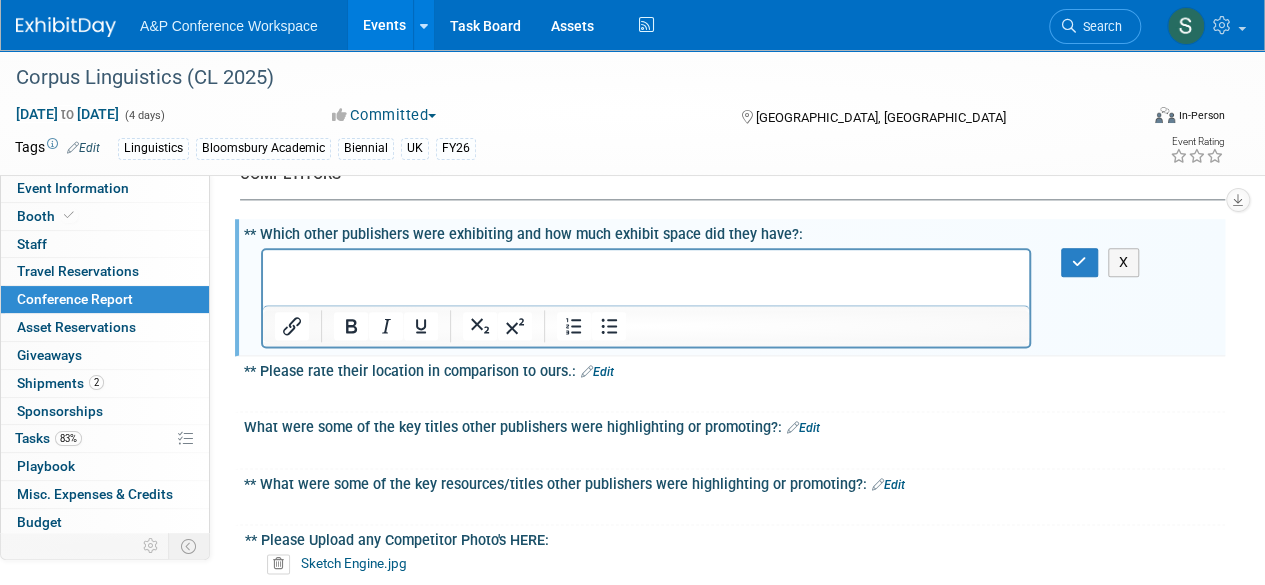 scroll, scrollTop: 0, scrollLeft: 0, axis: both 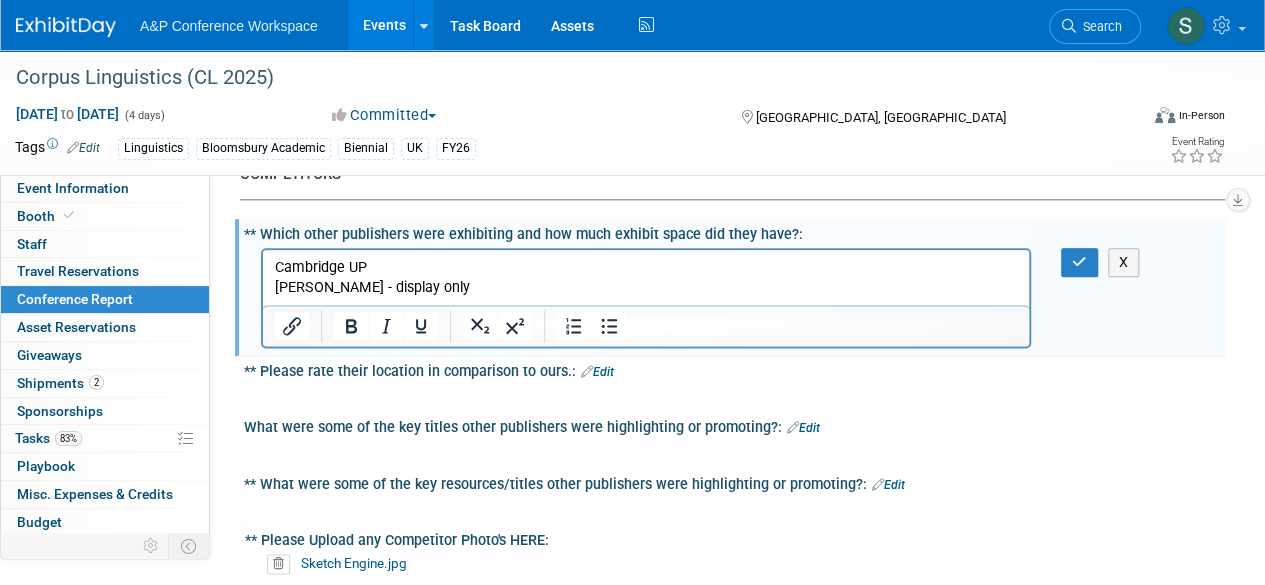 click on "Cambridge UP" at bounding box center [646, 267] 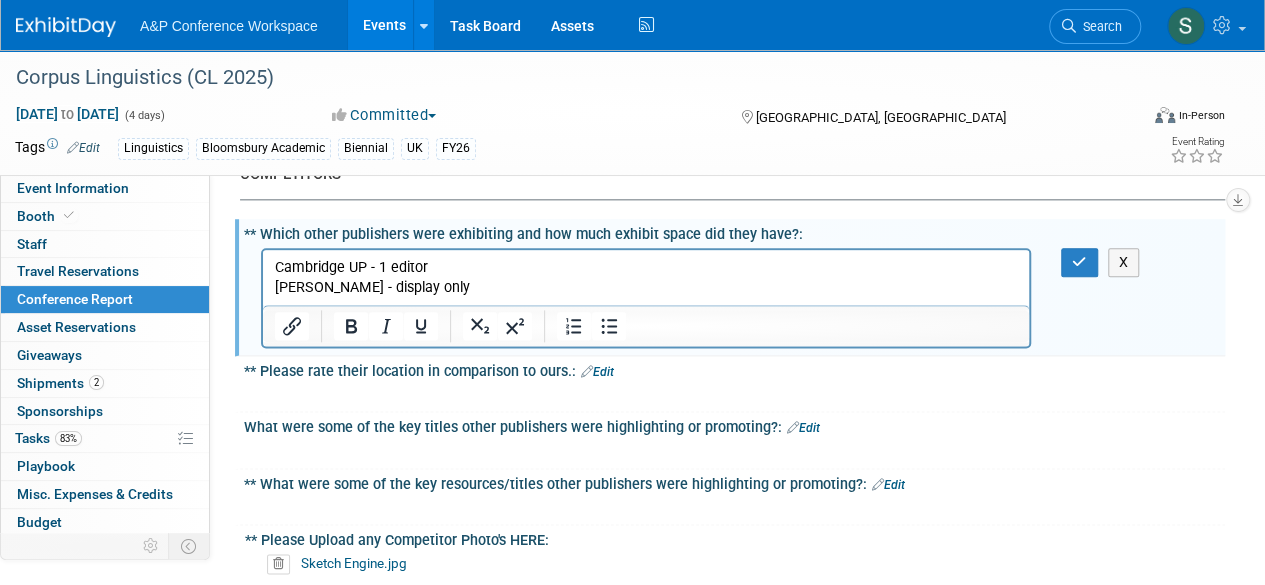 click on "John Benjamines - display only" at bounding box center [646, 287] 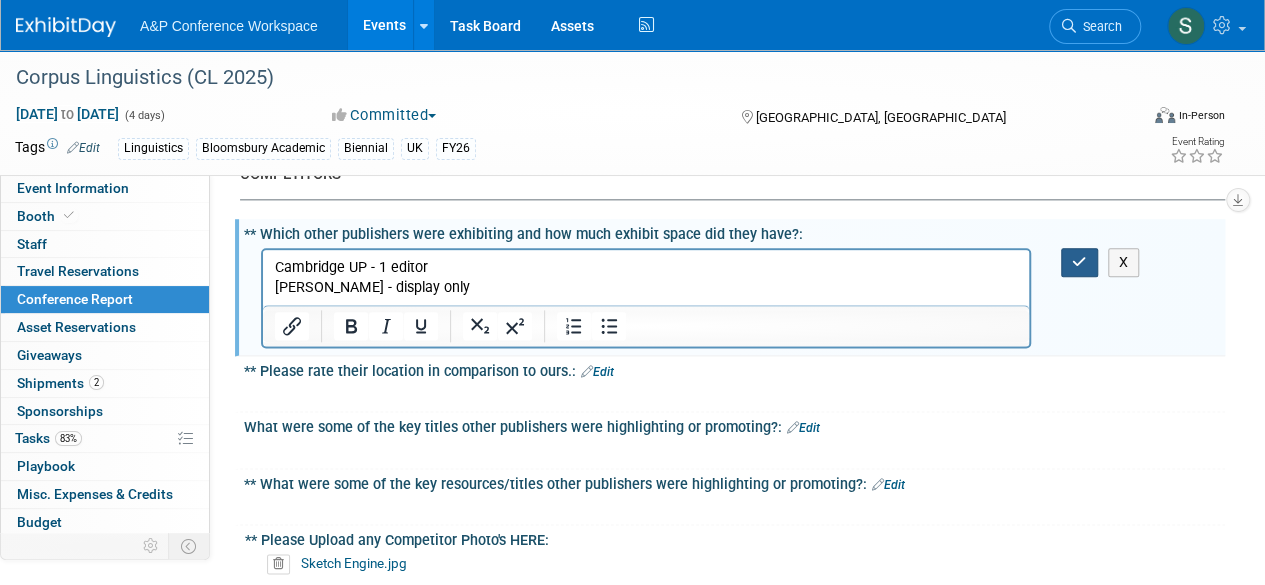 click at bounding box center (1079, 262) 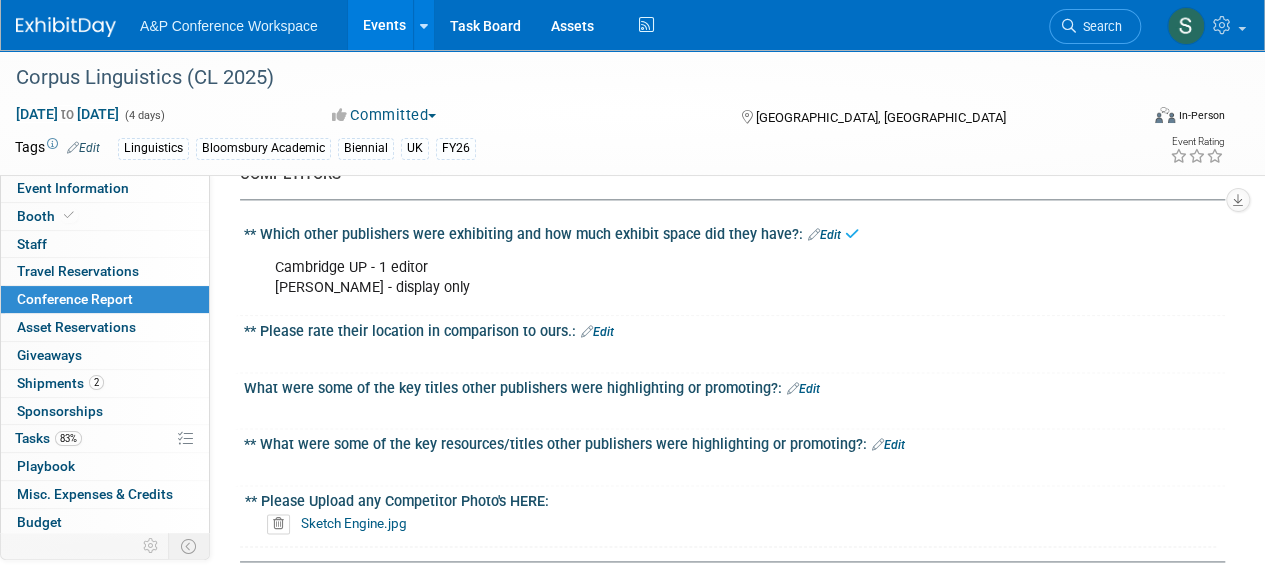 click on "Edit" at bounding box center (597, 332) 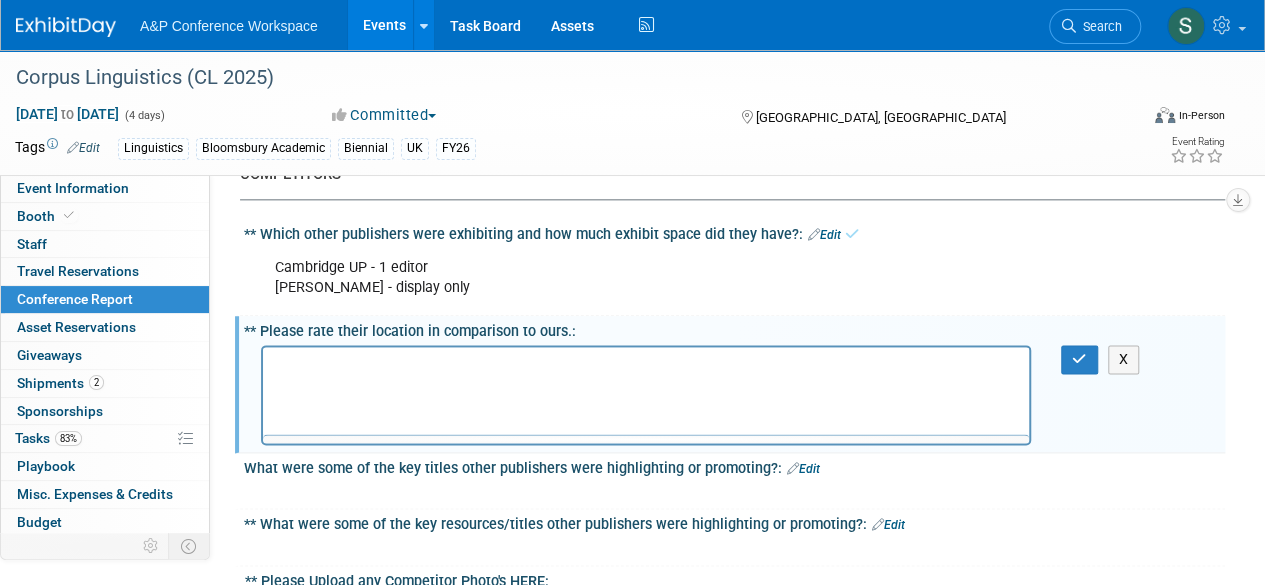 scroll, scrollTop: 0, scrollLeft: 0, axis: both 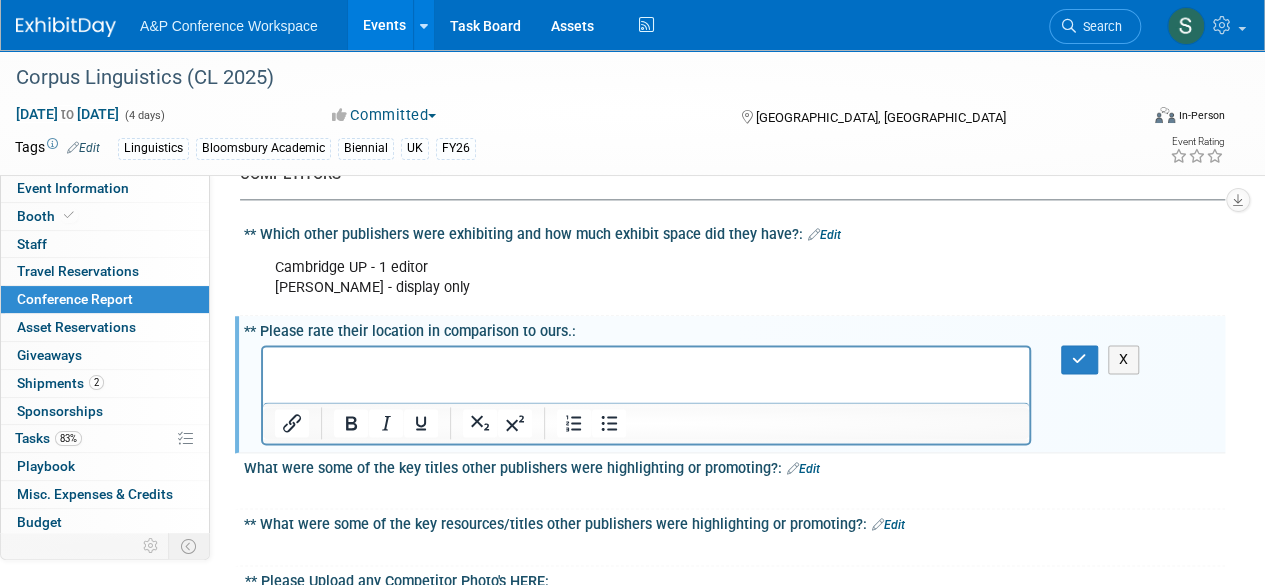 type 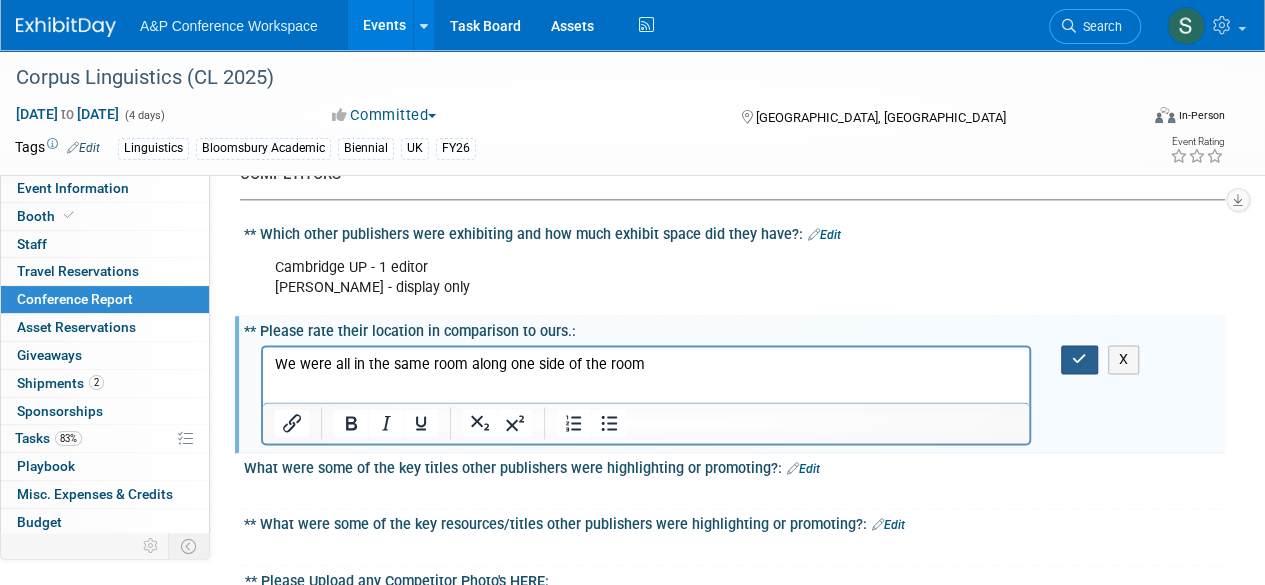 click at bounding box center [1079, 359] 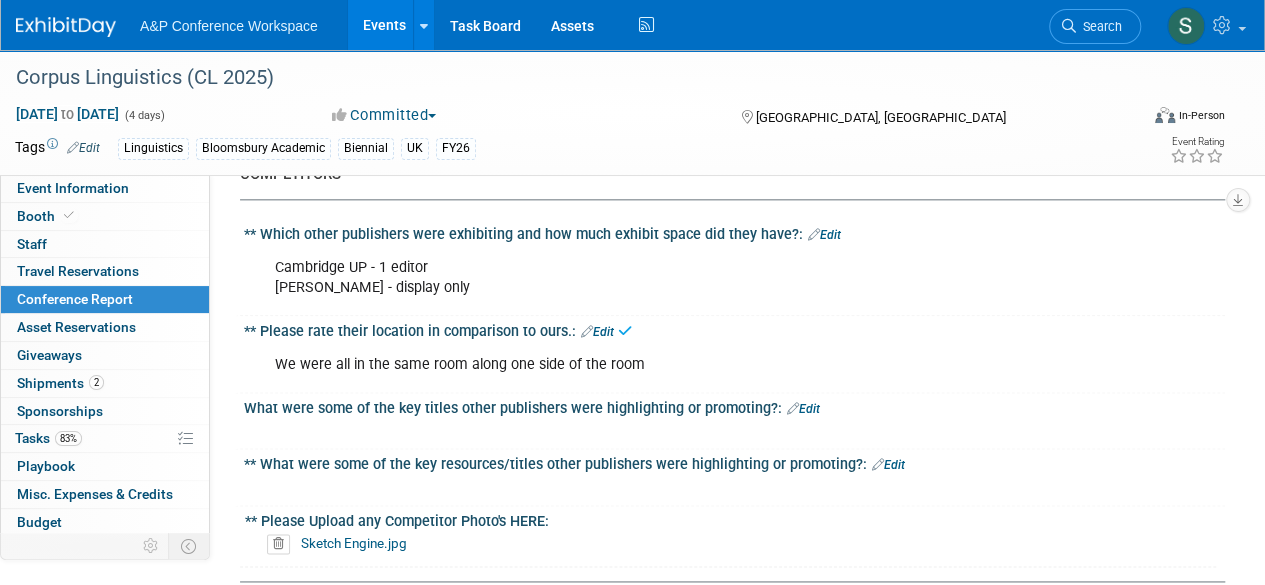 click on "Edit" at bounding box center [803, 409] 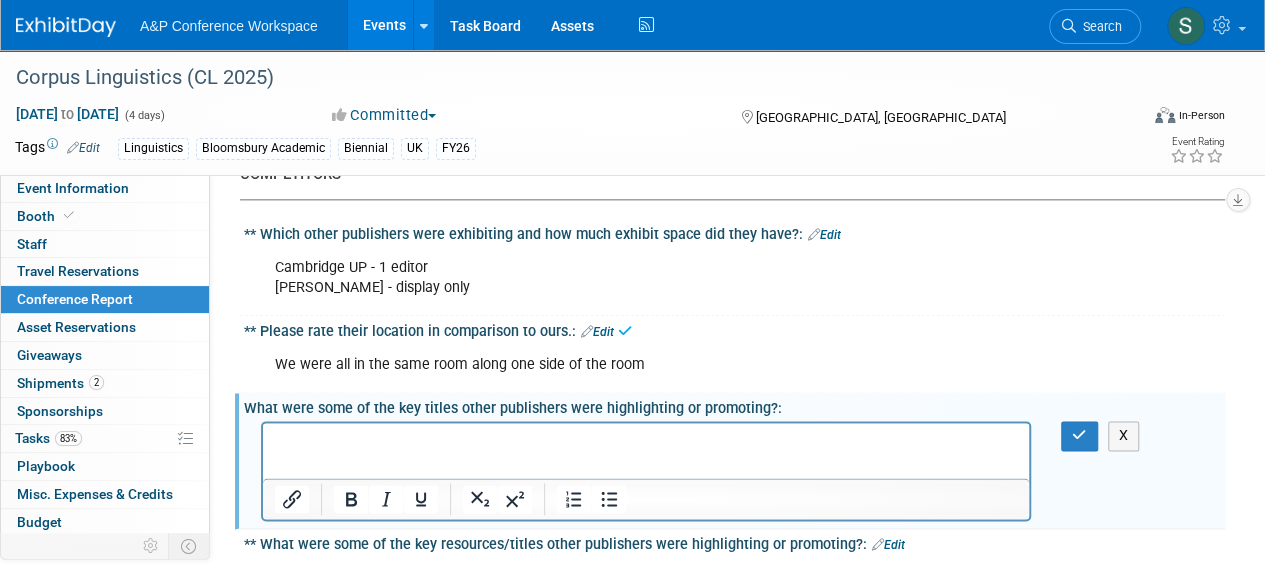 scroll, scrollTop: 0, scrollLeft: 0, axis: both 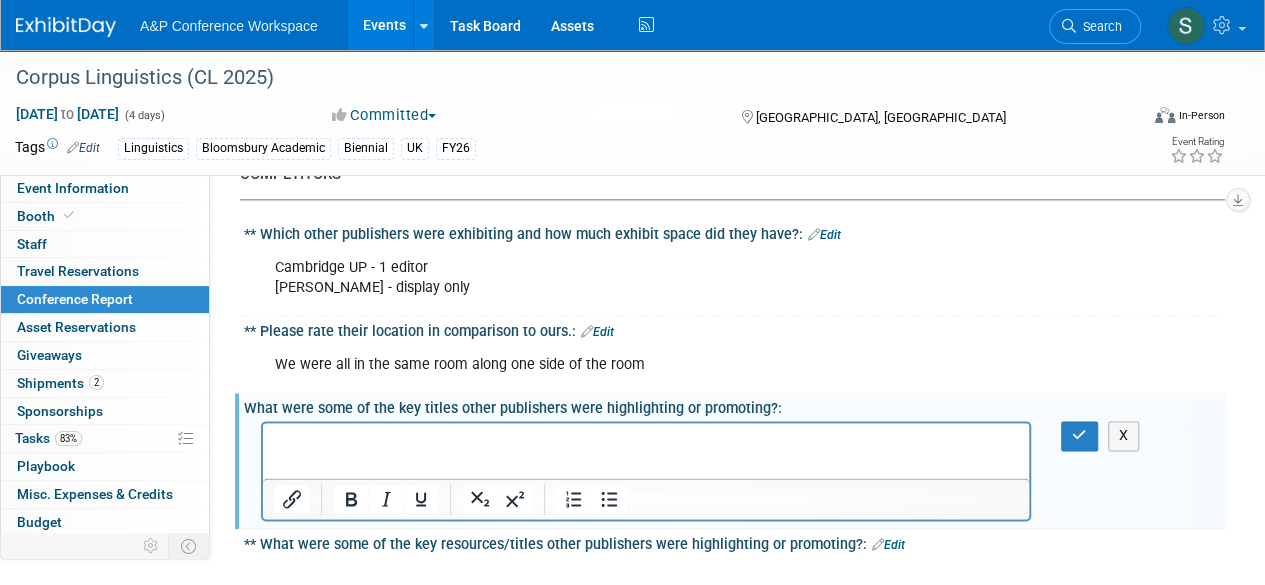click on "We were all in the same room along one side of the room
X" at bounding box center (734, 363) 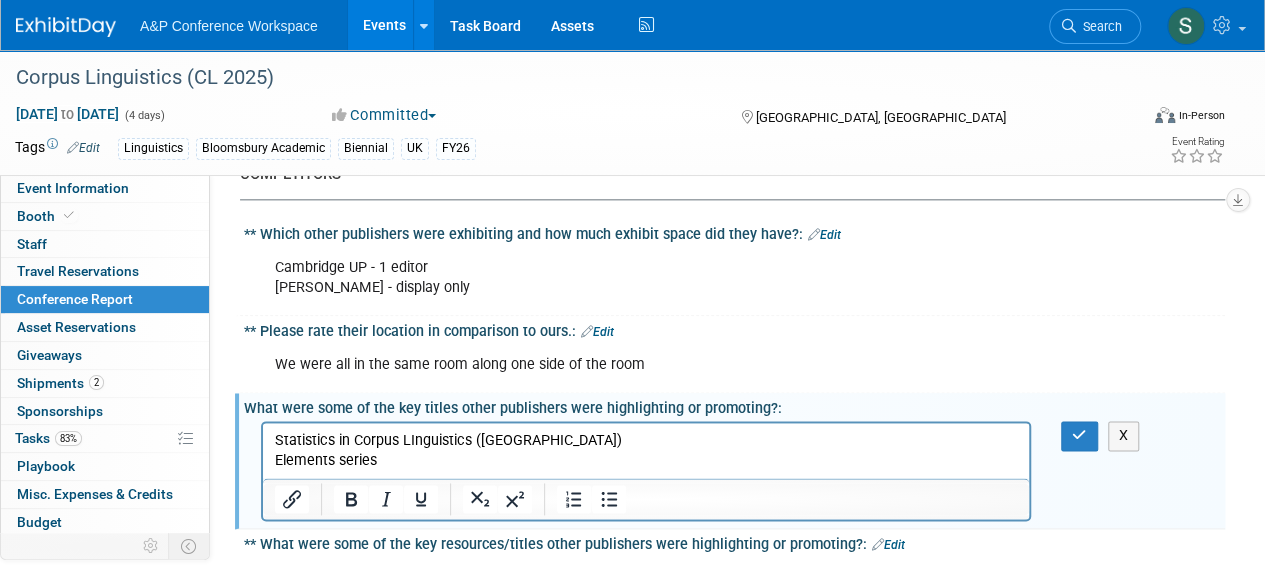 click on "Statistics in Corpus LInguistics (Cambridge)" at bounding box center [646, 441] 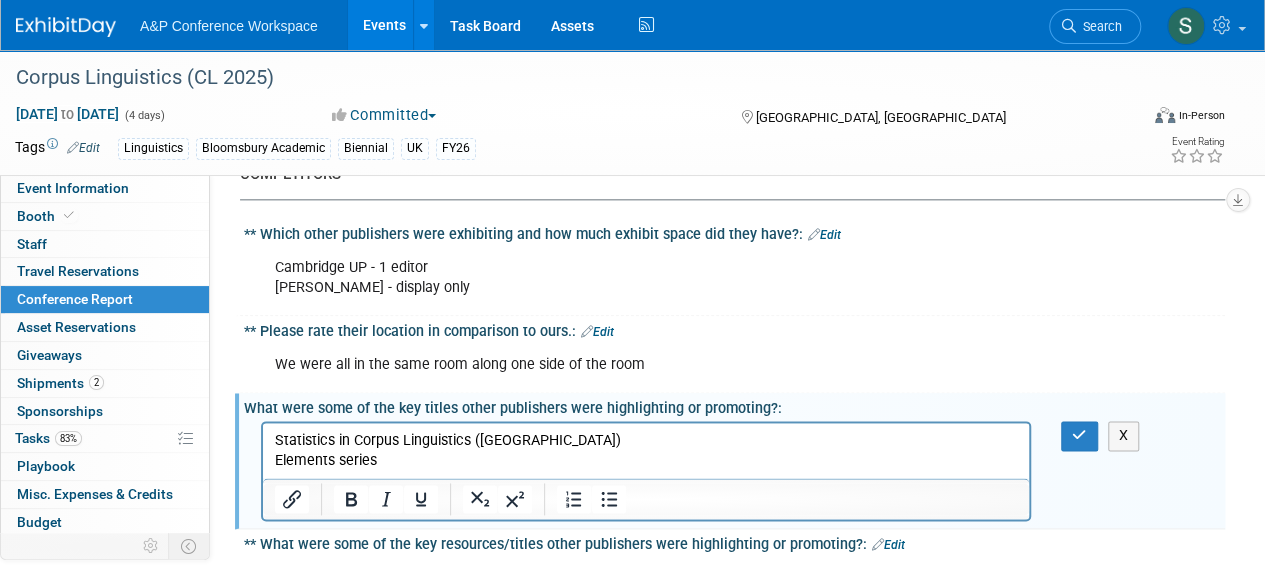 click on "Elements series" at bounding box center [646, 461] 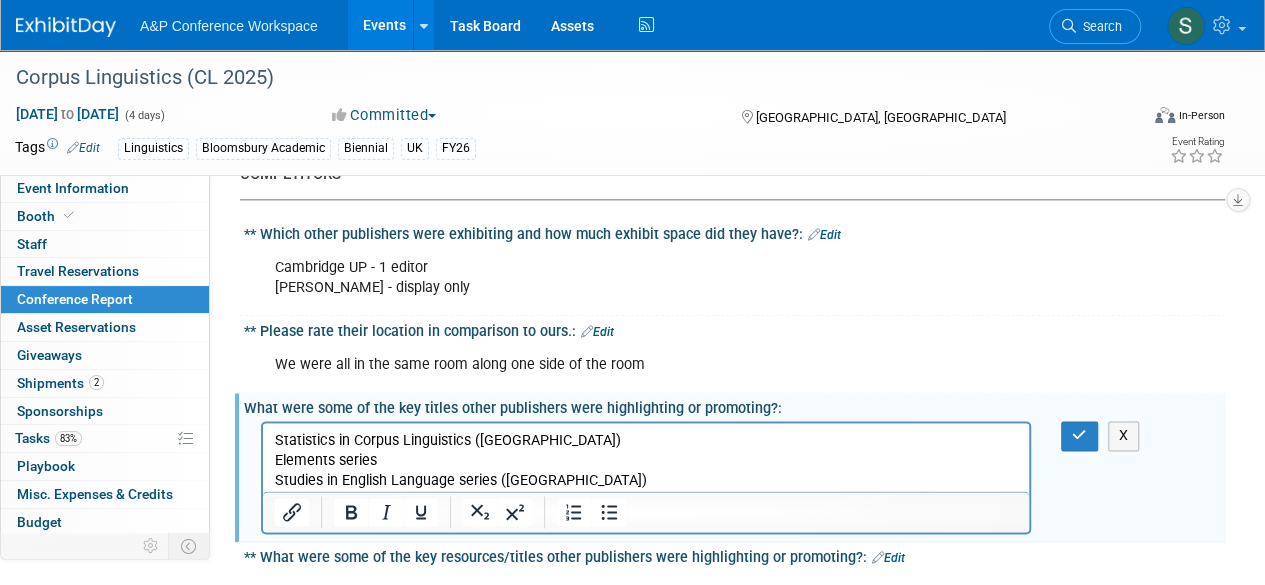 click on "Elements series" at bounding box center [646, 461] 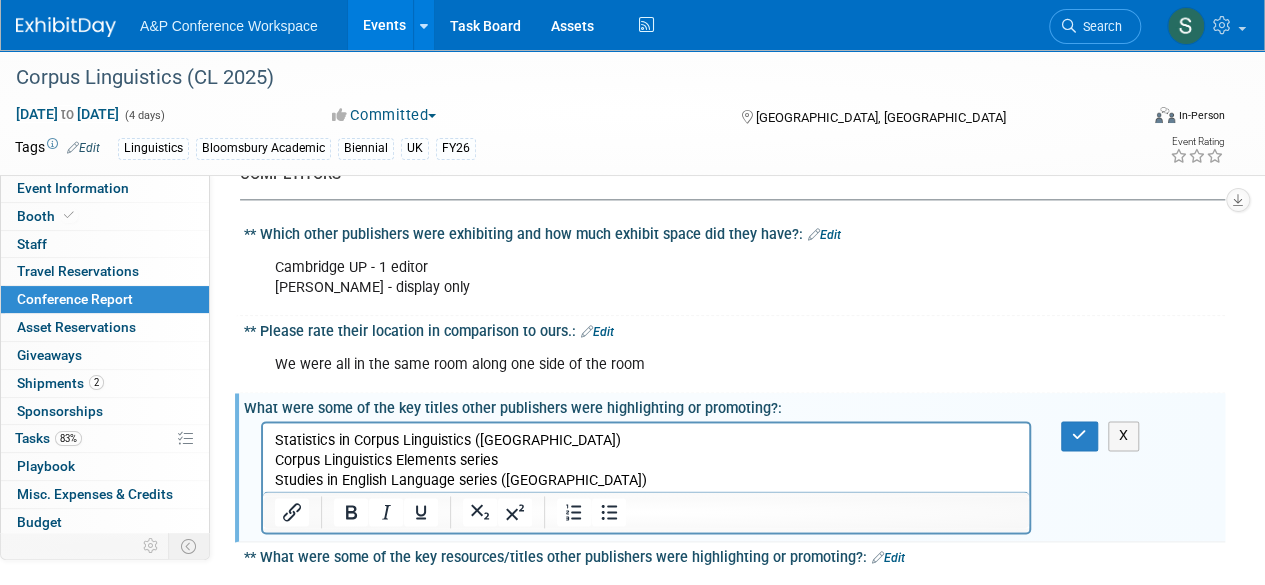 click on "Corpus Linguistics Elements series" at bounding box center (646, 461) 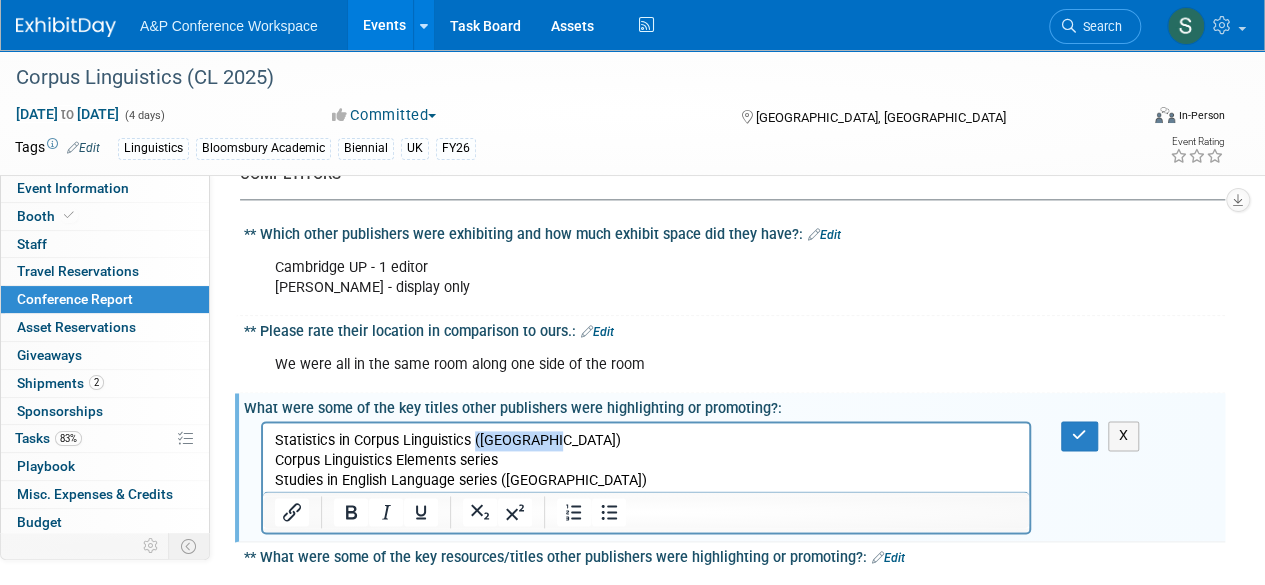 drag, startPoint x: 563, startPoint y: 441, endPoint x: 475, endPoint y: 443, distance: 88.02273 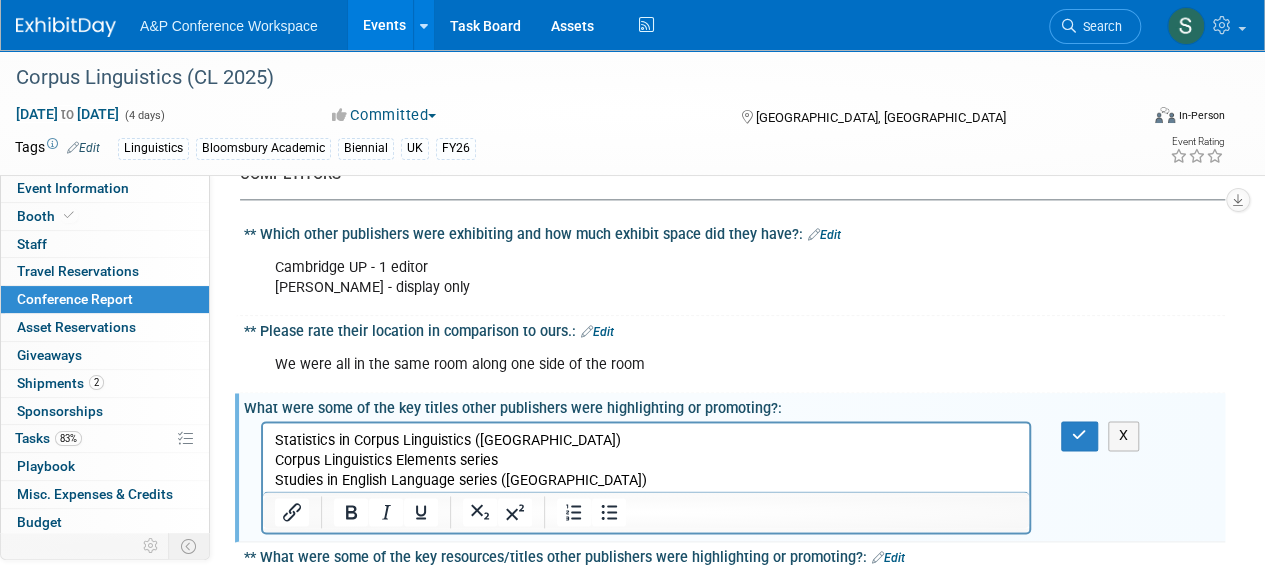 click on "Corpus Linguistics Elements series" at bounding box center [646, 461] 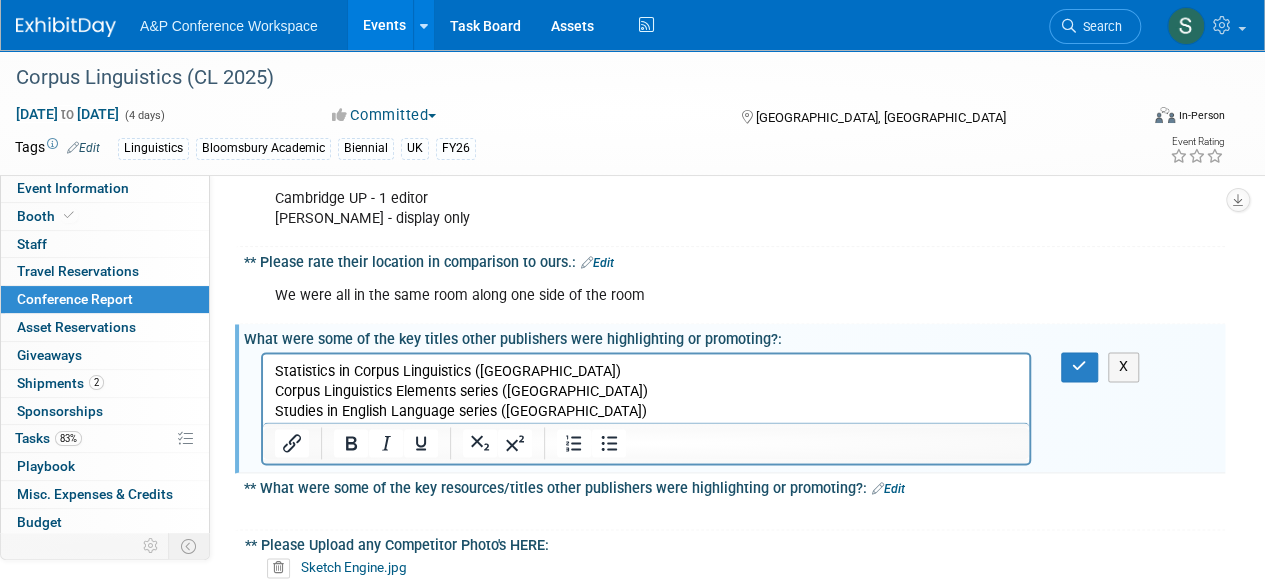 scroll, scrollTop: 1100, scrollLeft: 0, axis: vertical 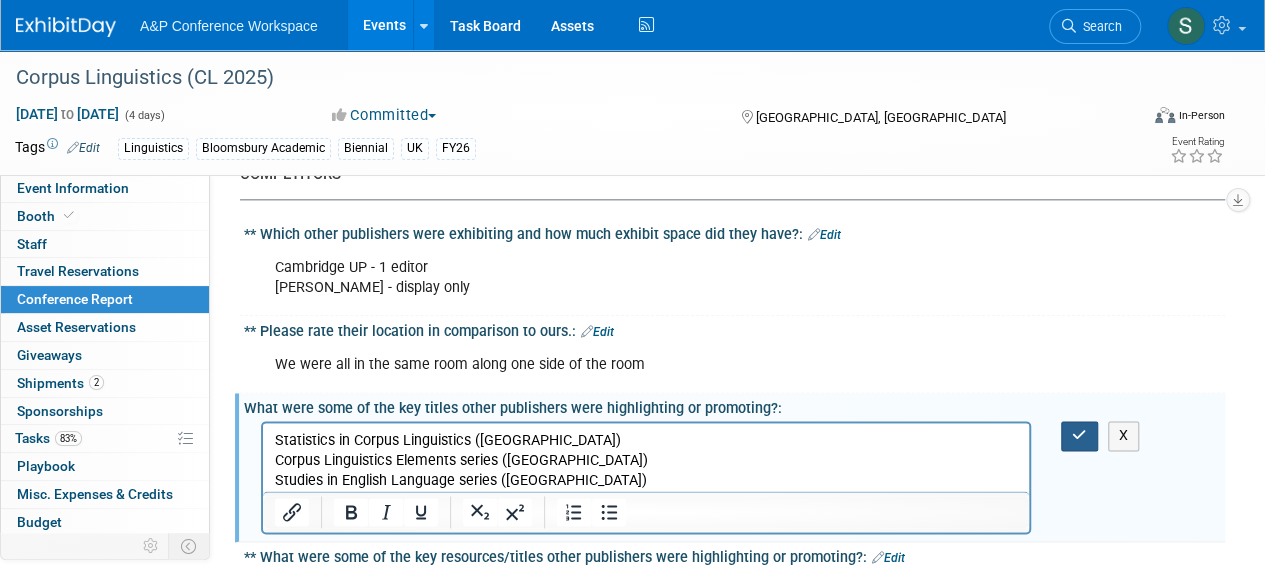 click at bounding box center [1079, 435] 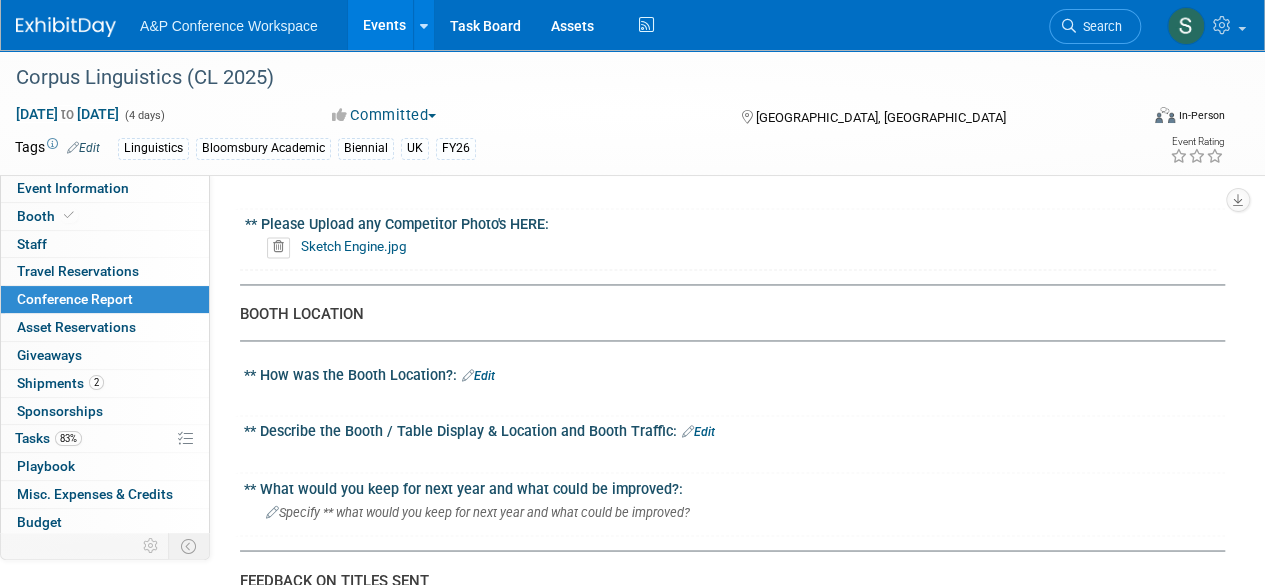 scroll, scrollTop: 1500, scrollLeft: 0, axis: vertical 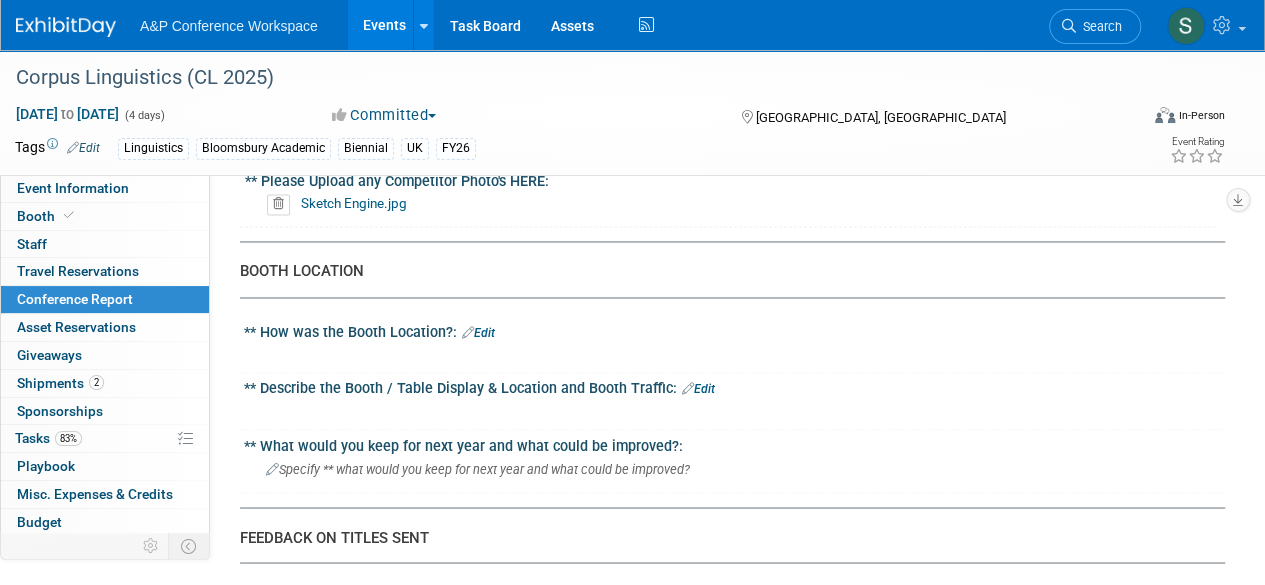 click on "Edit" at bounding box center [478, 333] 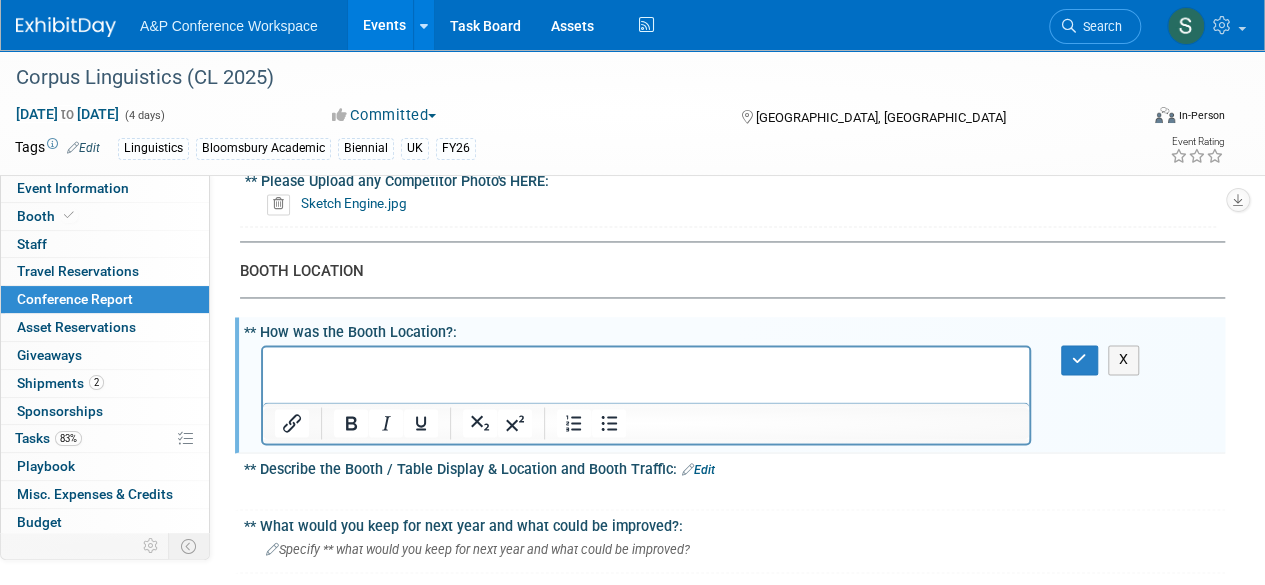 scroll, scrollTop: 0, scrollLeft: 0, axis: both 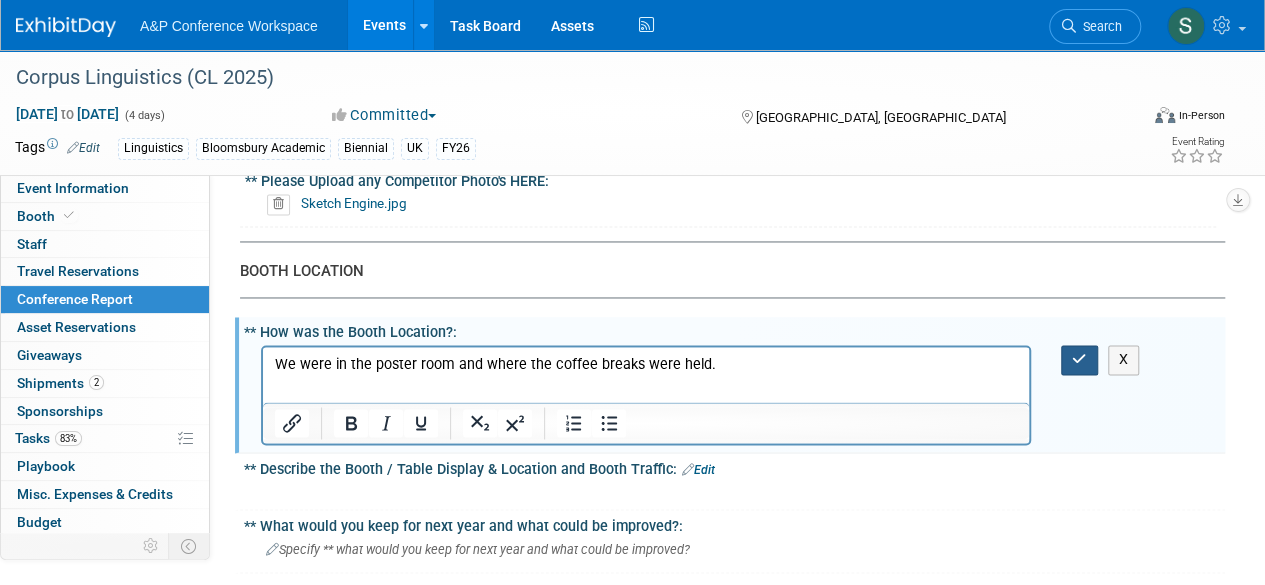 click at bounding box center (1079, 359) 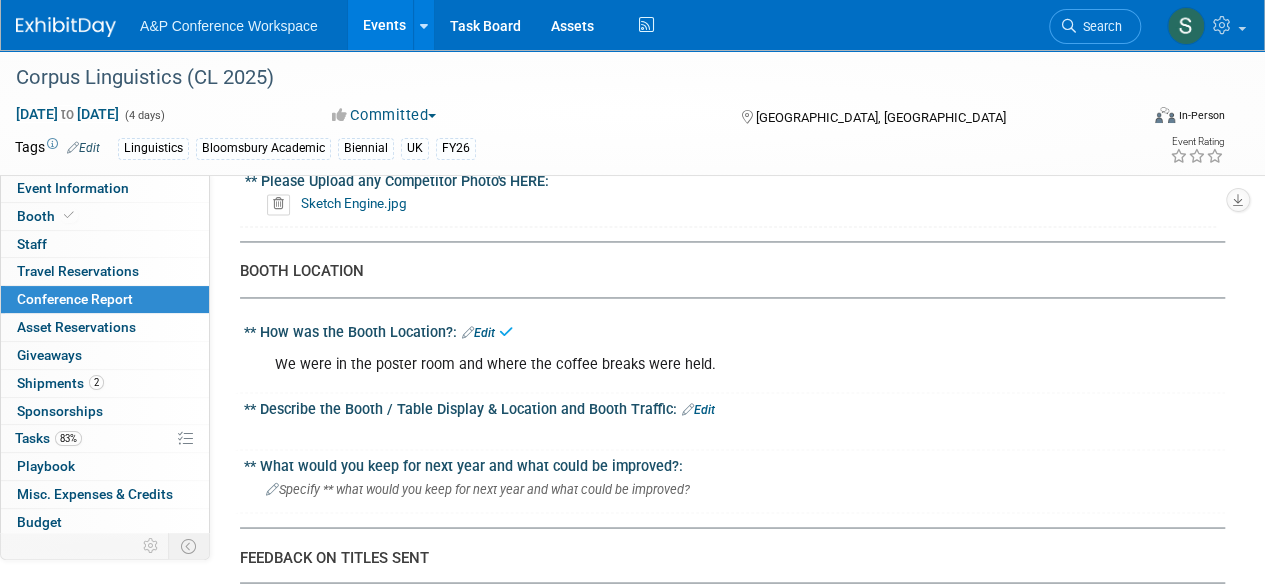click on "Edit" at bounding box center (698, 409) 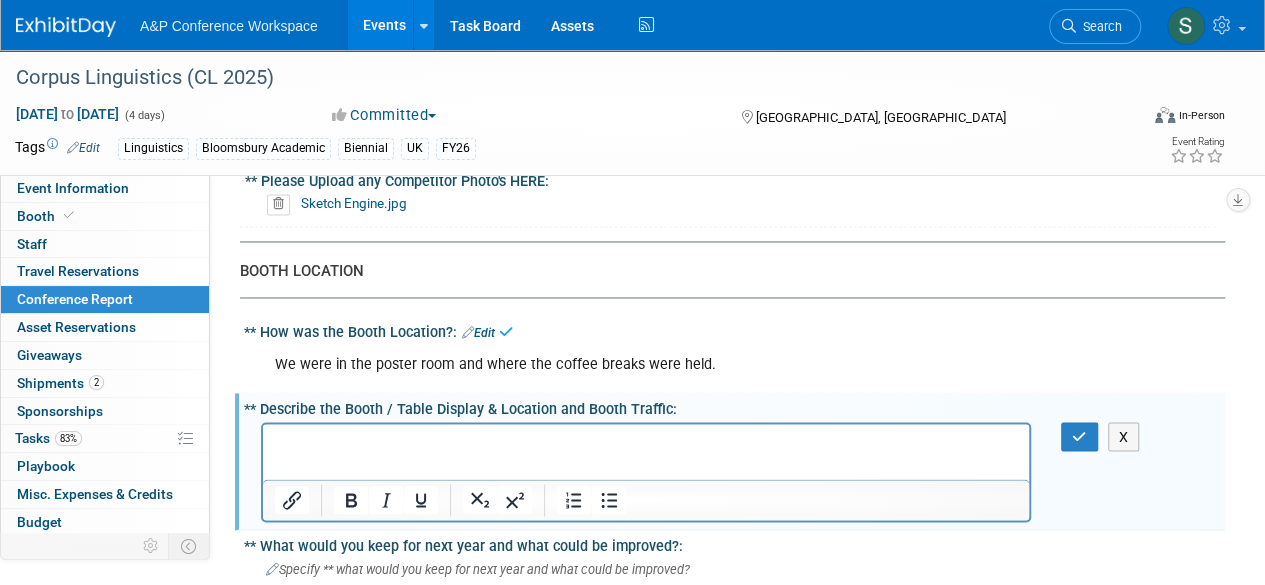 scroll, scrollTop: 0, scrollLeft: 0, axis: both 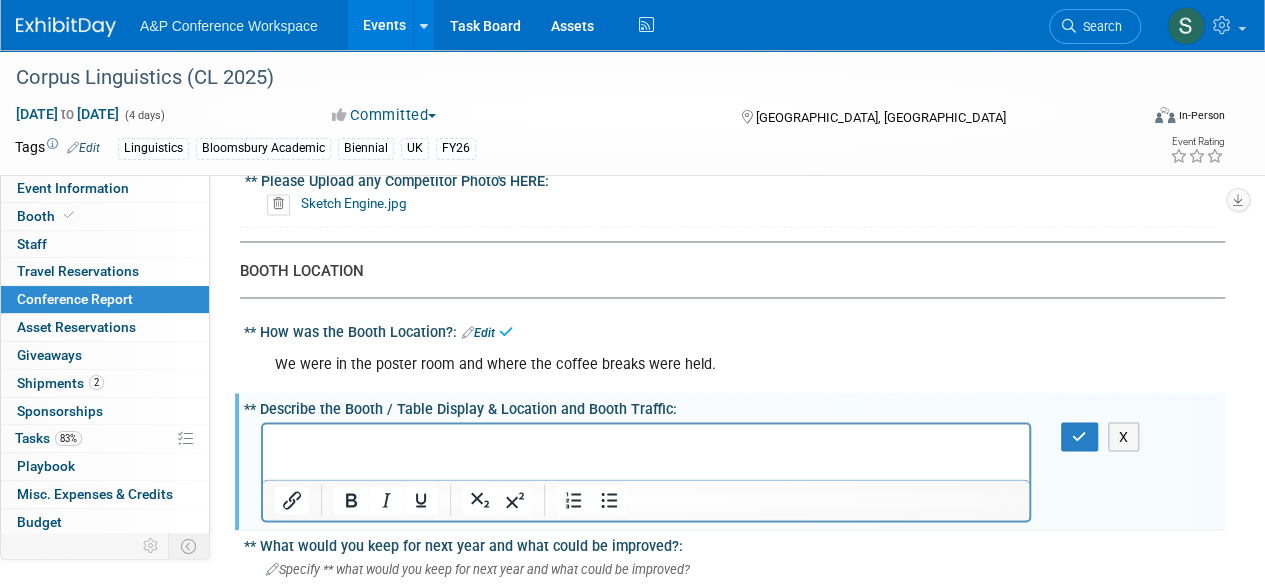 type 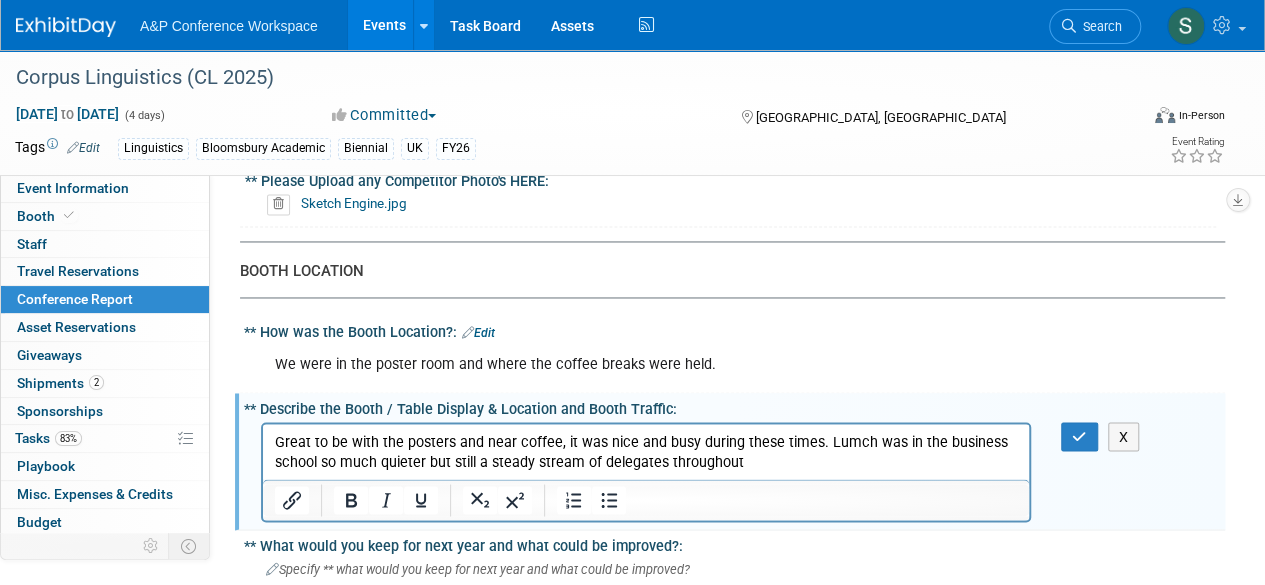 click on "Great to be with the posters and near coffee, it was nice and busy during these times. Lumch was in the business school so much quieter but still a steady stream of delegates throughout" at bounding box center [646, 452] 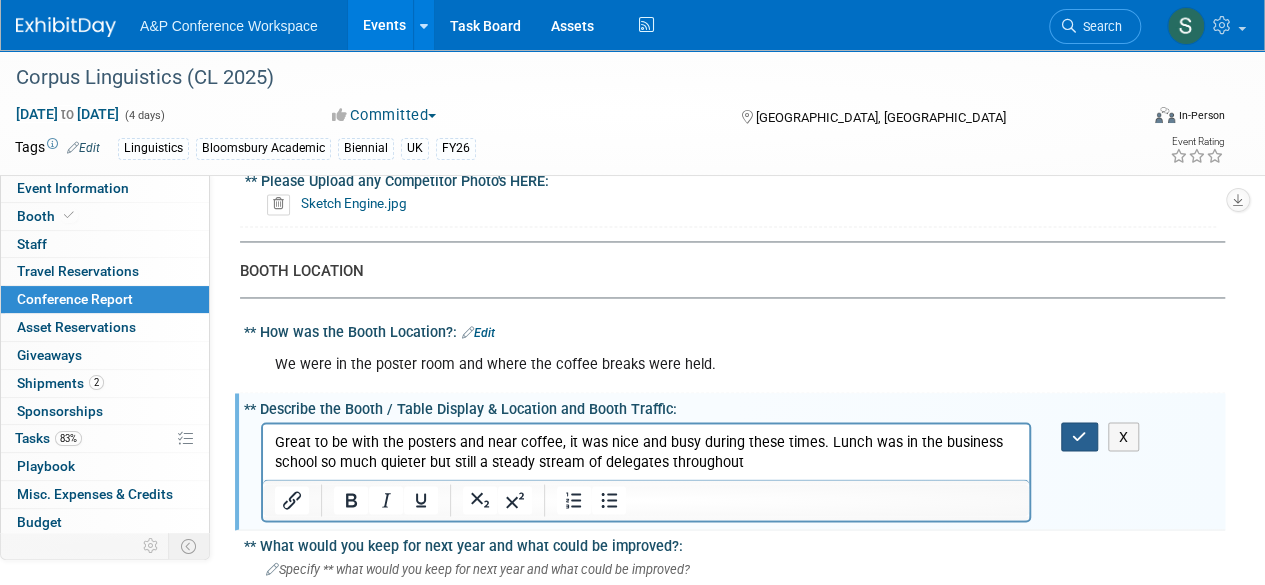 click at bounding box center [1079, 436] 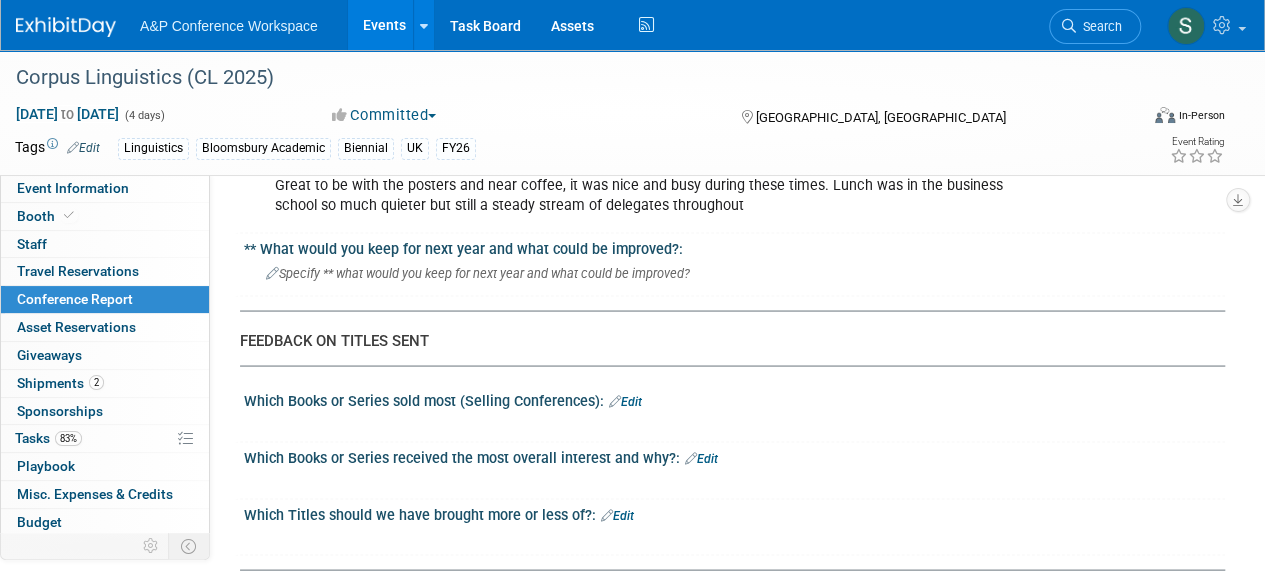 scroll, scrollTop: 1800, scrollLeft: 0, axis: vertical 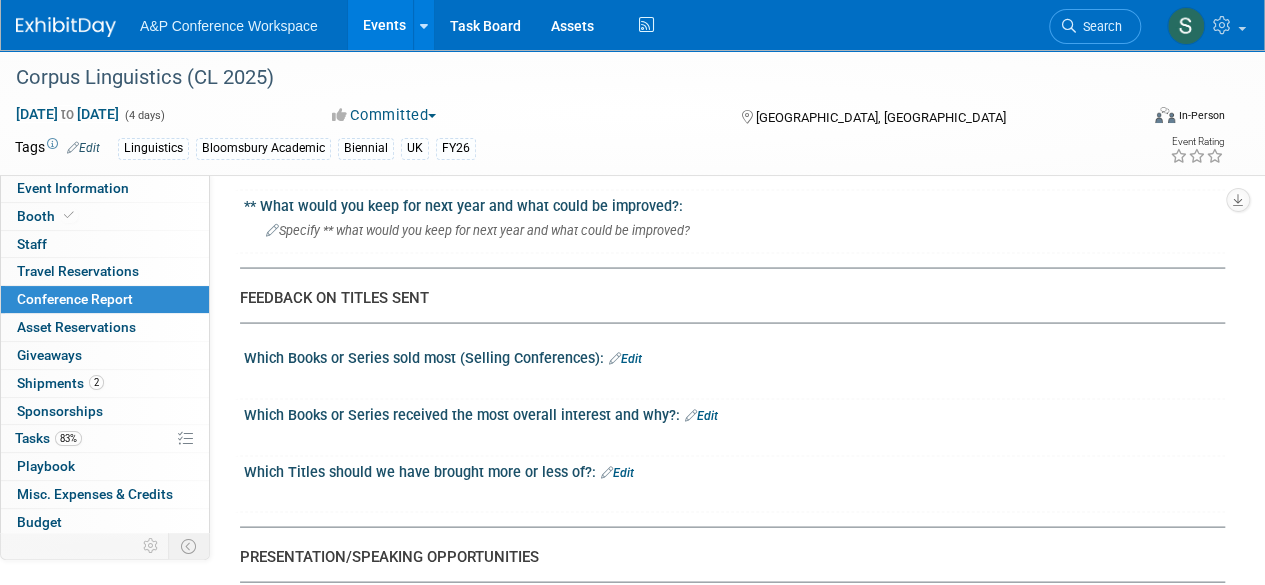 click on "Edit" at bounding box center (701, 415) 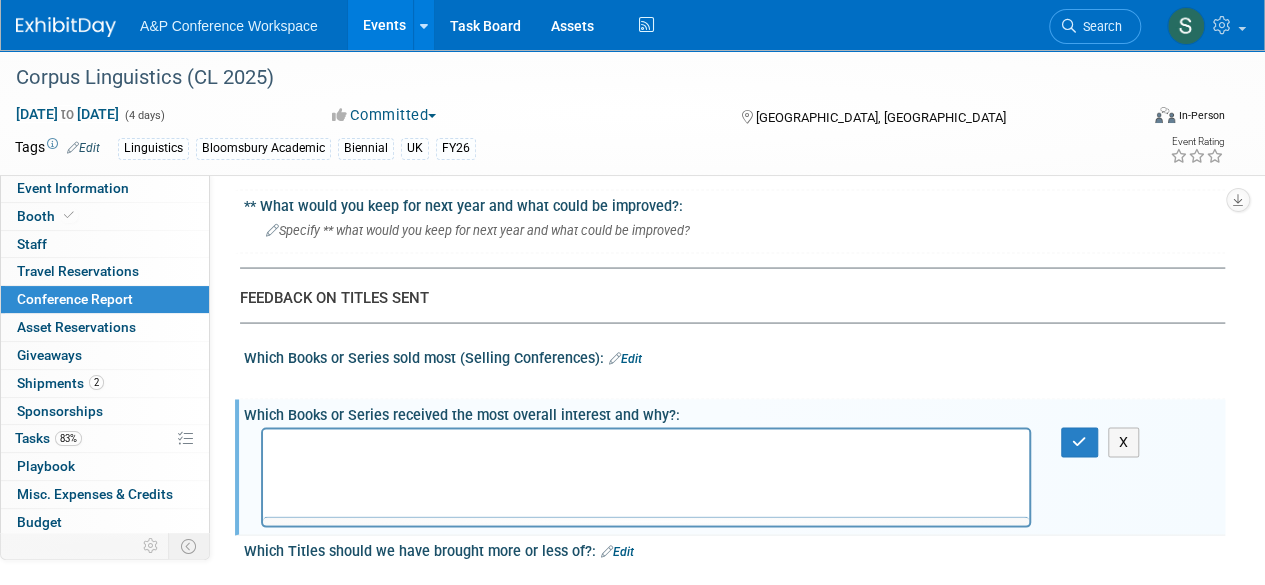 scroll, scrollTop: 0, scrollLeft: 0, axis: both 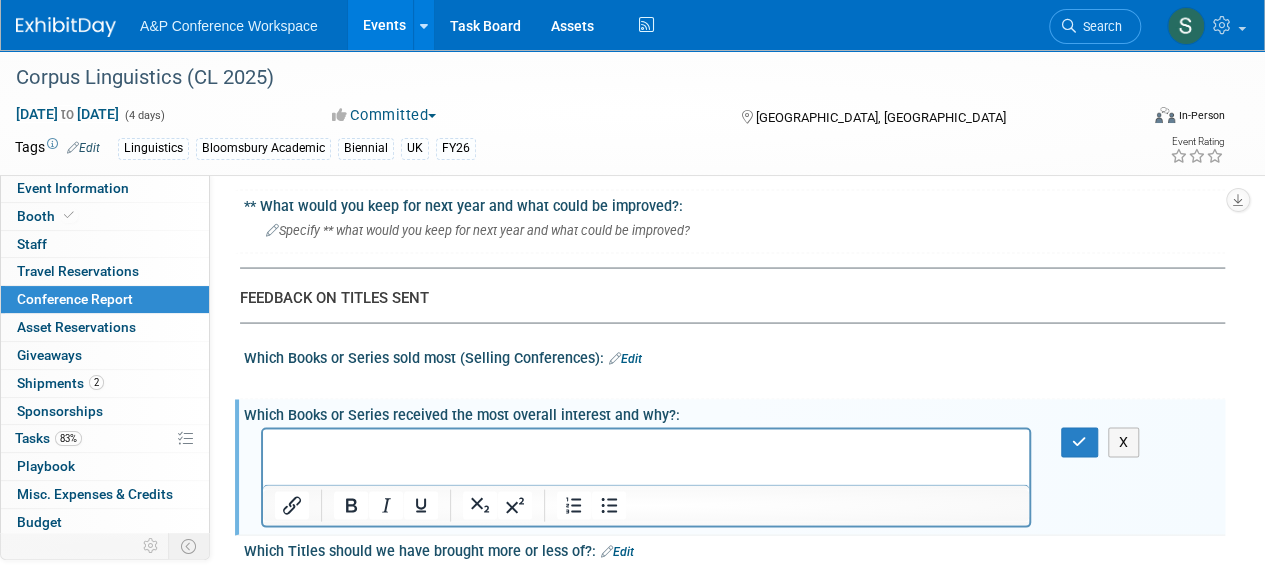 type 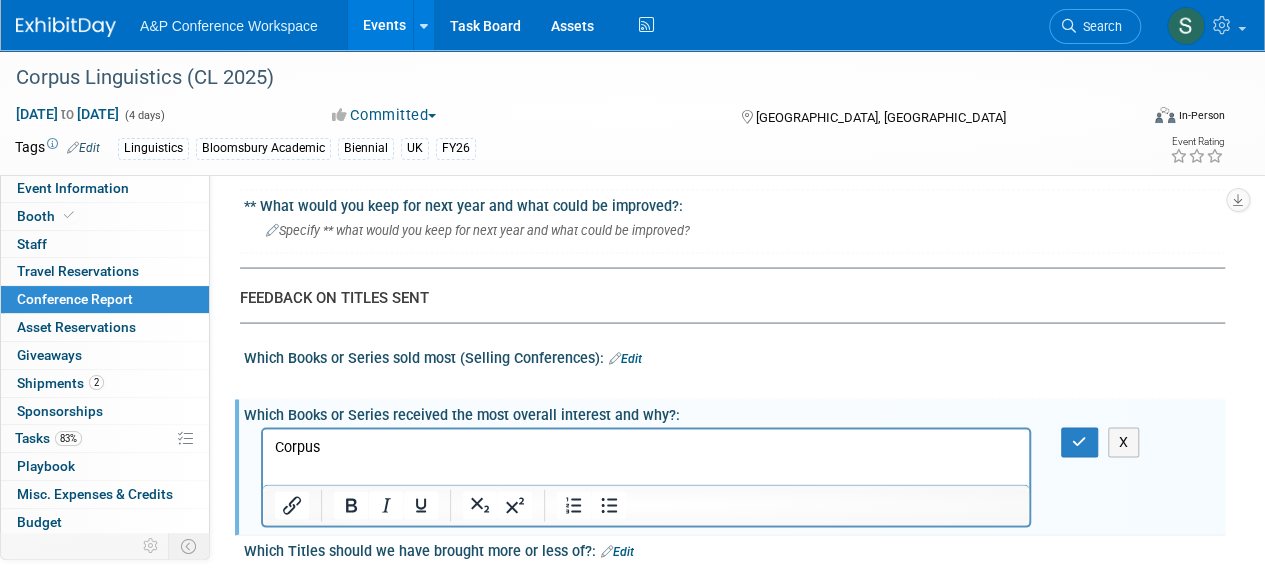 click on "Corpus" at bounding box center (646, 447) 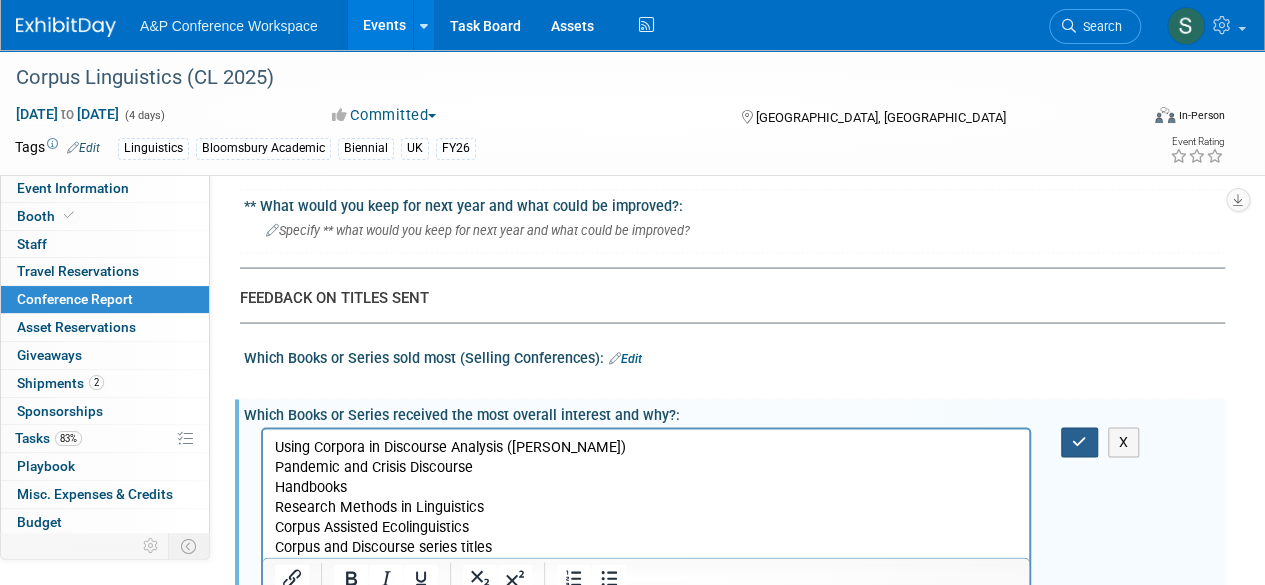 click at bounding box center [1079, 441] 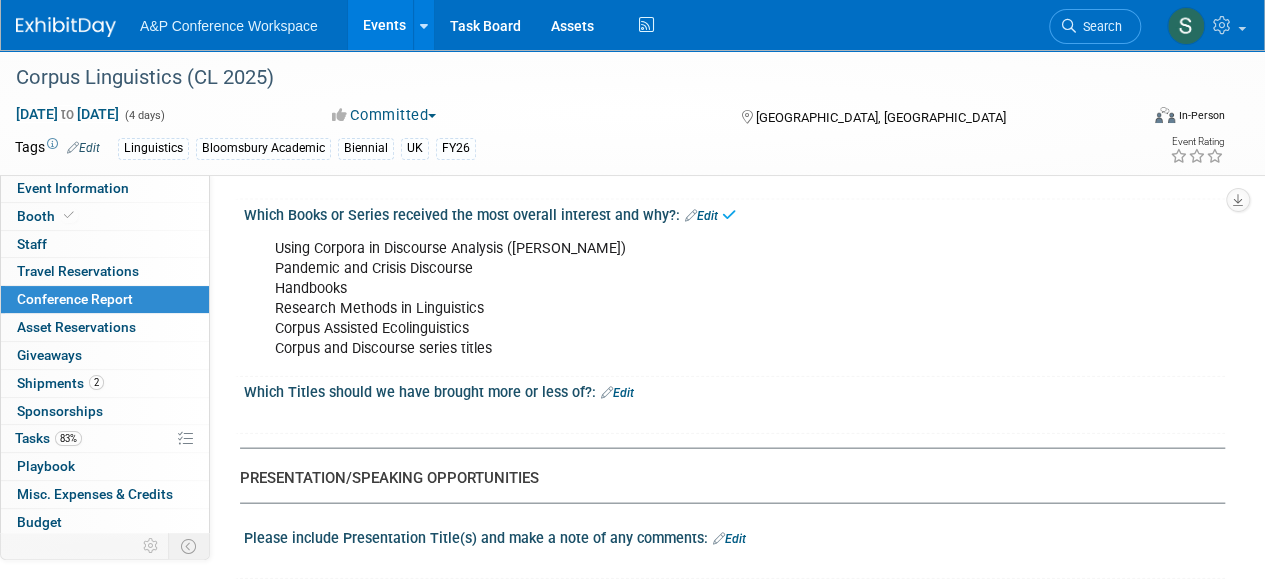 scroll, scrollTop: 2000, scrollLeft: 0, axis: vertical 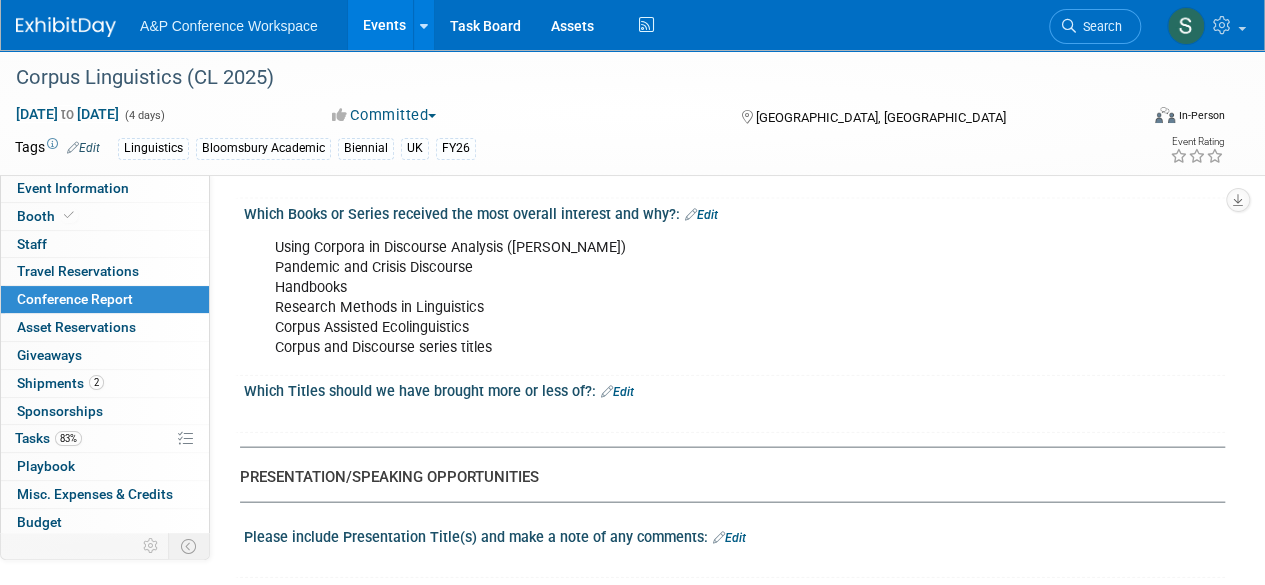 click on "Edit" at bounding box center [617, 392] 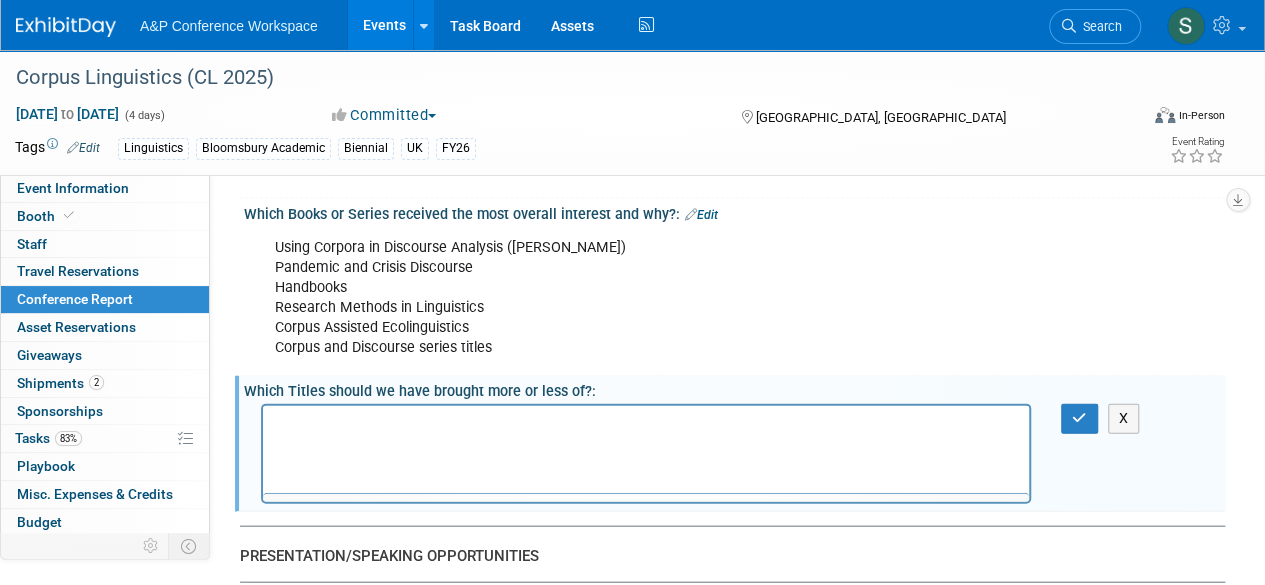 scroll, scrollTop: 0, scrollLeft: 0, axis: both 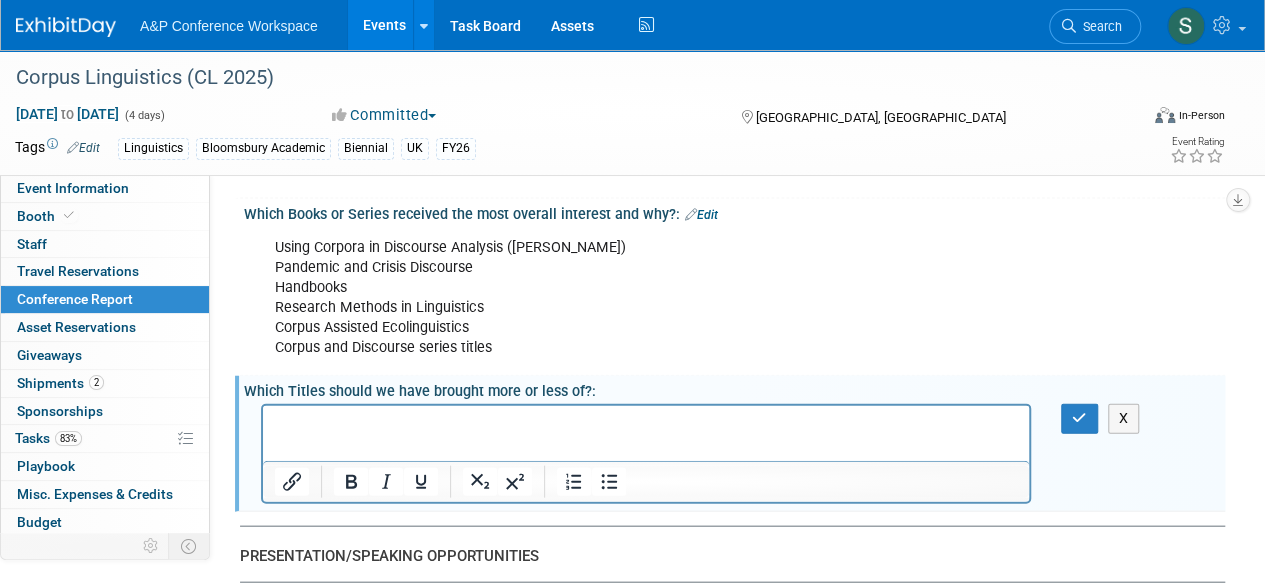 type 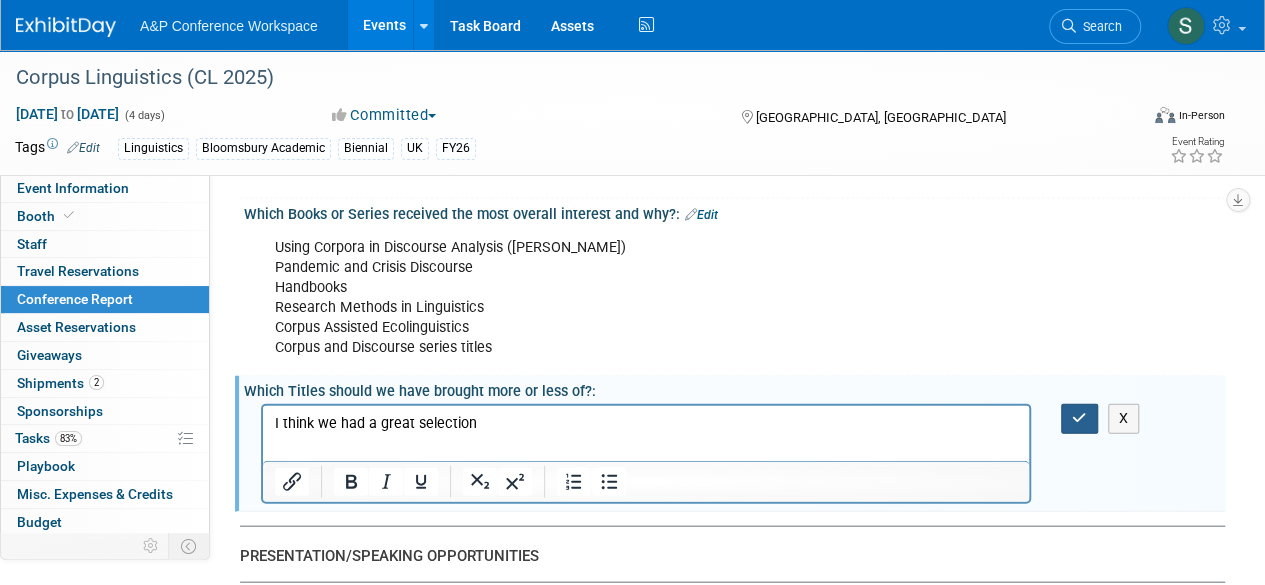 click at bounding box center [1079, 418] 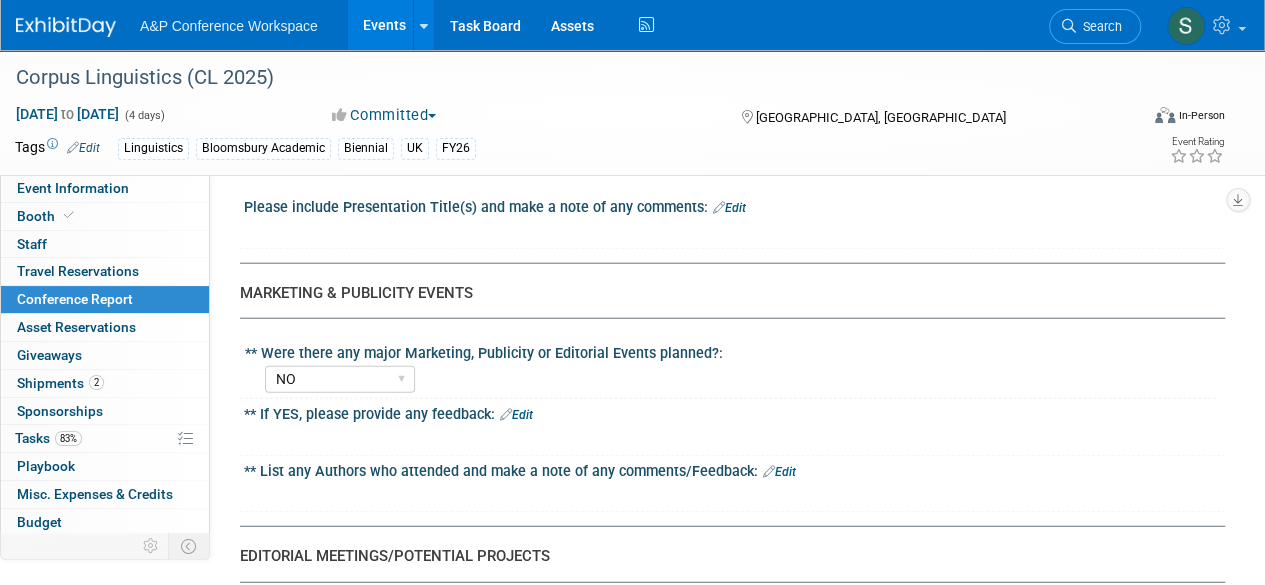 scroll, scrollTop: 2400, scrollLeft: 0, axis: vertical 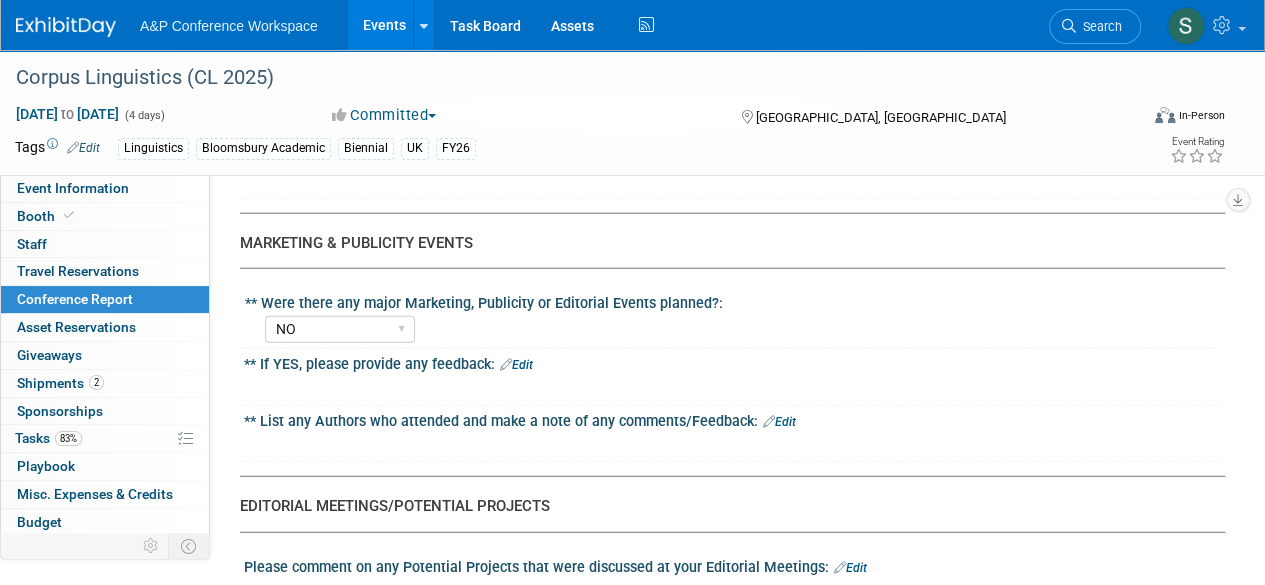 click on "Edit" at bounding box center [779, 422] 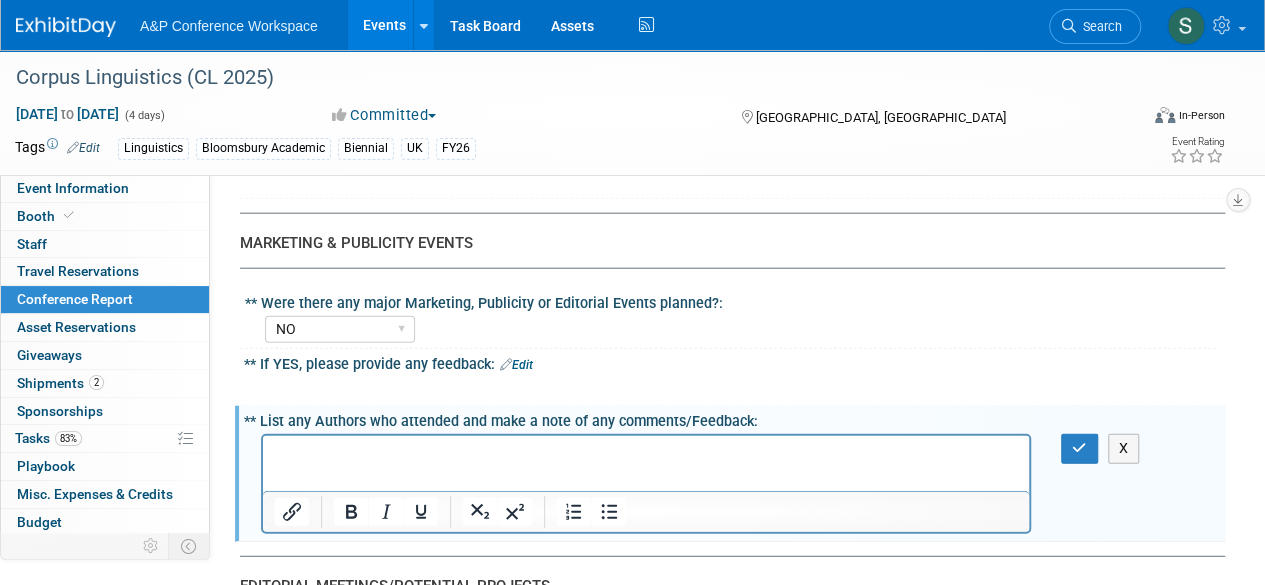 scroll, scrollTop: 0, scrollLeft: 0, axis: both 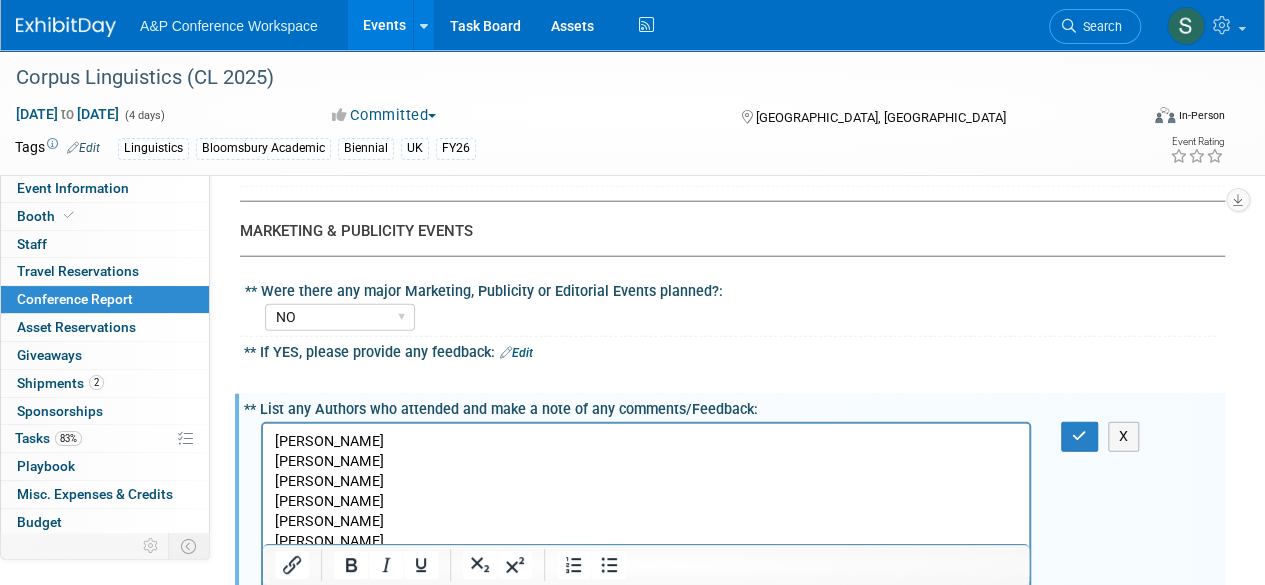 click on "kat Cupta" at bounding box center [646, 542] 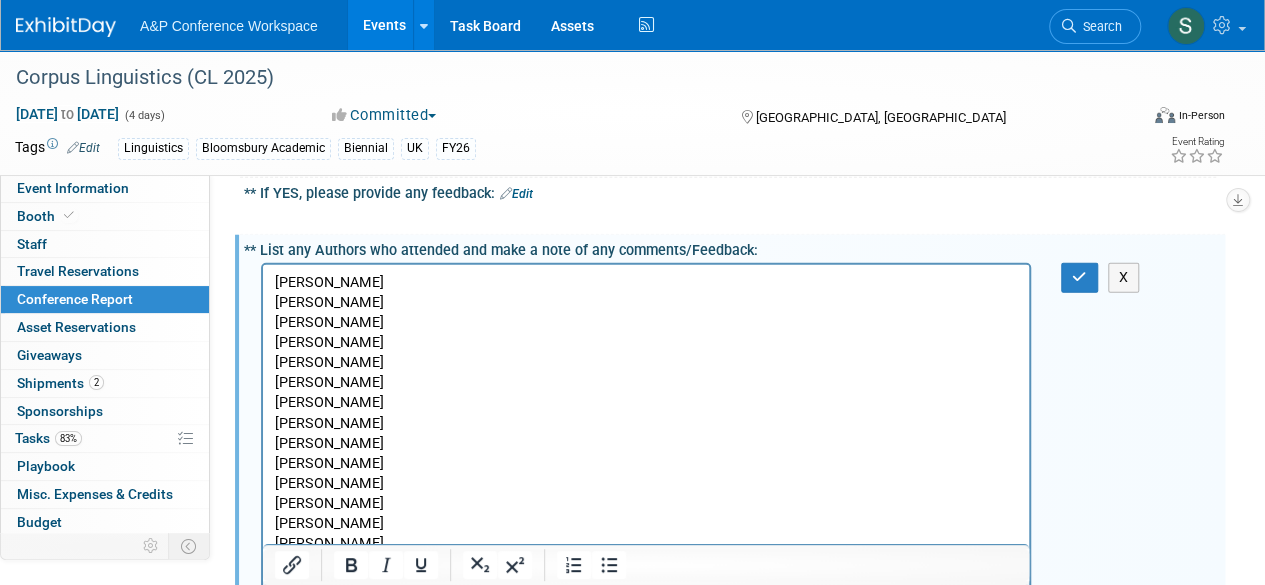 scroll, scrollTop: 2591, scrollLeft: 0, axis: vertical 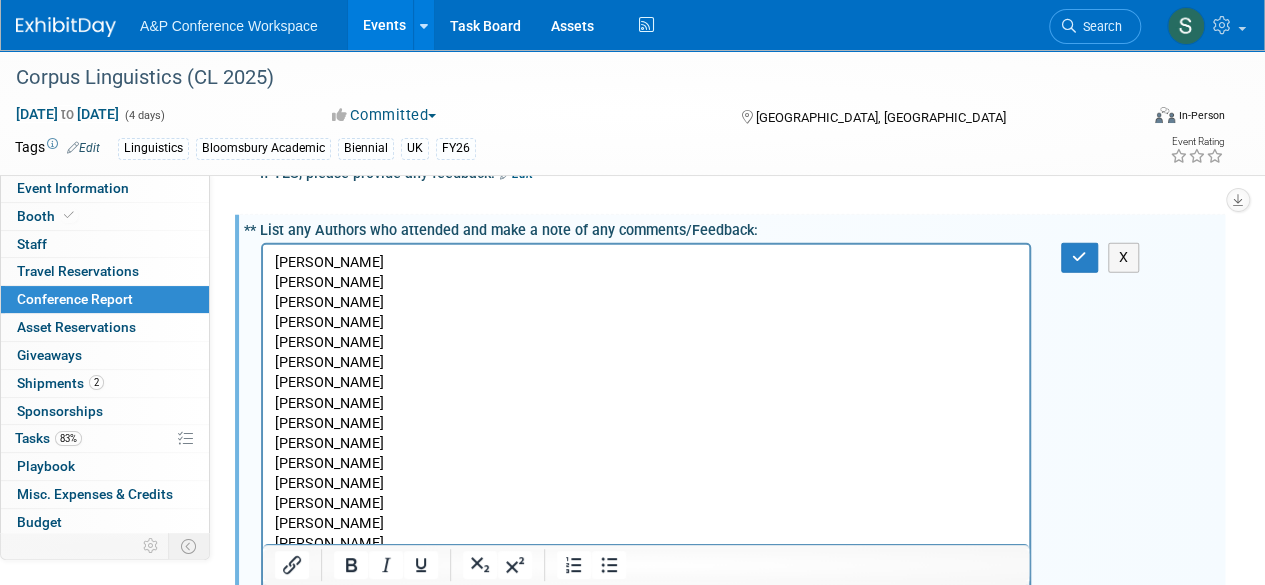 click on "Anna MArchi" at bounding box center (646, 484) 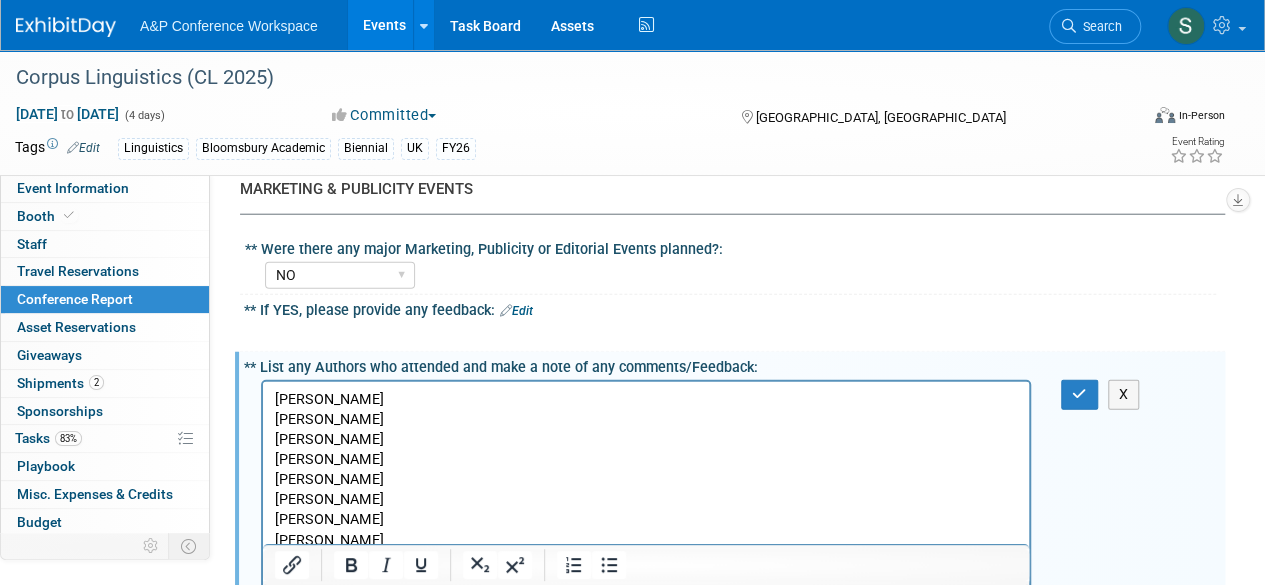 scroll, scrollTop: 2391, scrollLeft: 0, axis: vertical 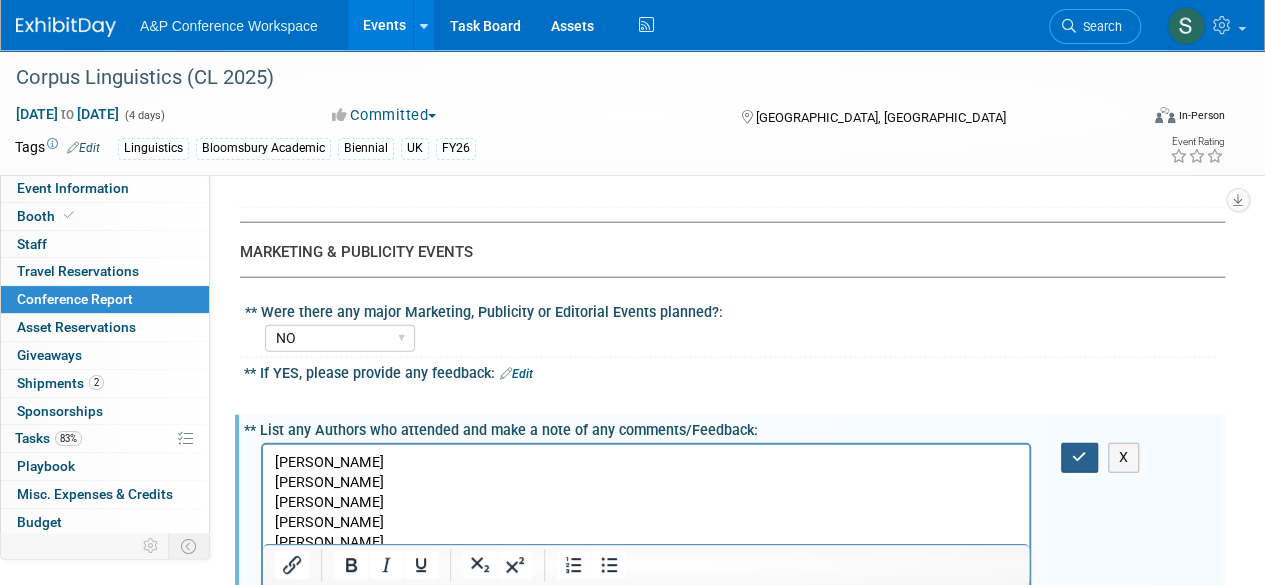 click at bounding box center (1079, 457) 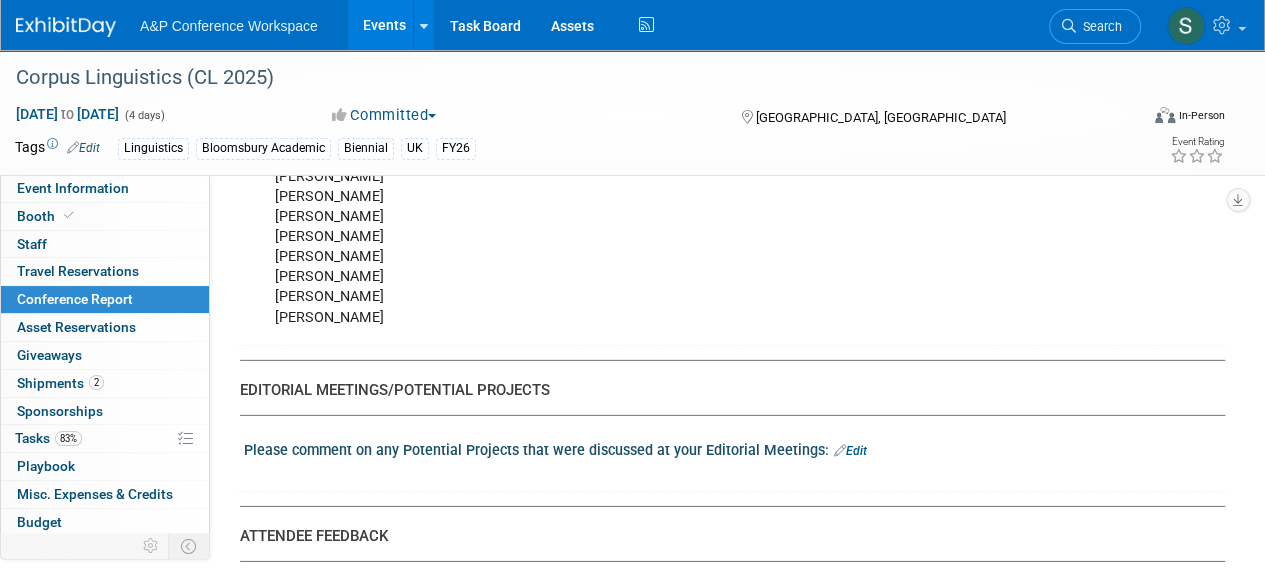 scroll, scrollTop: 2891, scrollLeft: 0, axis: vertical 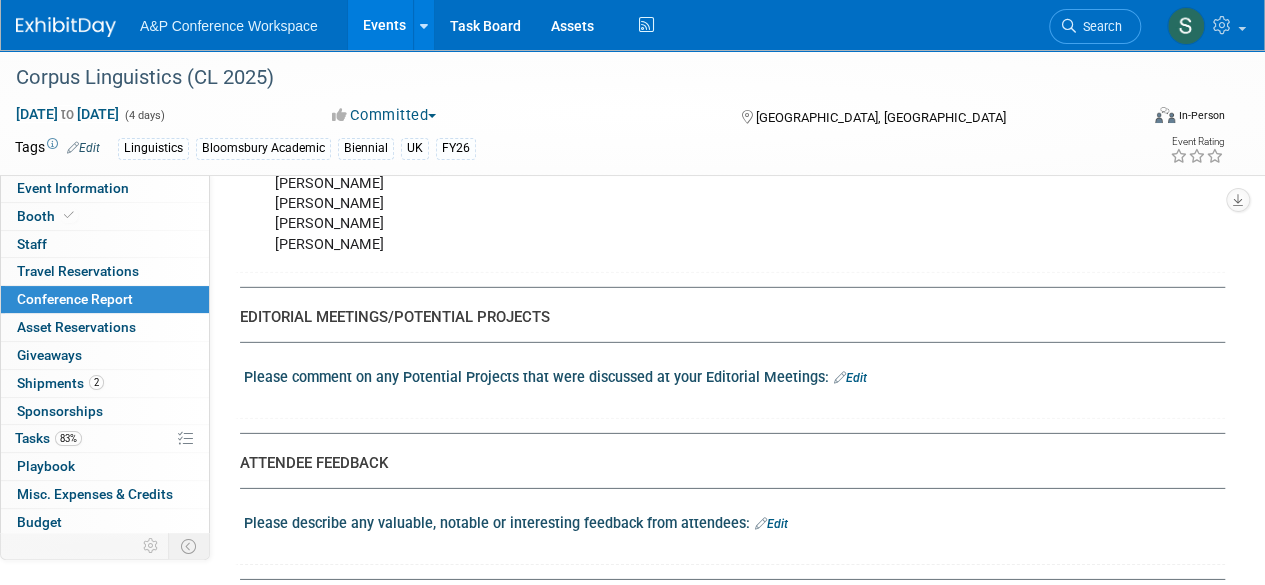 click on "Edit" at bounding box center [850, 378] 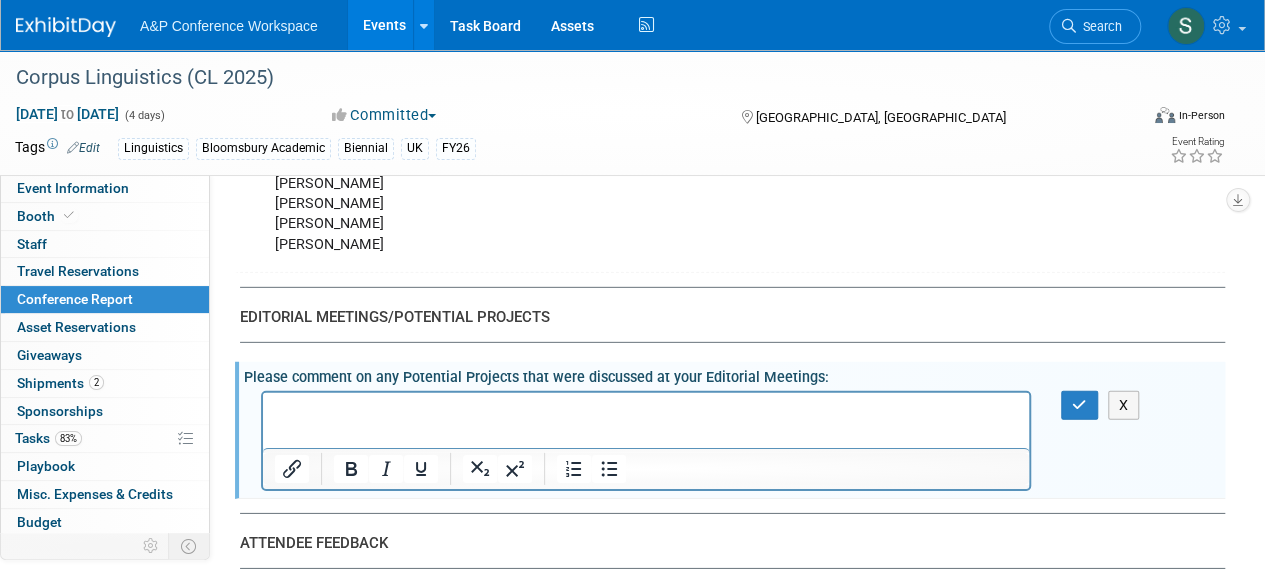 scroll, scrollTop: 0, scrollLeft: 0, axis: both 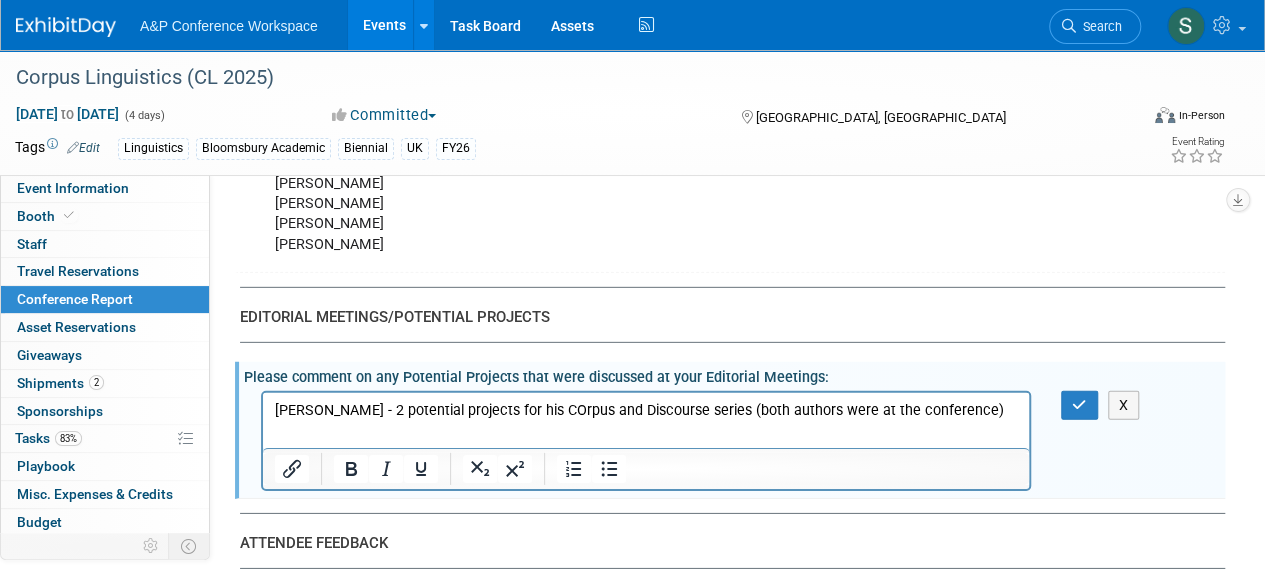 click on "Gavin Brookes - 2 potential projects for his COrpus and Discourse series (both authors were at the conference)" at bounding box center (646, 410) 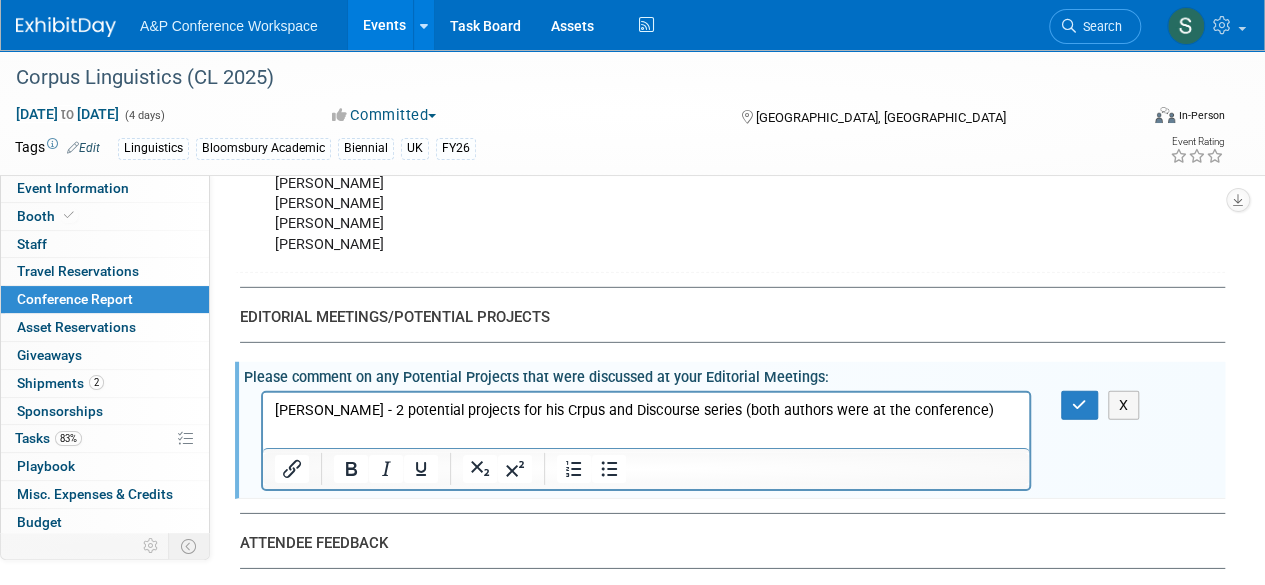 click on "Gavin Brookes - 2 potential projects for his Crpus and Discourse series (both authors were at the conference)" at bounding box center (646, 410) 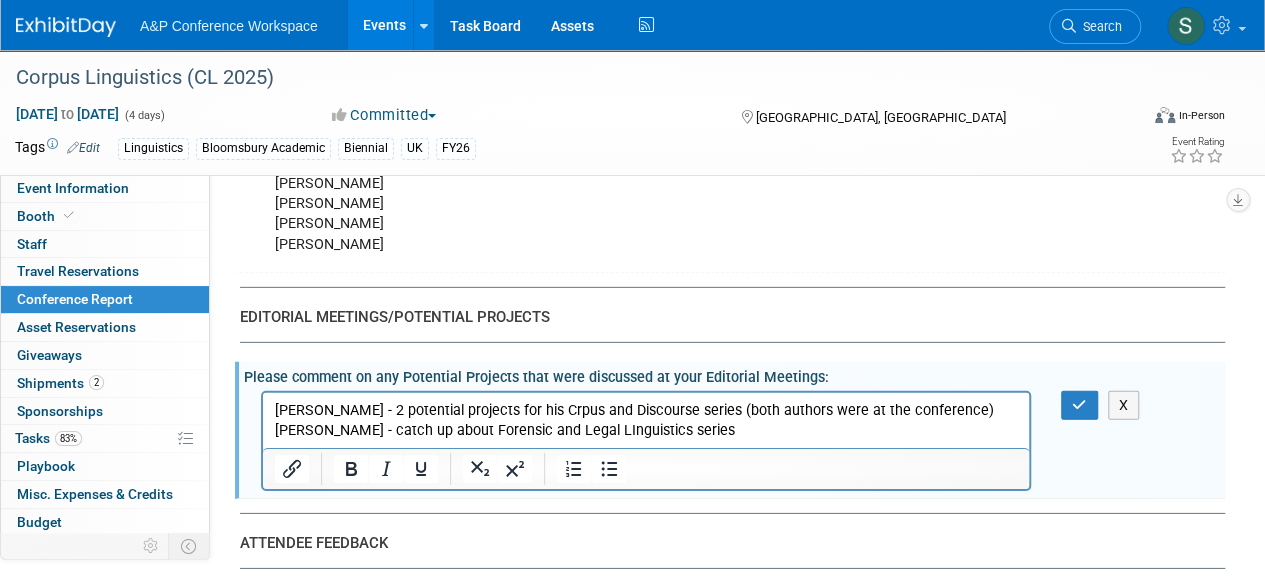 click on "David Wright - catch up about Forensic and Legal LInguistics series" at bounding box center [646, 430] 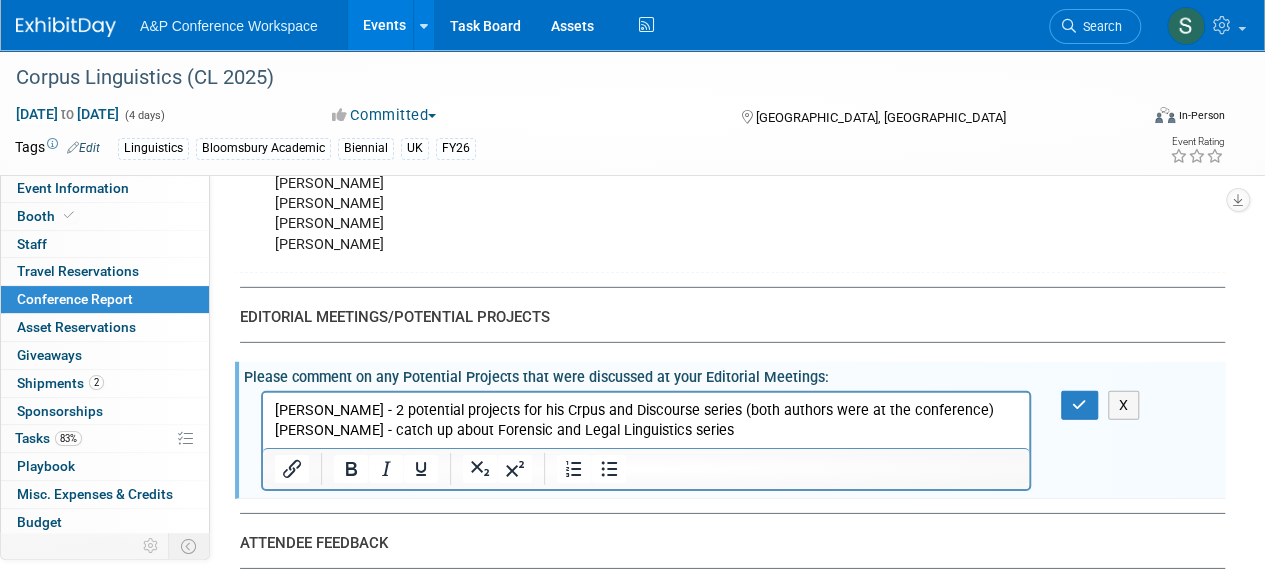 click on "David Wright - catch up about Forensic and Legal Linguistics series" at bounding box center [646, 430] 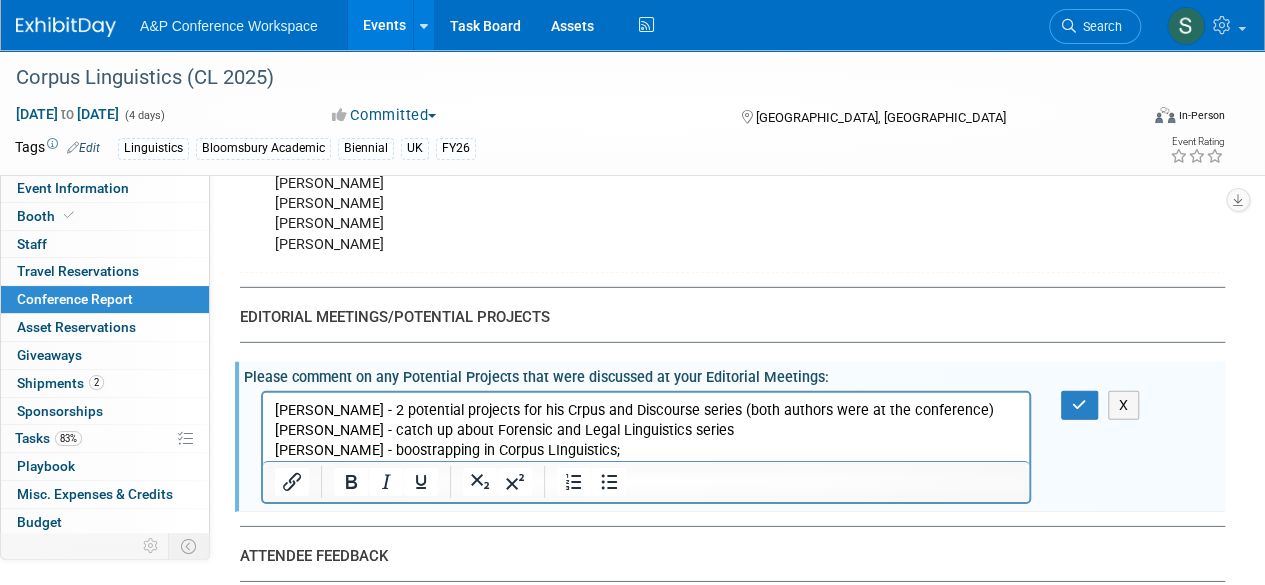 click on "Stephanie Evert - boostrapping in Corpus LInguistics;" at bounding box center (646, 450) 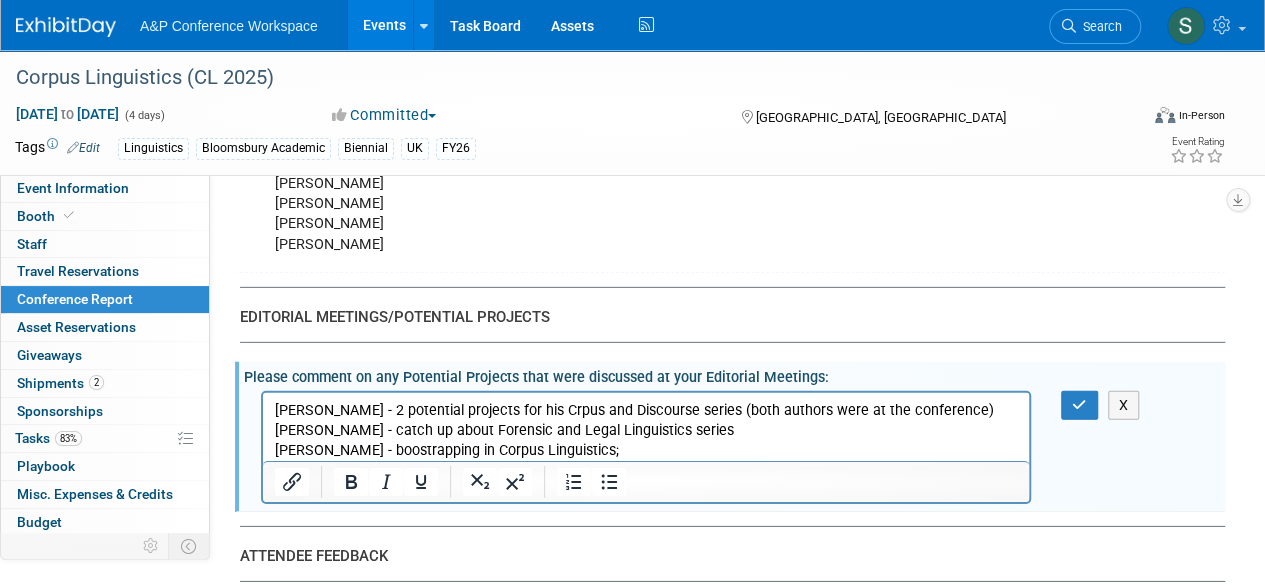 click on "Stephanie Evert - boostrapping in Corpus Linguistics;" at bounding box center [646, 450] 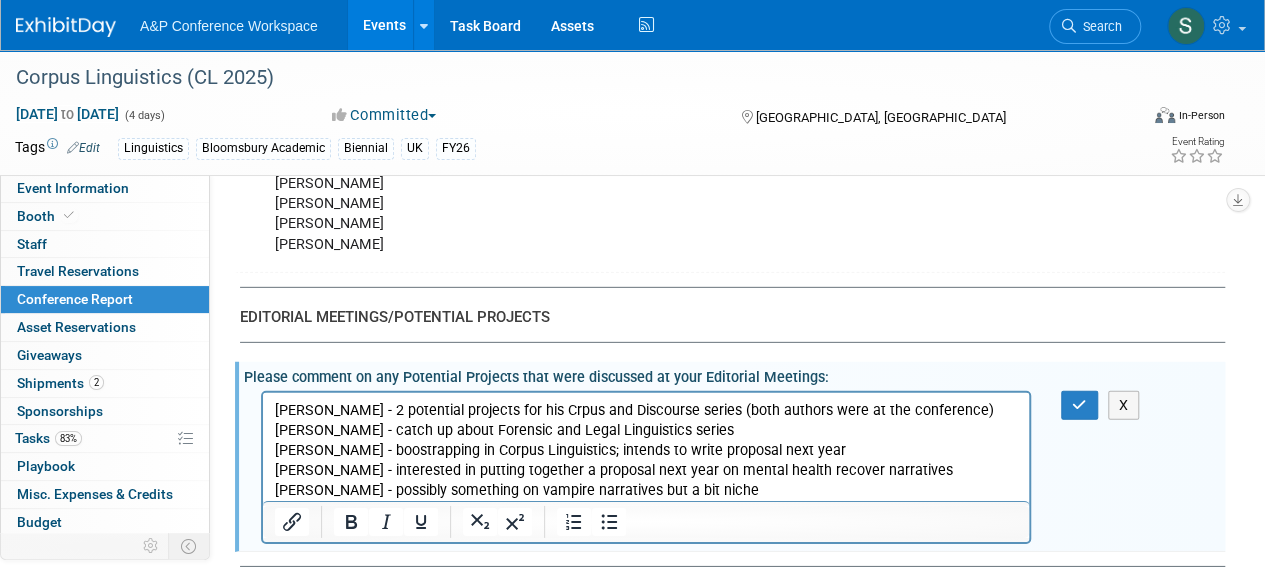 click on "Kat Gupta - possibly something on vampire narratives but a bit niche" at bounding box center (646, 490) 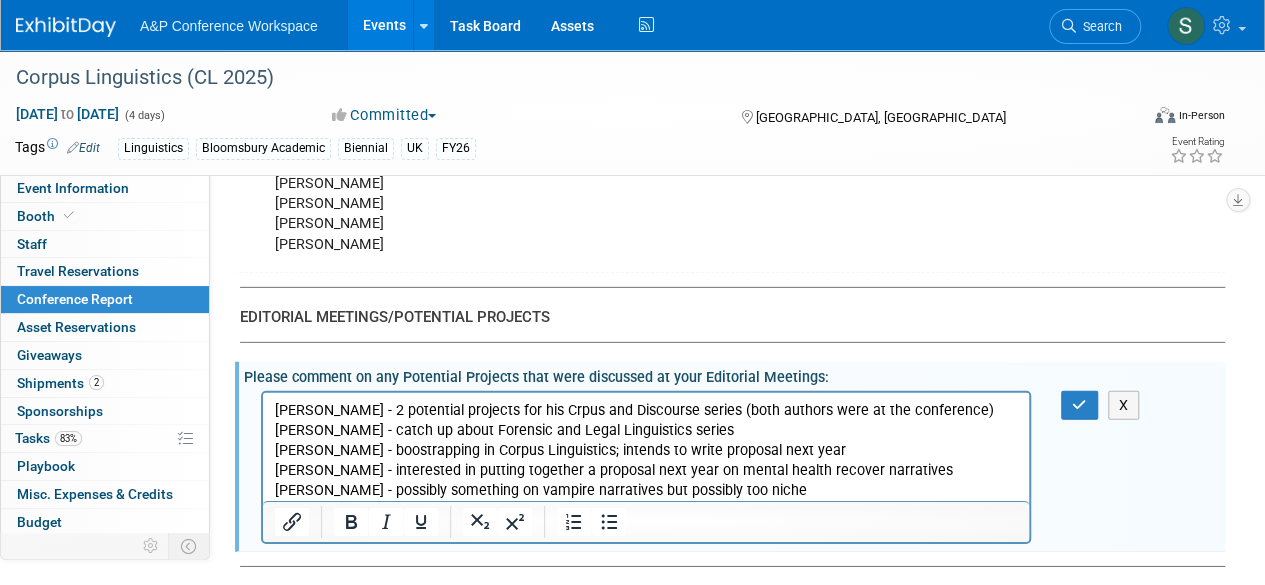 click on "Kat Gupta - possibly something on vampire narratives but possibly too niche" at bounding box center [646, 490] 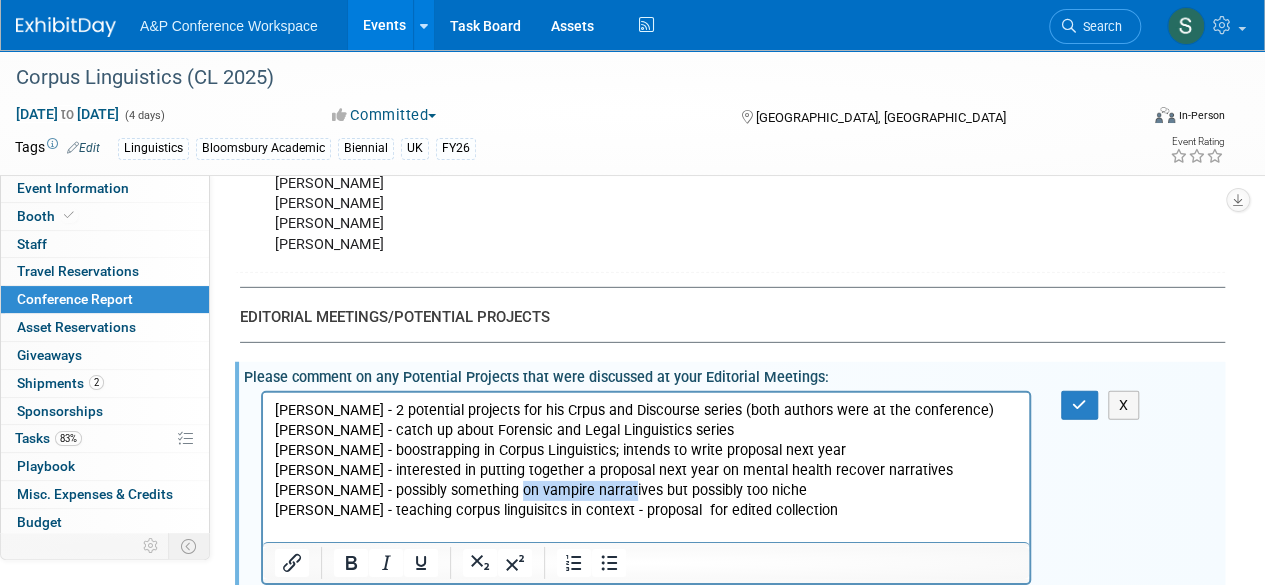 drag, startPoint x: 614, startPoint y: 490, endPoint x: 503, endPoint y: 490, distance: 111 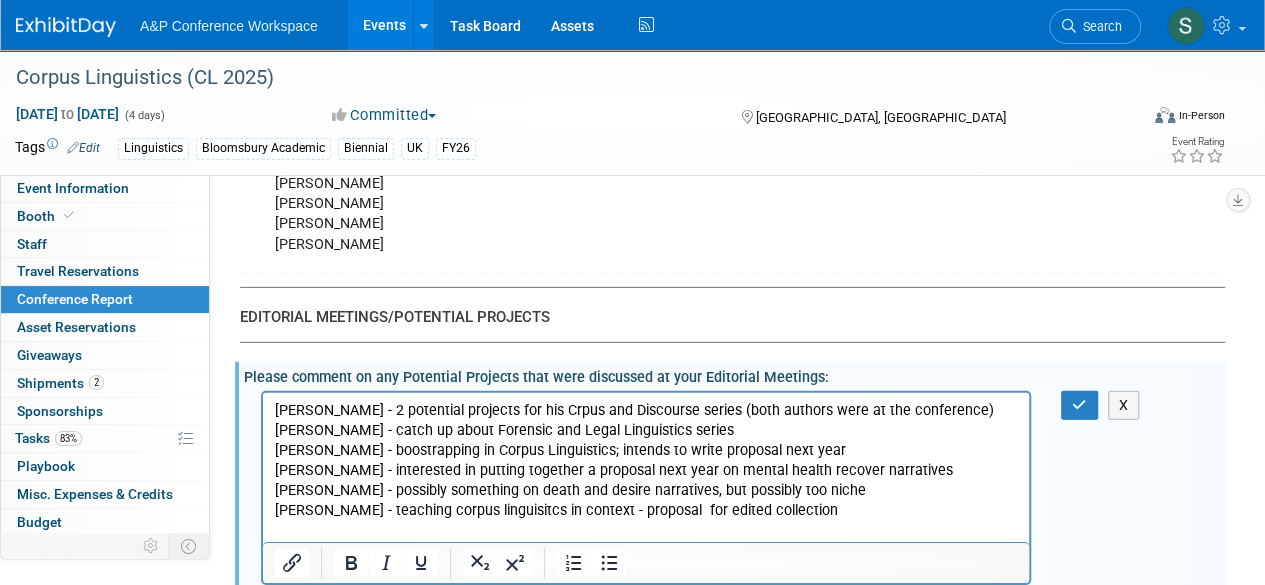 click at bounding box center [646, 530] 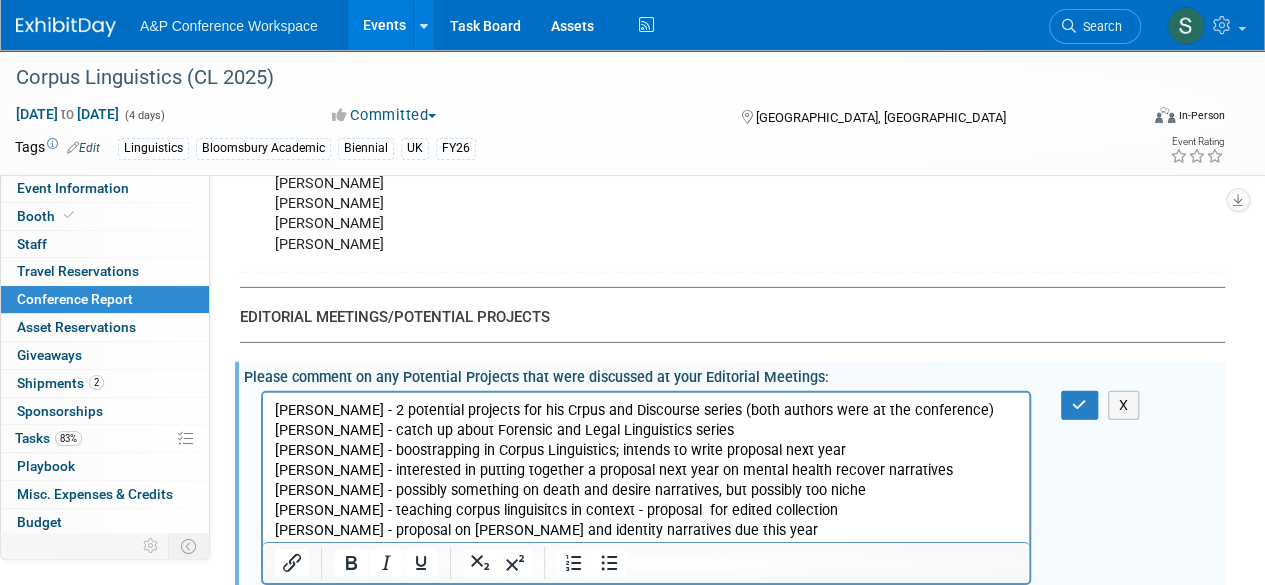 click on "Daniel Hunt - interested in putting together a proposal next year on mental health recover narratives" at bounding box center [646, 470] 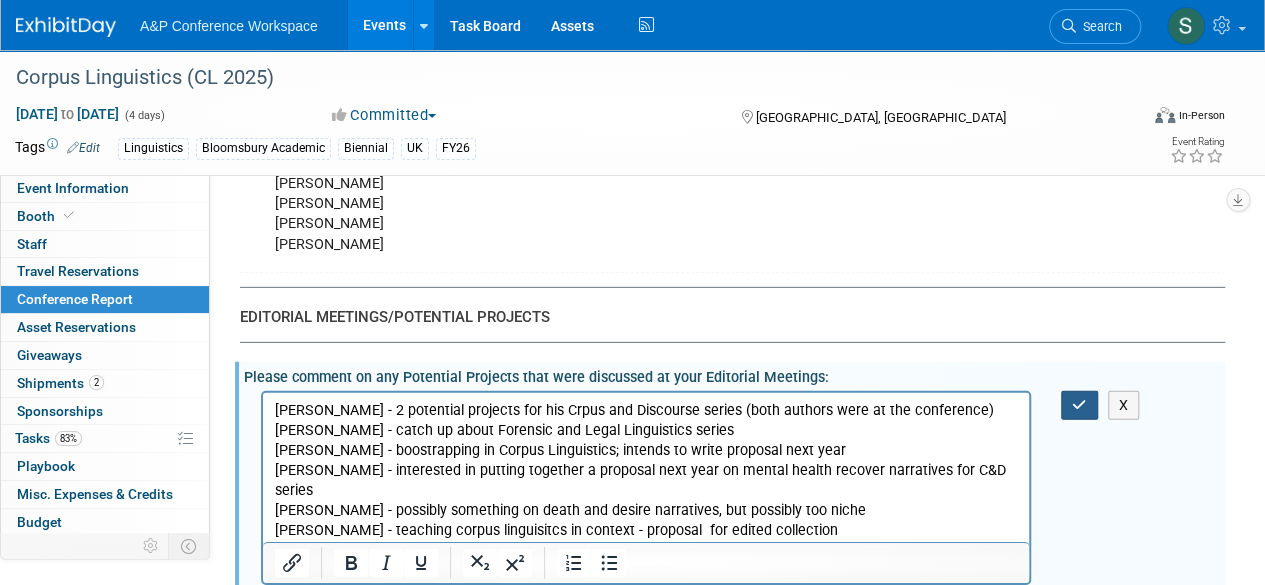 click at bounding box center (1079, 405) 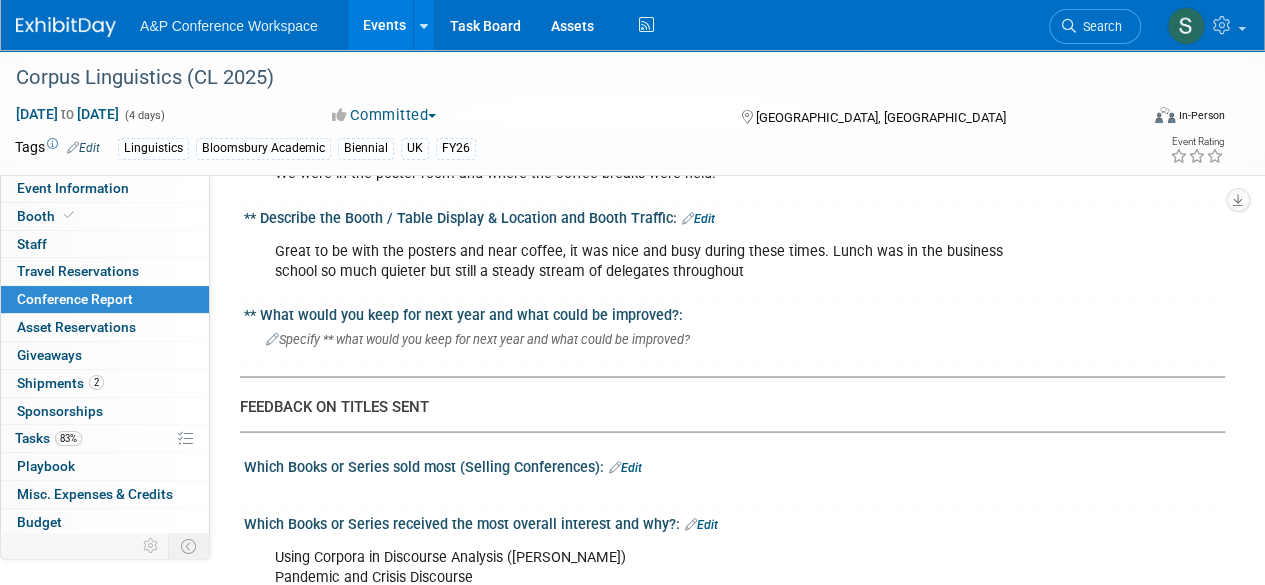 scroll, scrollTop: 1891, scrollLeft: 0, axis: vertical 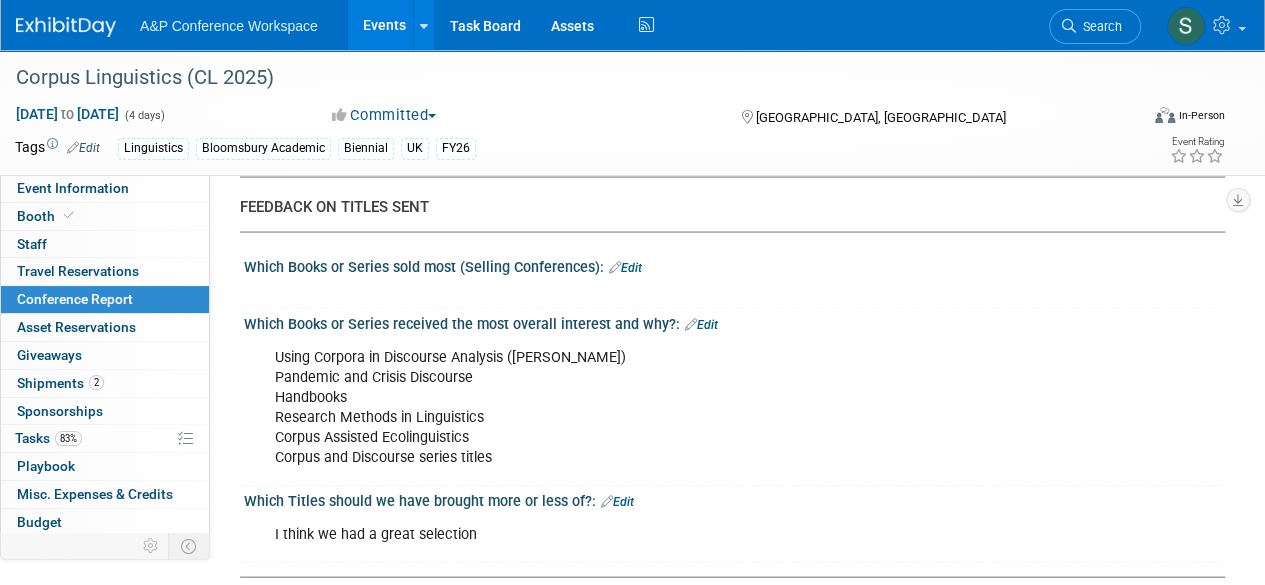 click on "Edit" at bounding box center [701, 324] 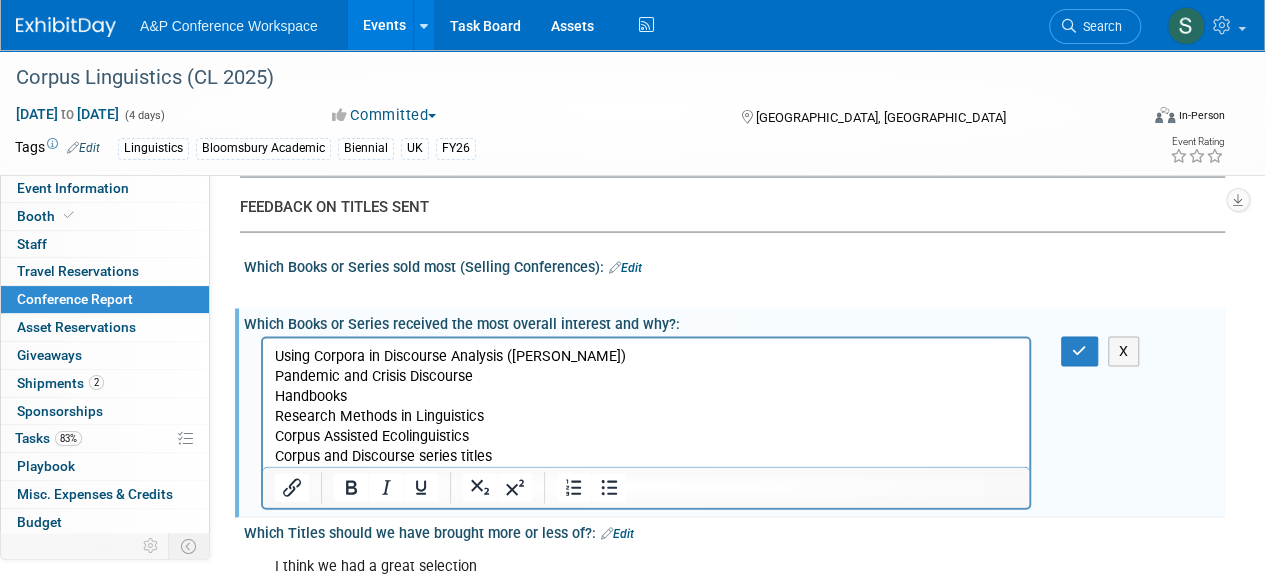 scroll, scrollTop: 0, scrollLeft: 0, axis: both 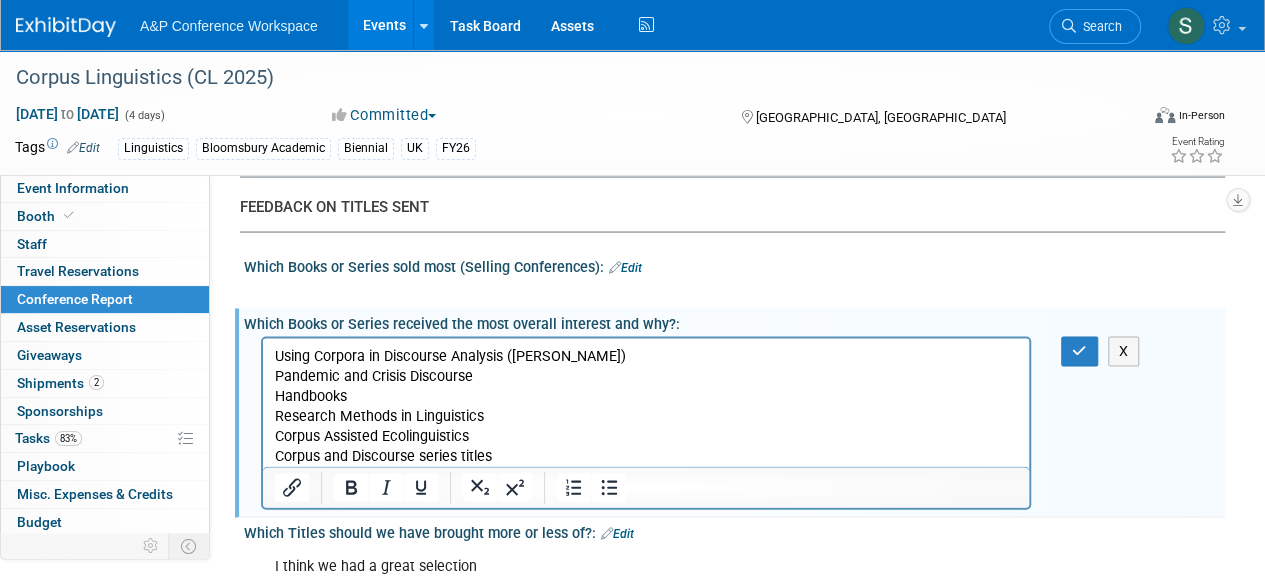 click on "Using Corpora in Discourse Analysis (Paul Baker) Pandemic and Crisis Discourse Handbooks Research Methods in Linguistics Corpus Assisted Ecolinguistics Corpus and Discourse series titles" at bounding box center (646, 406) 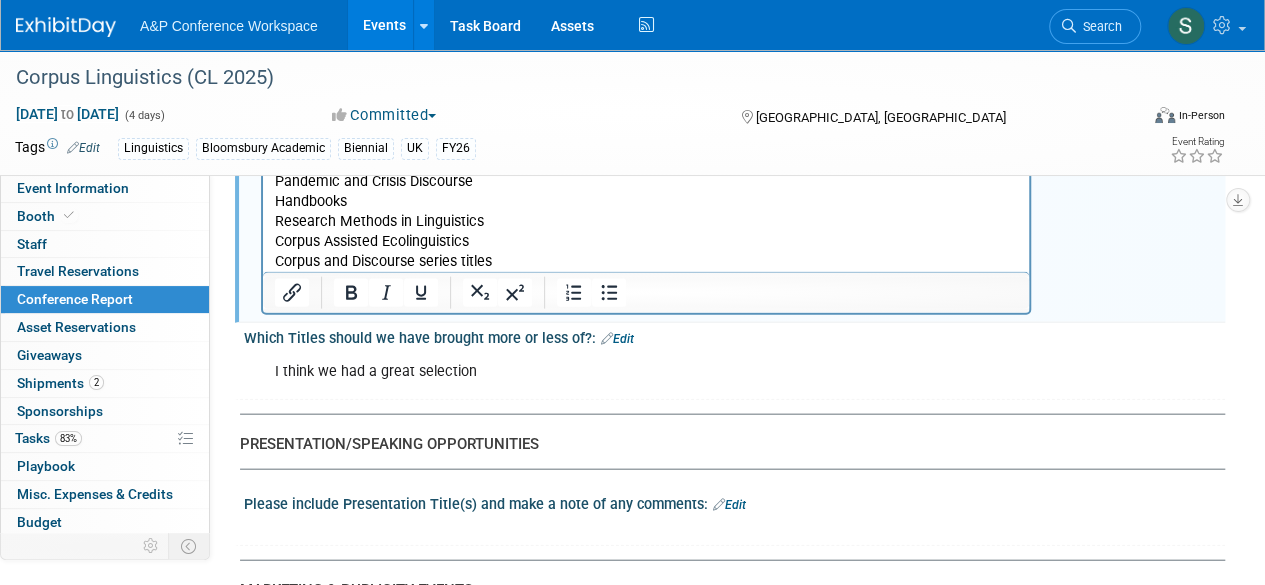 scroll, scrollTop: 2091, scrollLeft: 0, axis: vertical 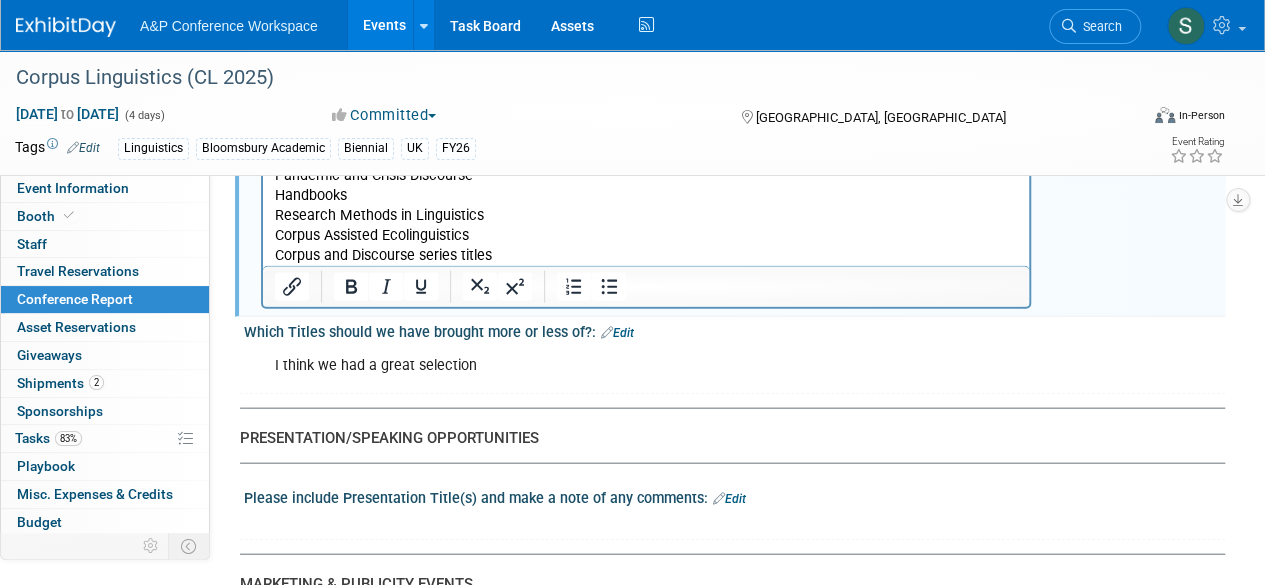 click on "Using Corpora in Discourse Analysis (Paul Baker) Pandemic and Crisis Discourse Handbooks Research Methods in Linguistics Corpus Assisted Ecolinguistics Corpus and Discourse series titles" at bounding box center [646, 206] 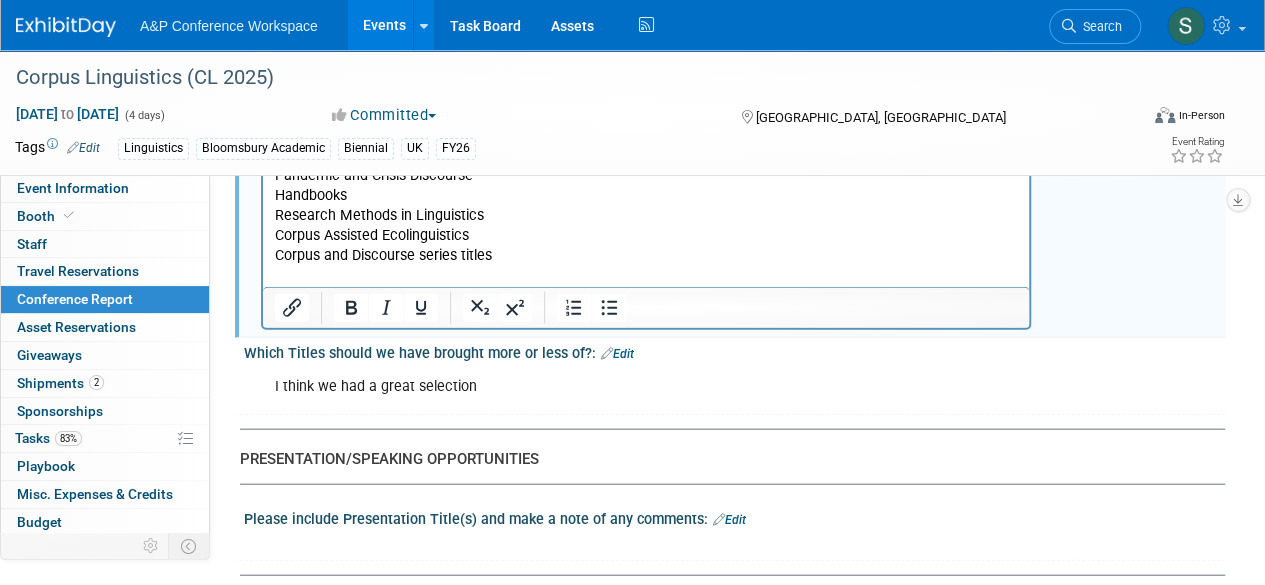 type 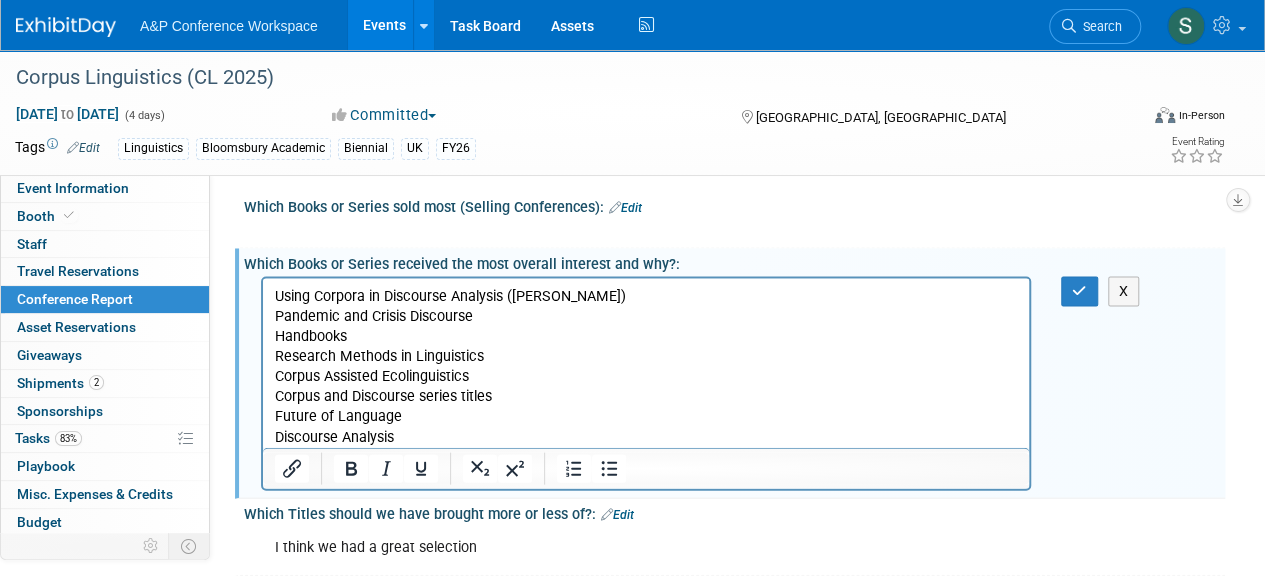scroll, scrollTop: 1891, scrollLeft: 0, axis: vertical 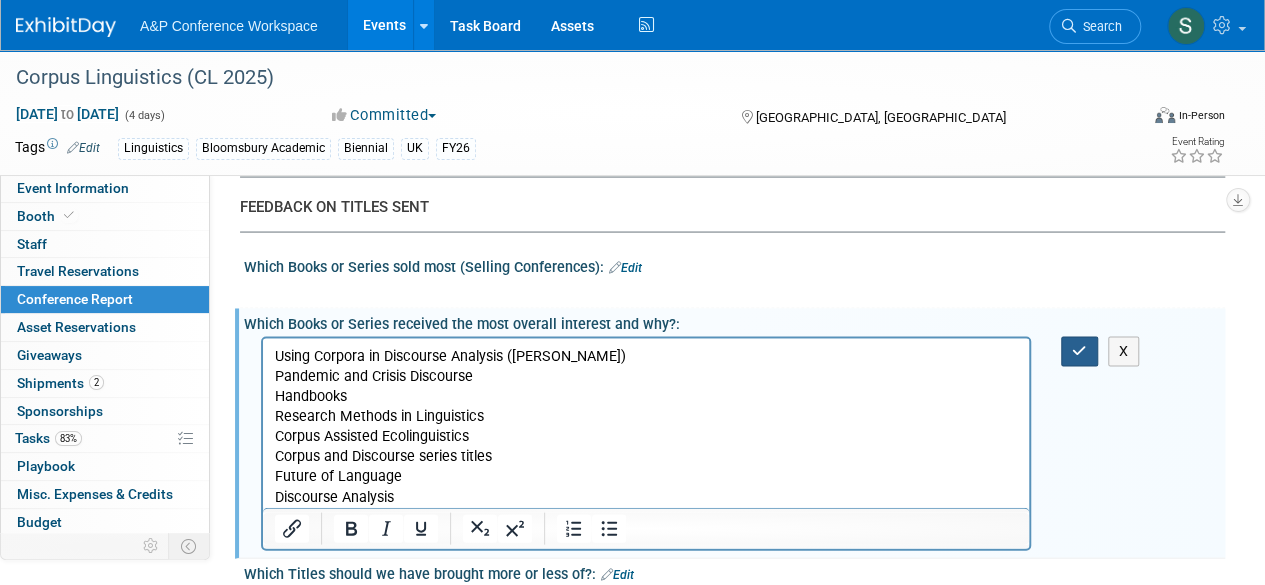 click at bounding box center [1079, 350] 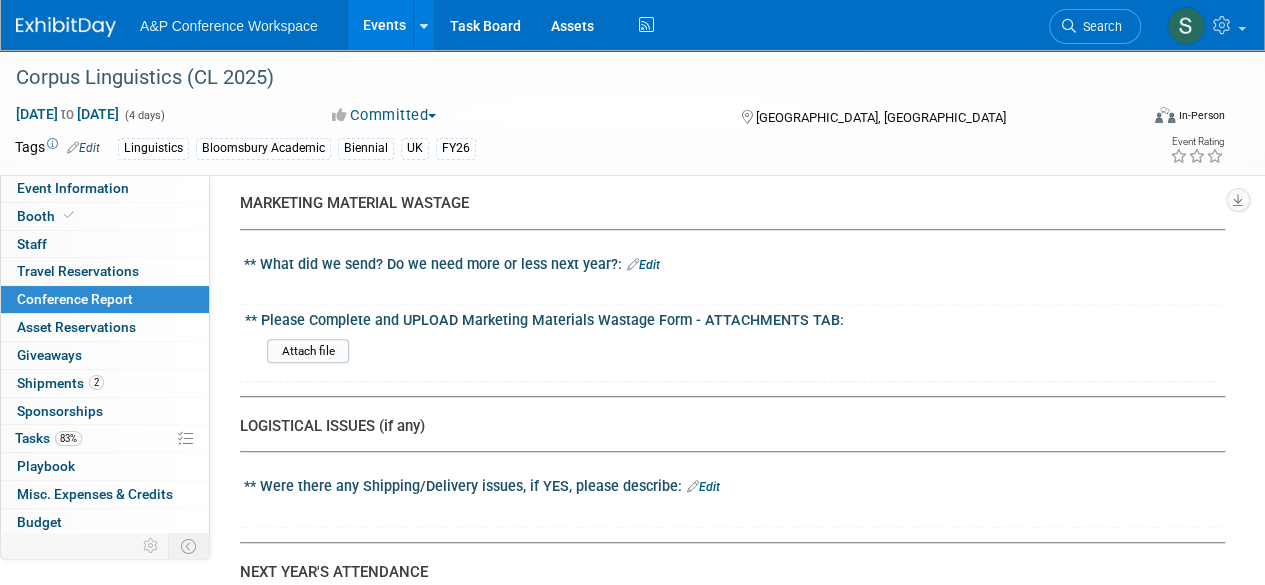 scroll, scrollTop: 4291, scrollLeft: 0, axis: vertical 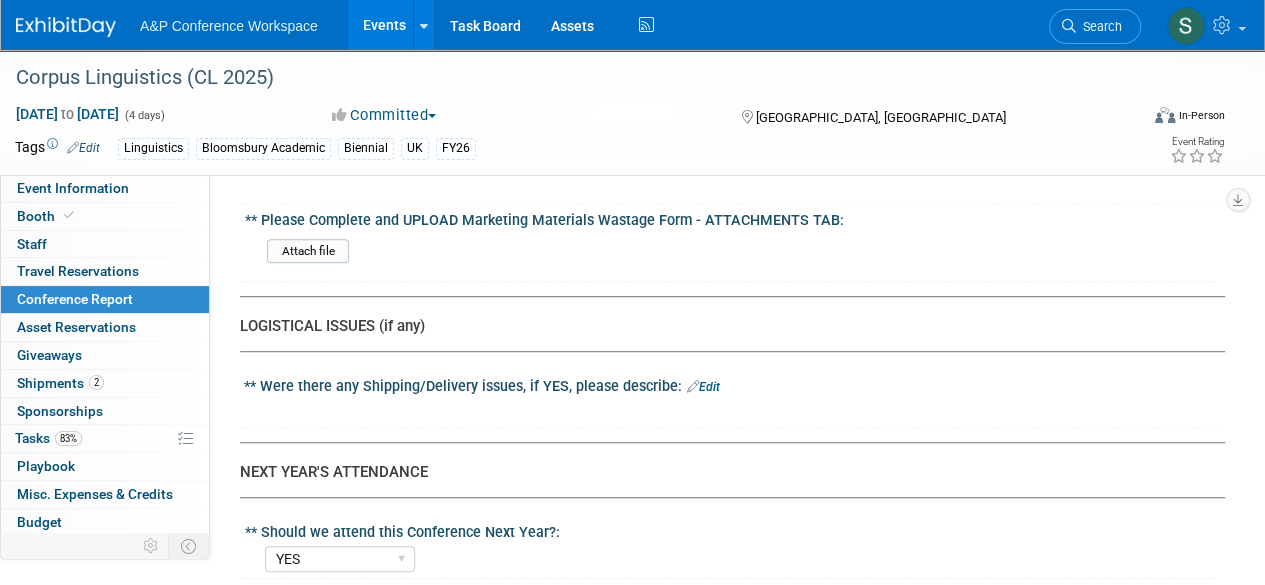 click on "Edit" at bounding box center [703, 387] 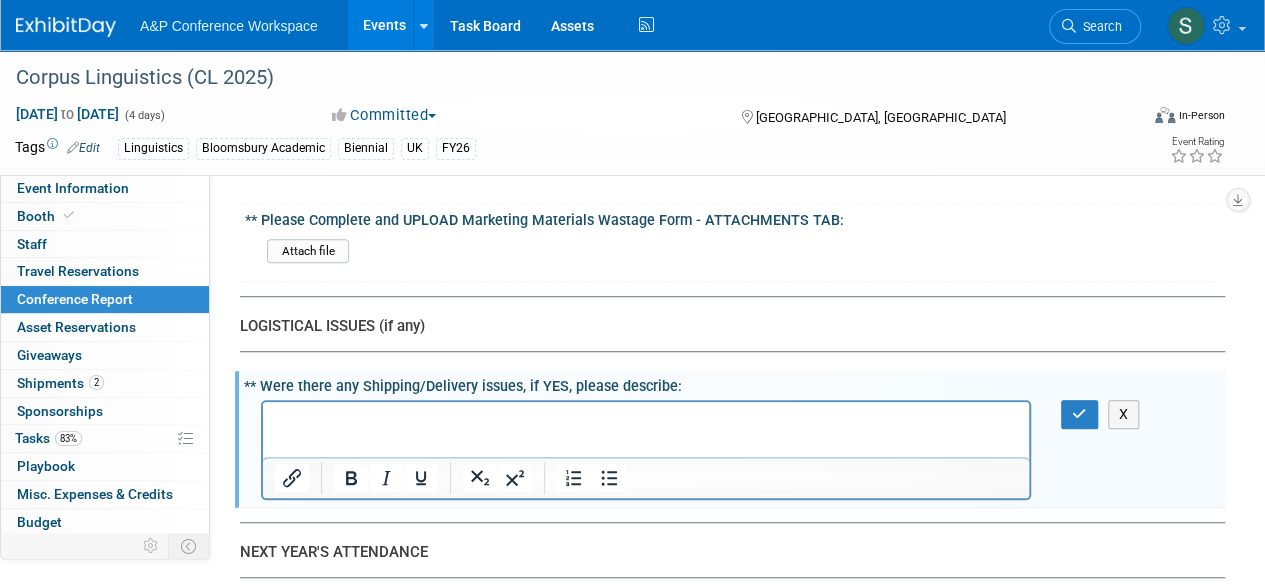 scroll, scrollTop: 0, scrollLeft: 0, axis: both 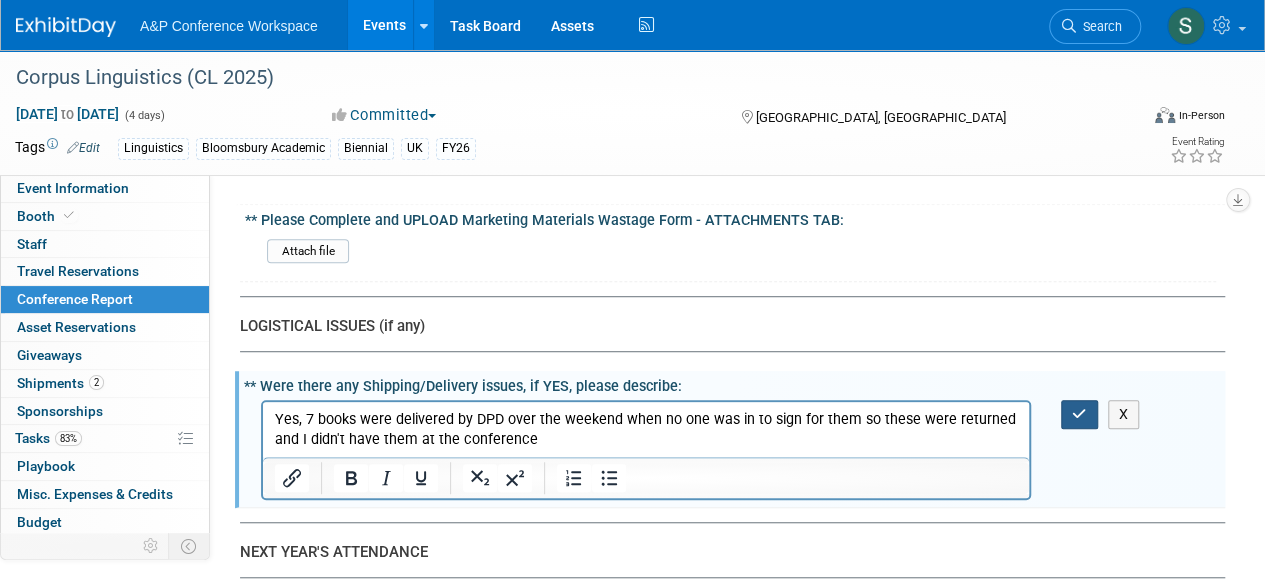 click at bounding box center [1079, 414] 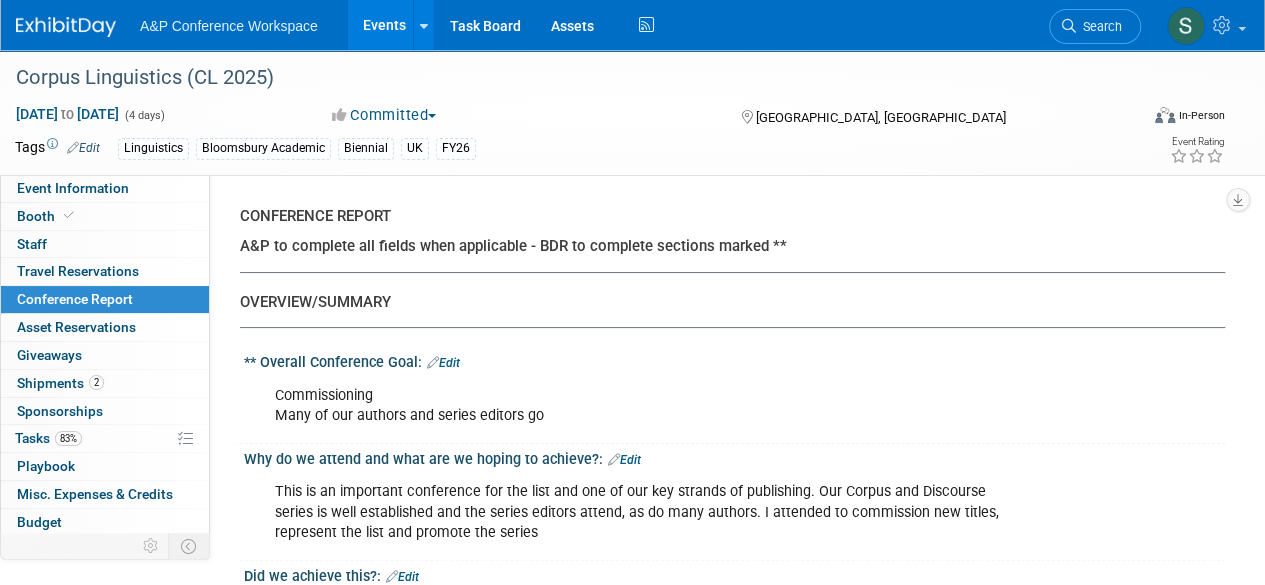scroll, scrollTop: 100, scrollLeft: 0, axis: vertical 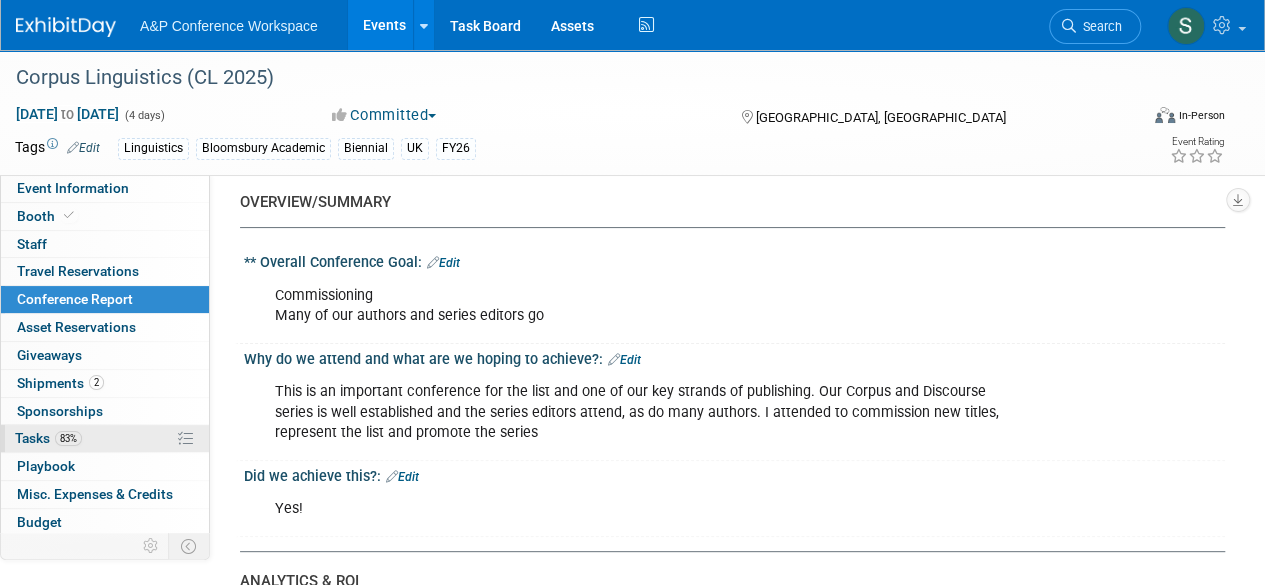 click on "Tasks 83%" at bounding box center (48, 438) 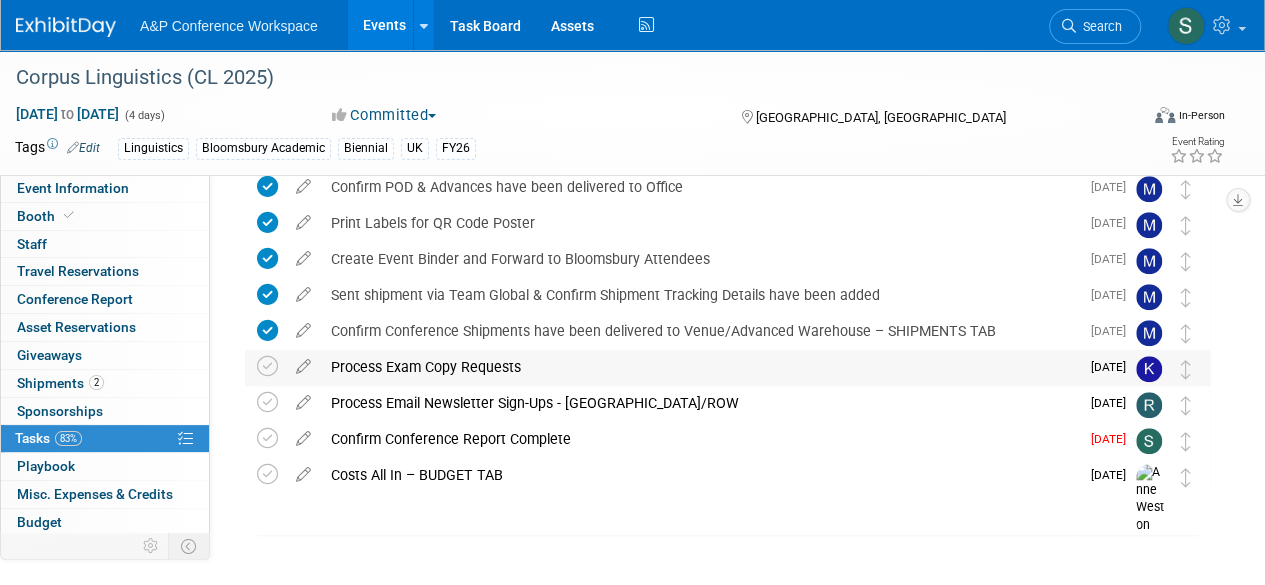 scroll, scrollTop: 660, scrollLeft: 0, axis: vertical 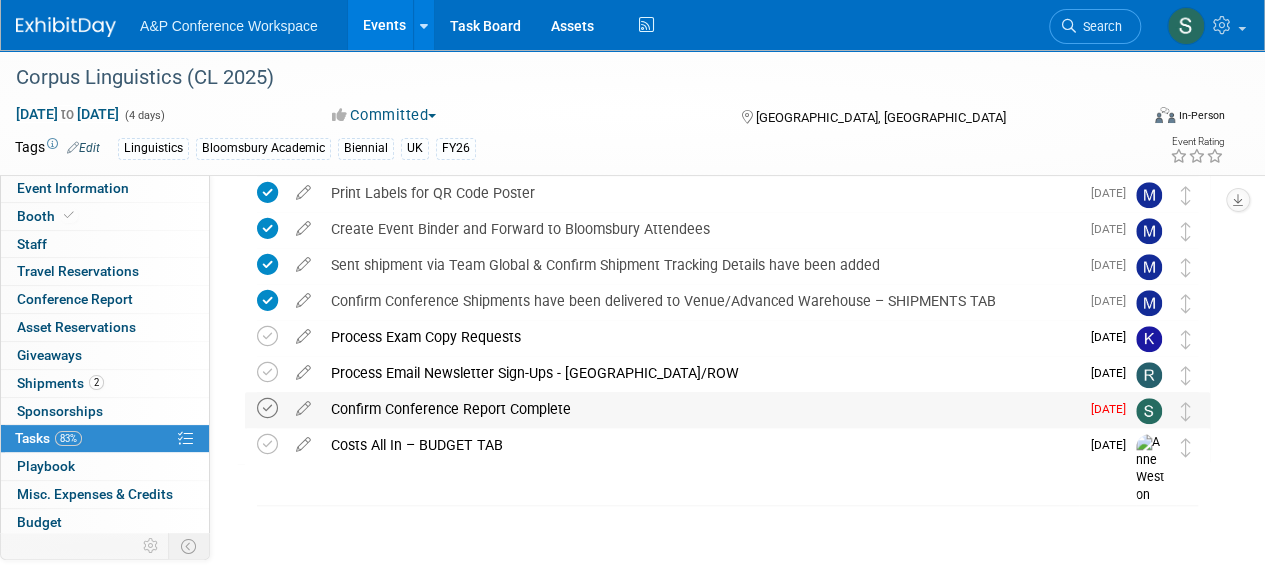 click at bounding box center (267, 408) 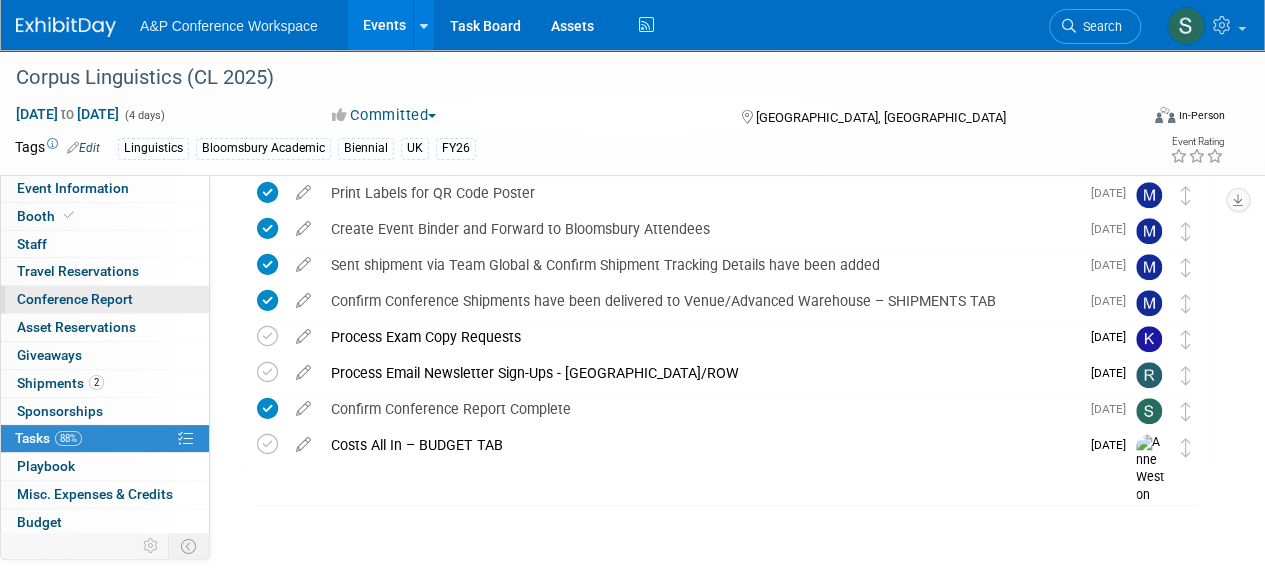 click on "Conference Report" at bounding box center (75, 299) 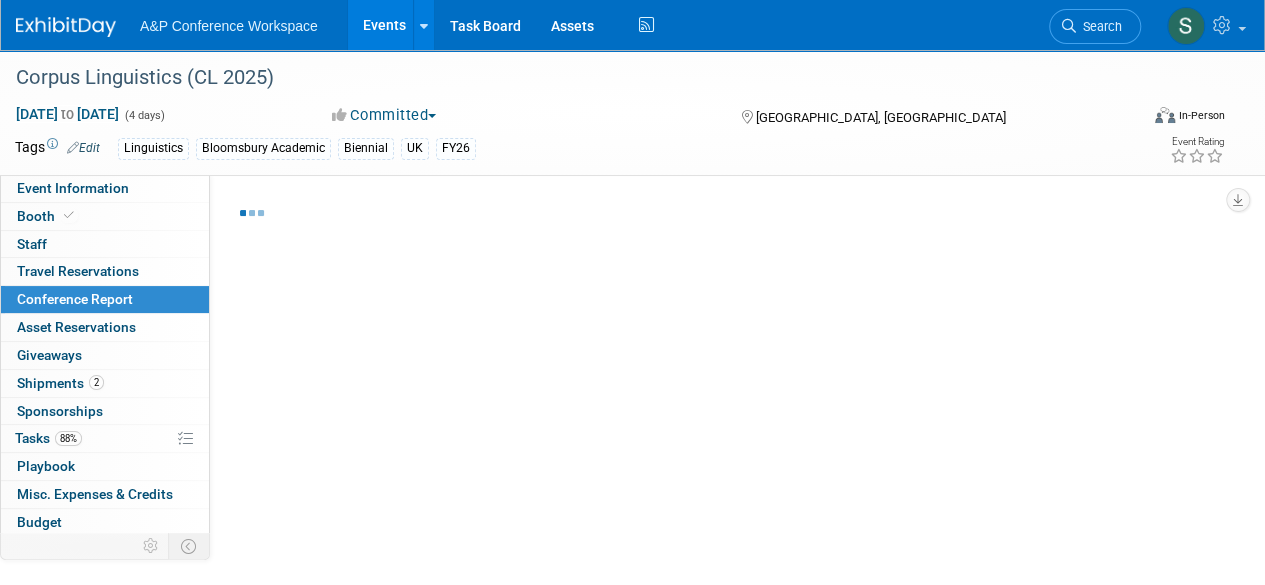 select on "NO" 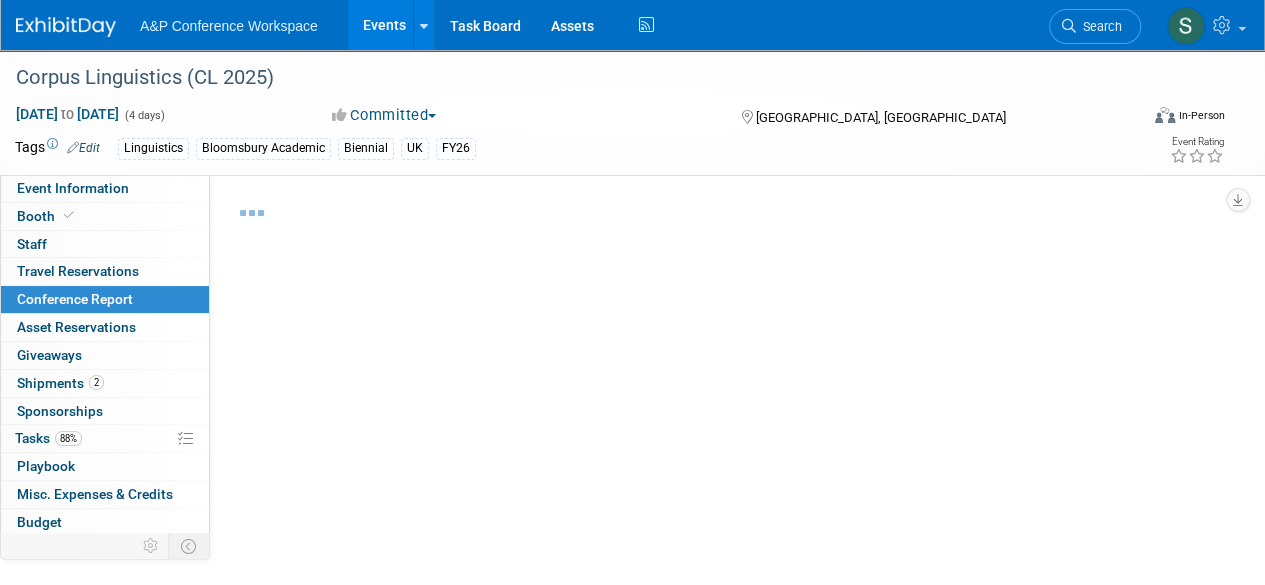 select on "YES" 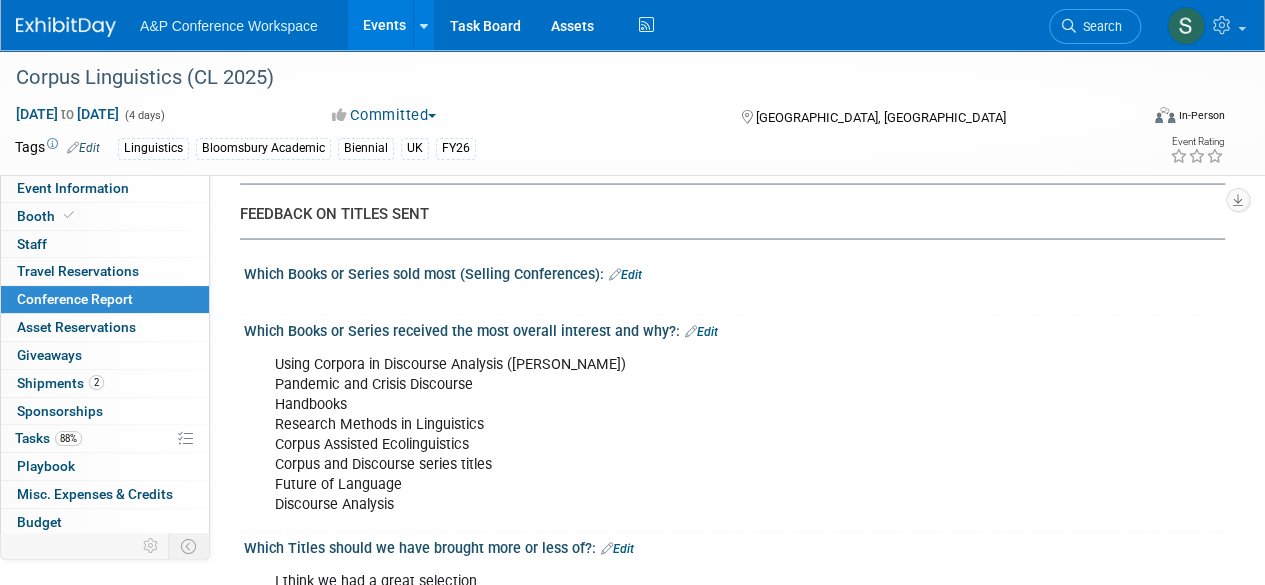 scroll, scrollTop: 1900, scrollLeft: 0, axis: vertical 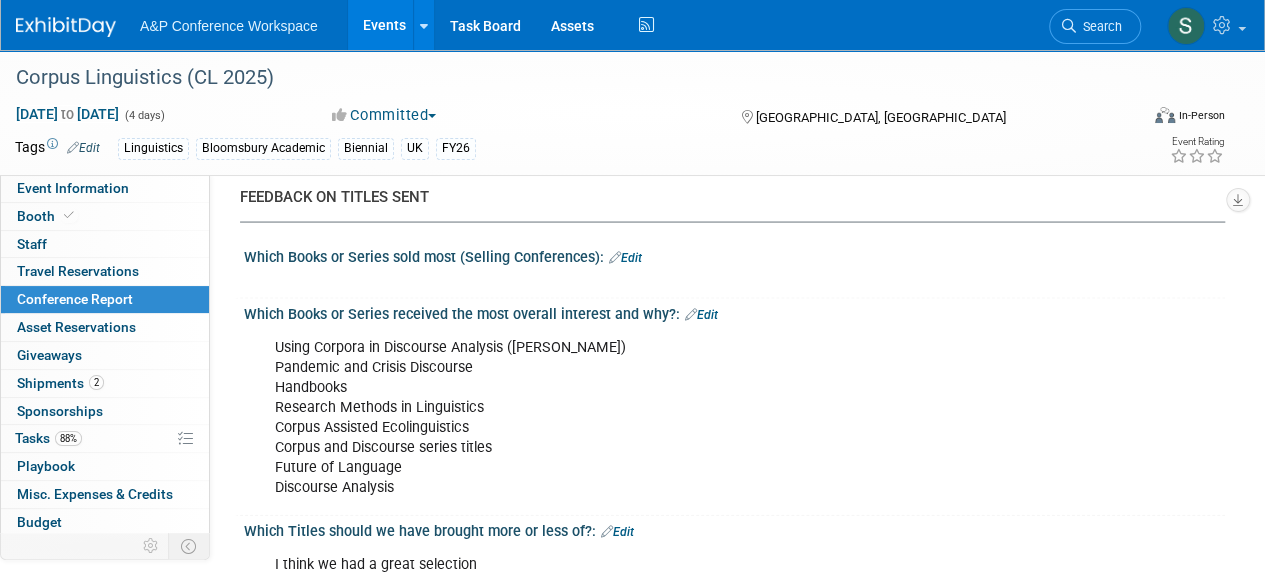 click on "Events" at bounding box center (384, 25) 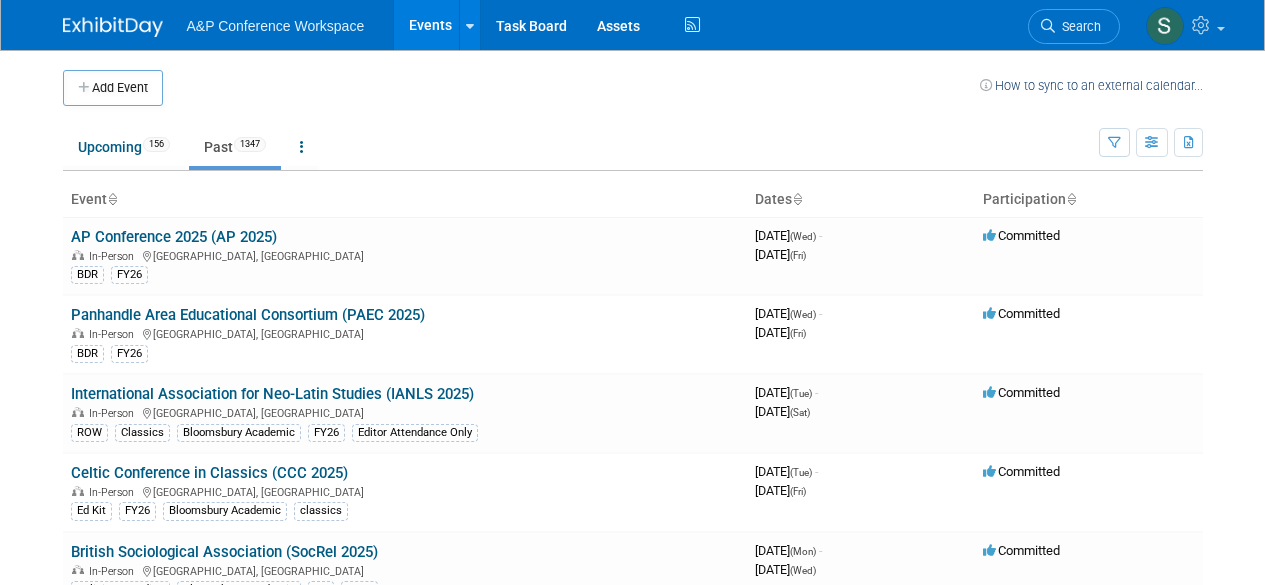 scroll, scrollTop: 0, scrollLeft: 0, axis: both 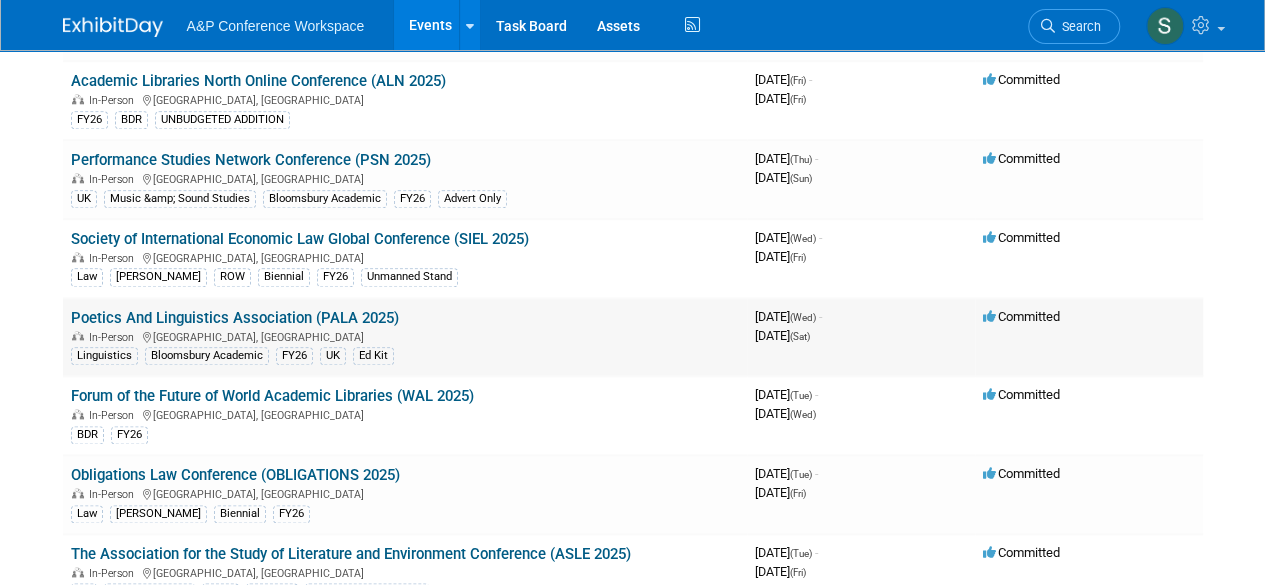 click on "Poetics And Linguistics Association (PALA 2025)" at bounding box center [235, 318] 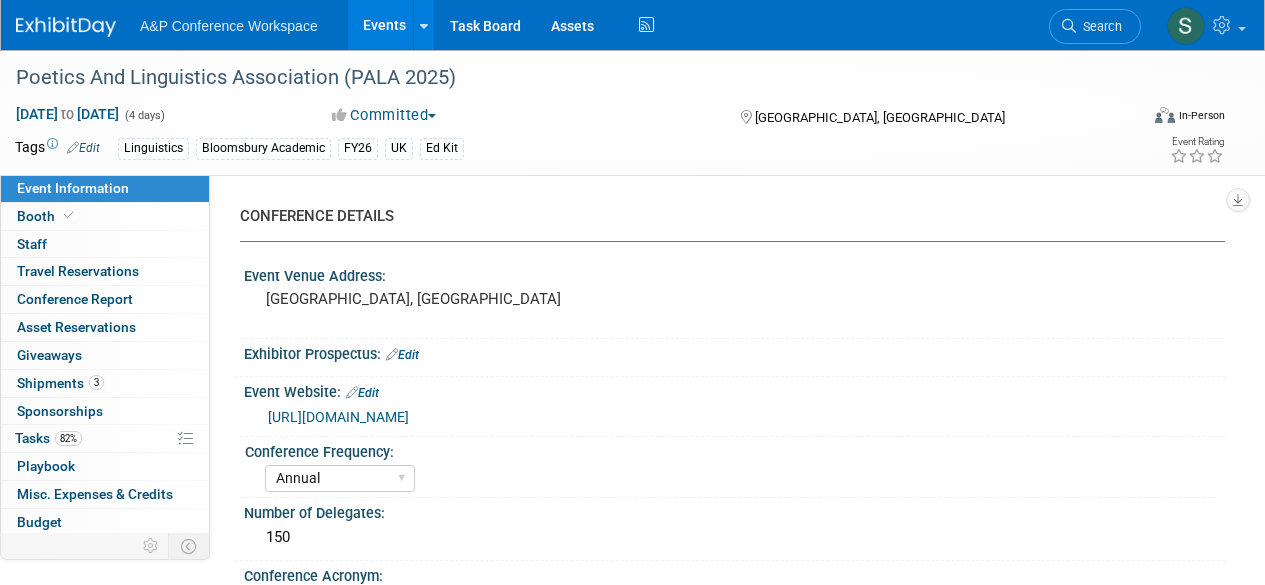 select on "Annual" 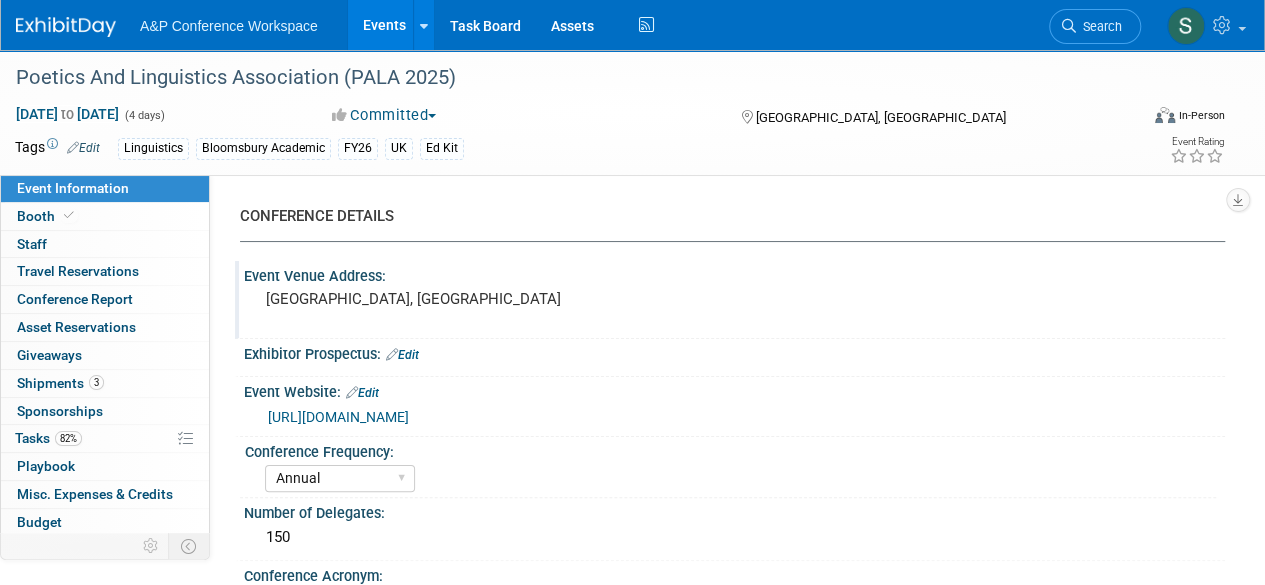scroll, scrollTop: 0, scrollLeft: 0, axis: both 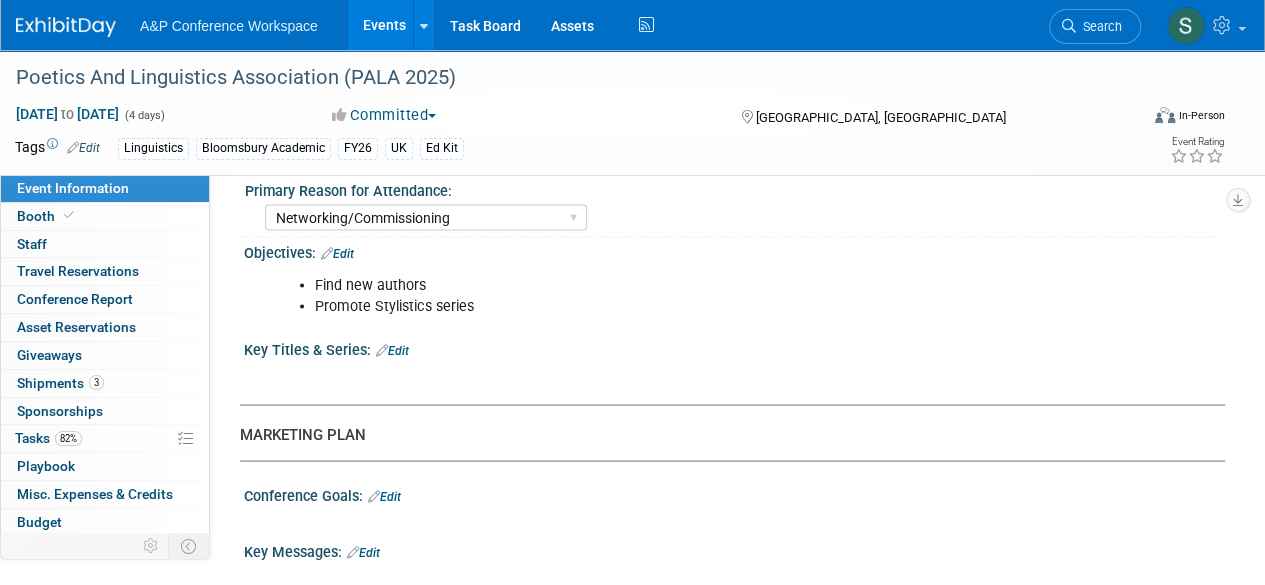 click on "Edit" at bounding box center (392, 350) 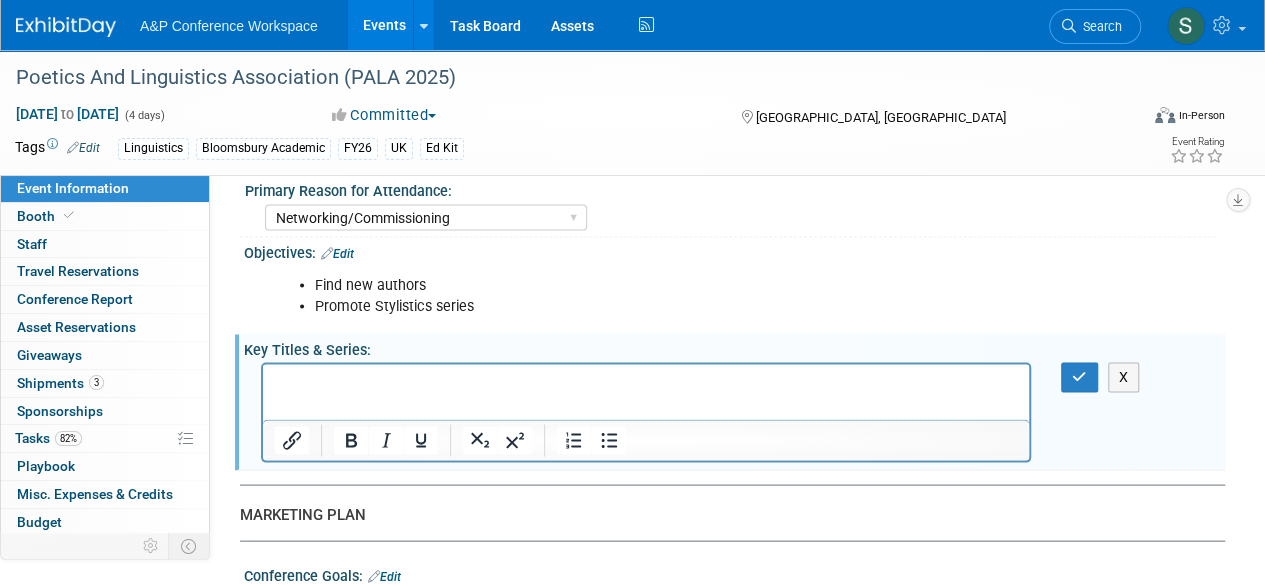 scroll, scrollTop: 0, scrollLeft: 0, axis: both 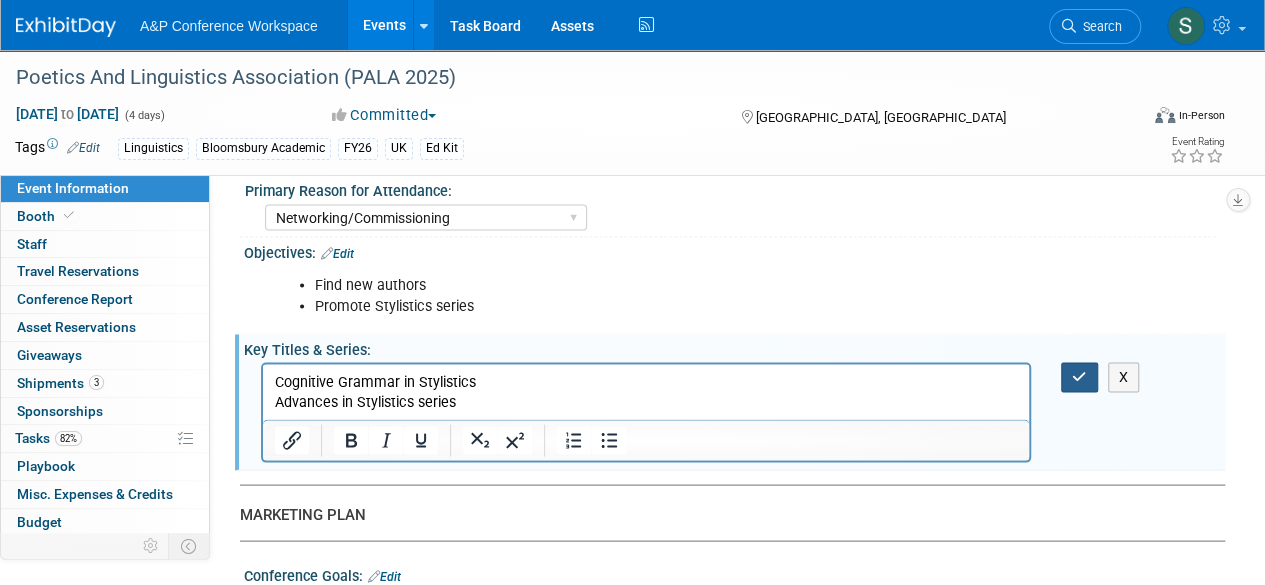 click at bounding box center (1079, 376) 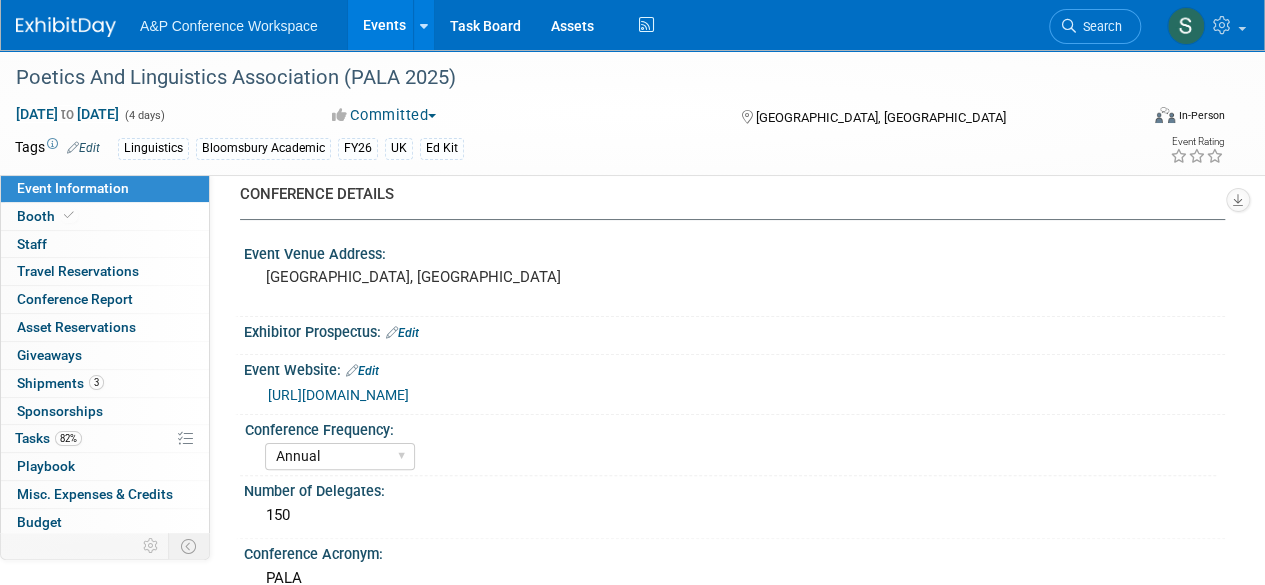 scroll, scrollTop: 0, scrollLeft: 0, axis: both 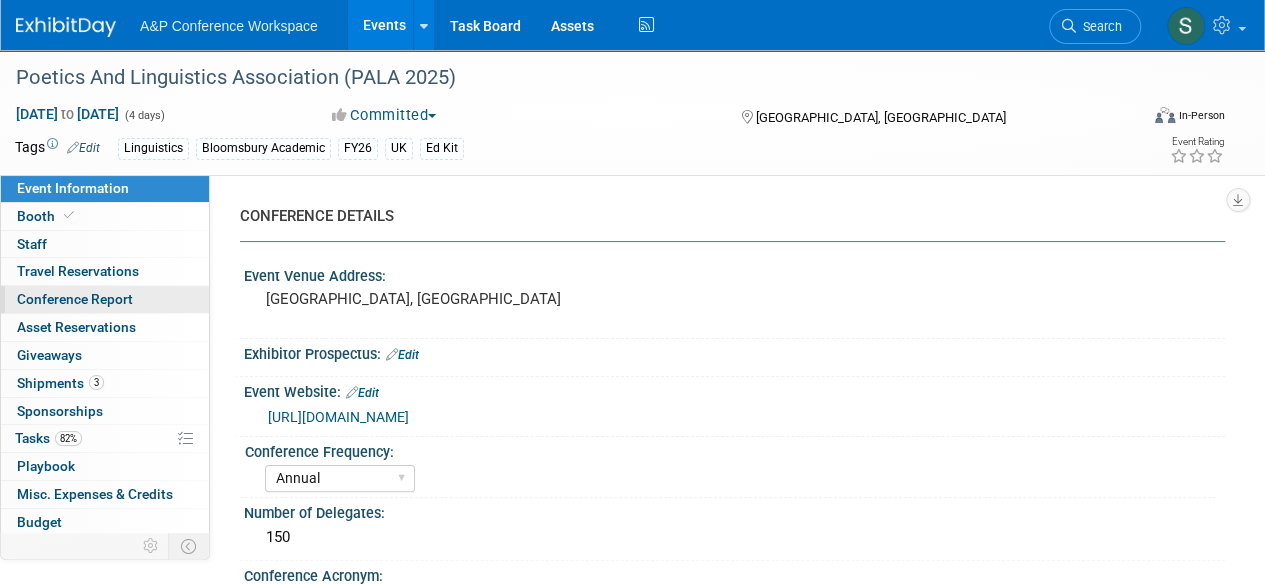 click on "Conference Report" at bounding box center (75, 299) 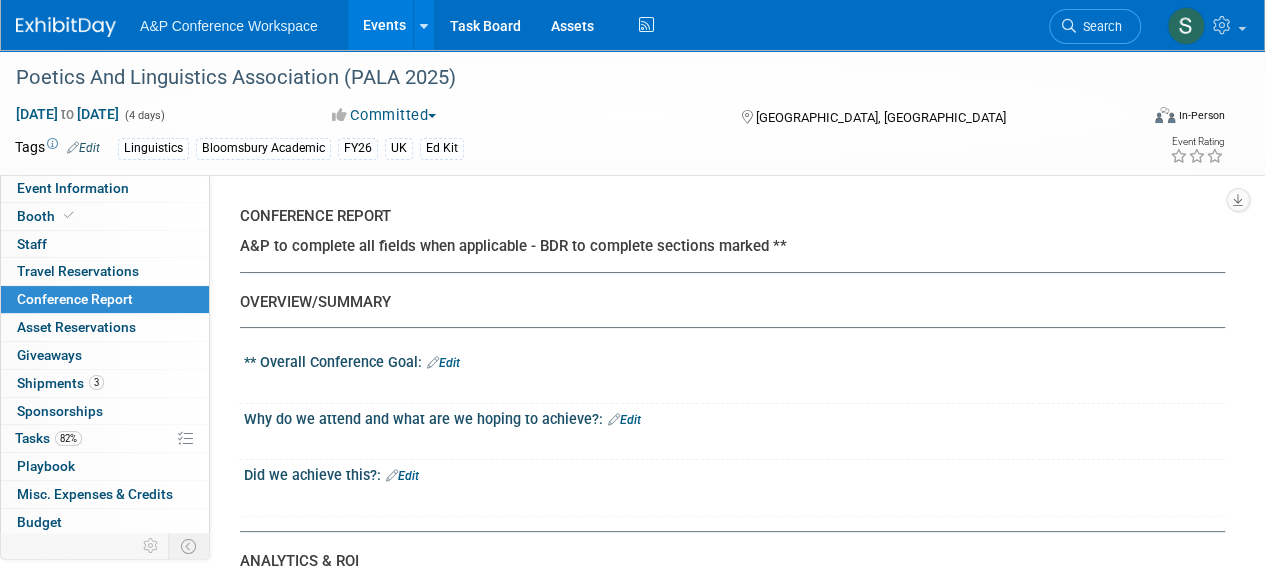 click on "Edit" at bounding box center [443, 363] 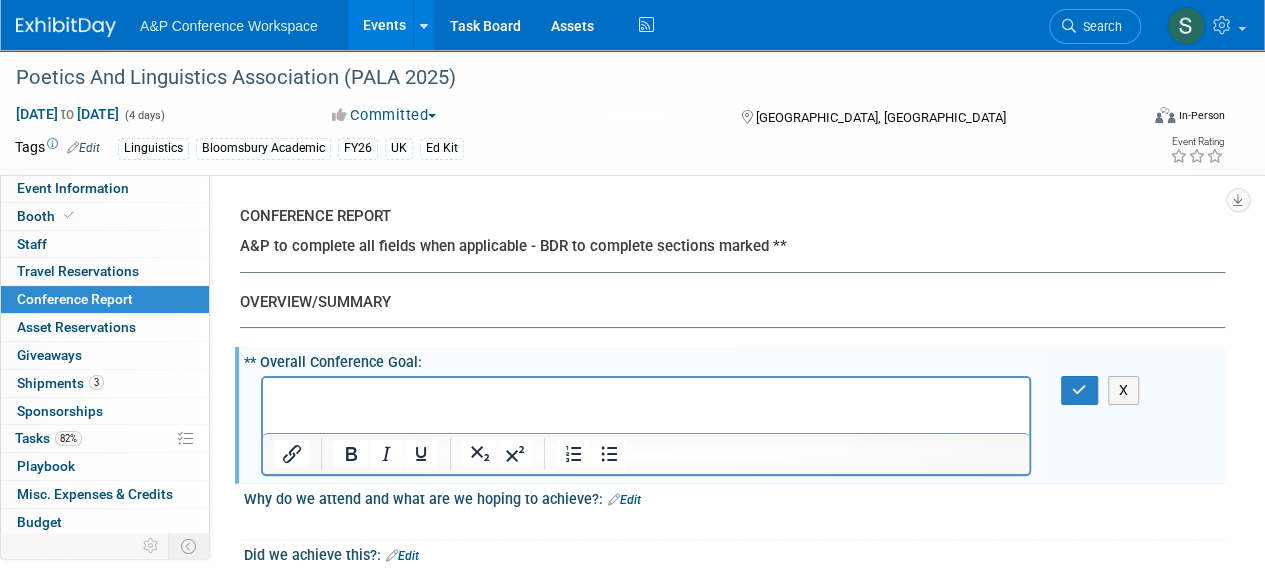 scroll, scrollTop: 0, scrollLeft: 0, axis: both 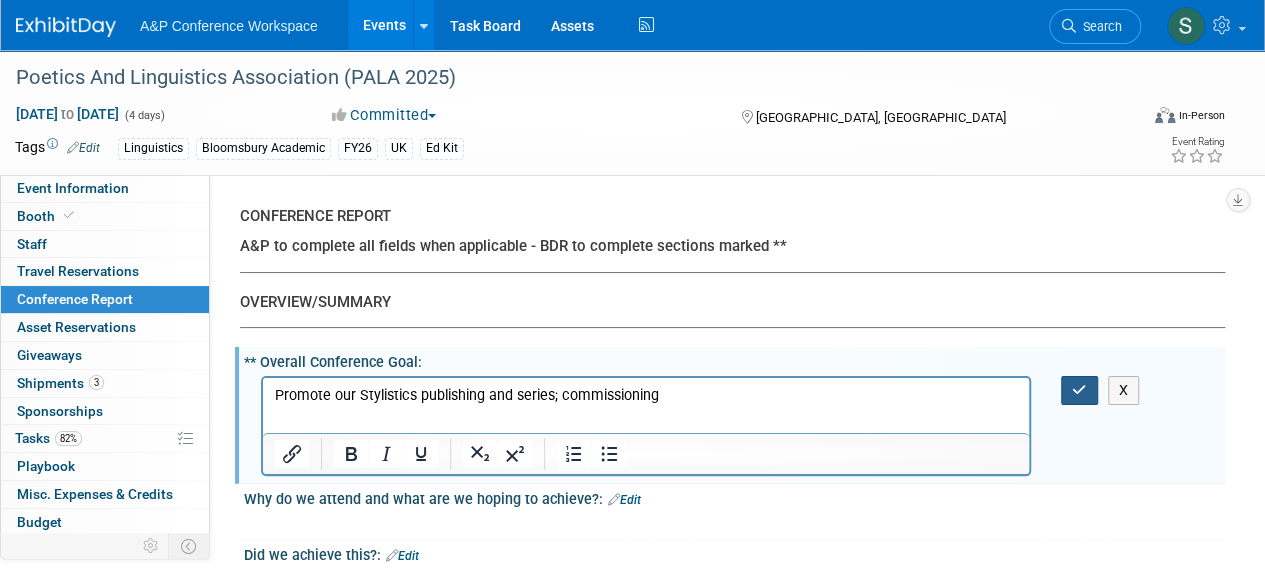click at bounding box center [1079, 390] 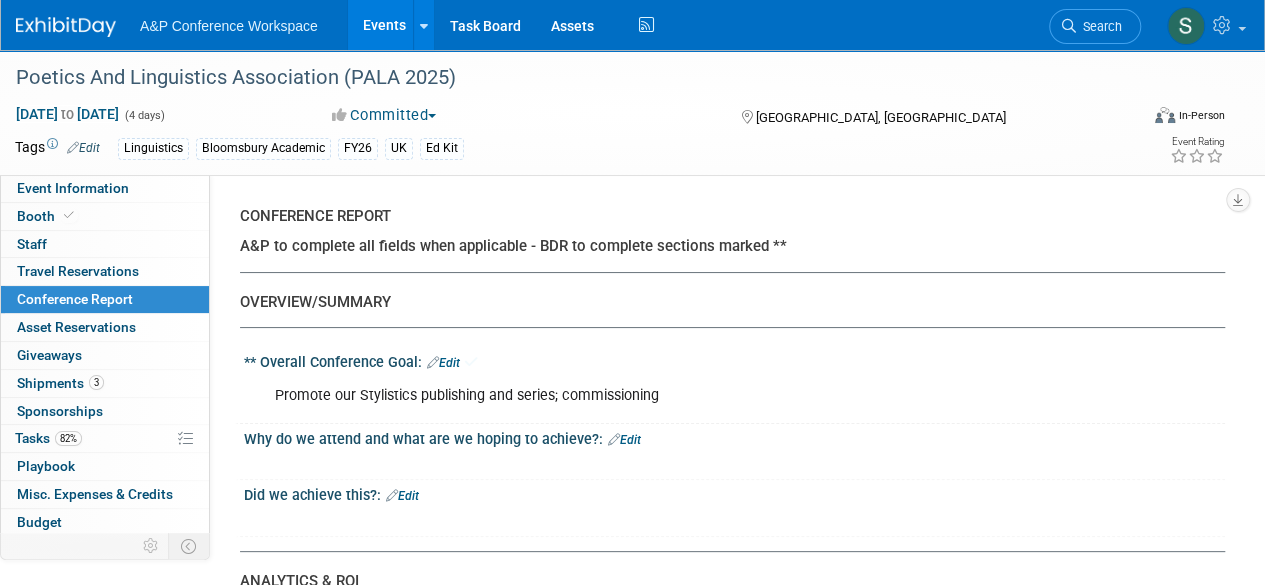 click on "Edit" at bounding box center (624, 440) 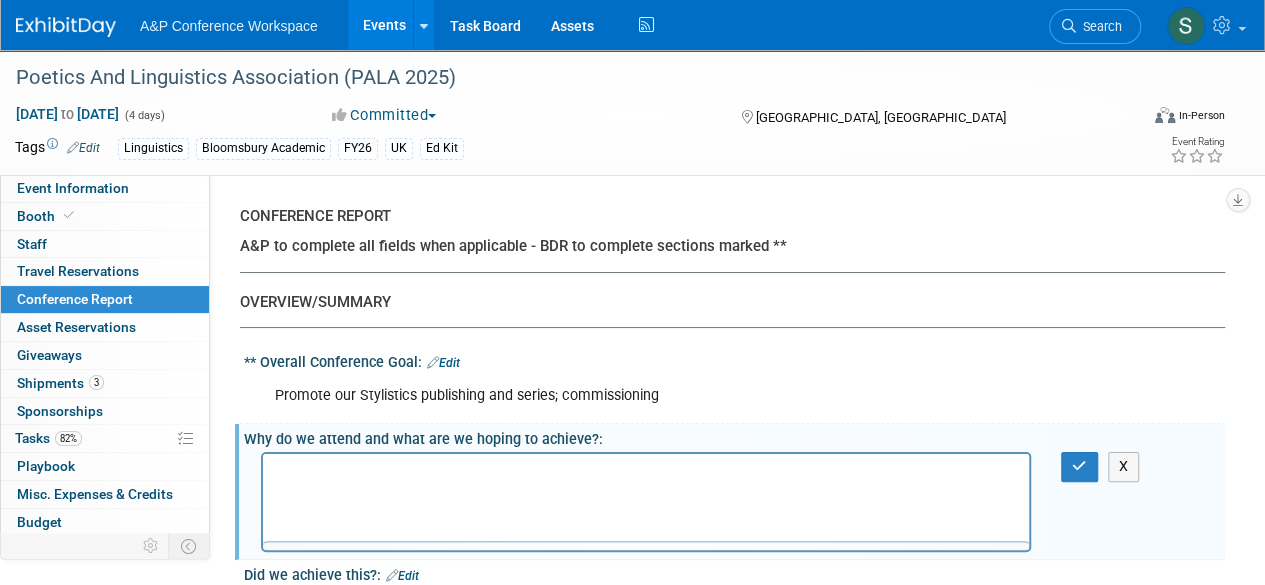 scroll, scrollTop: 0, scrollLeft: 0, axis: both 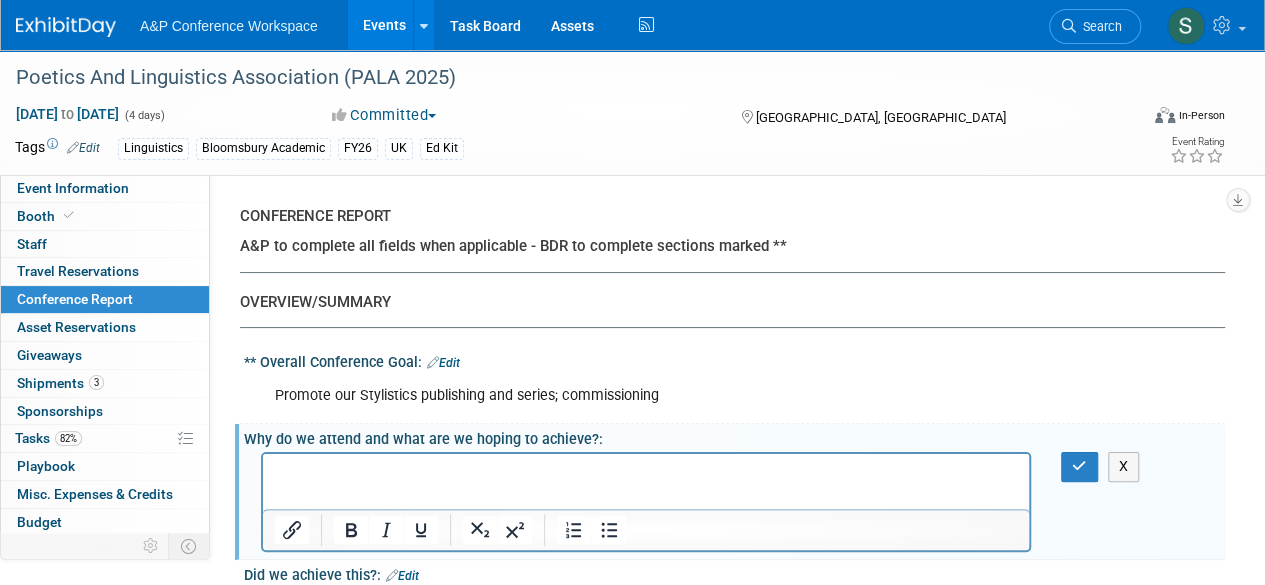 type 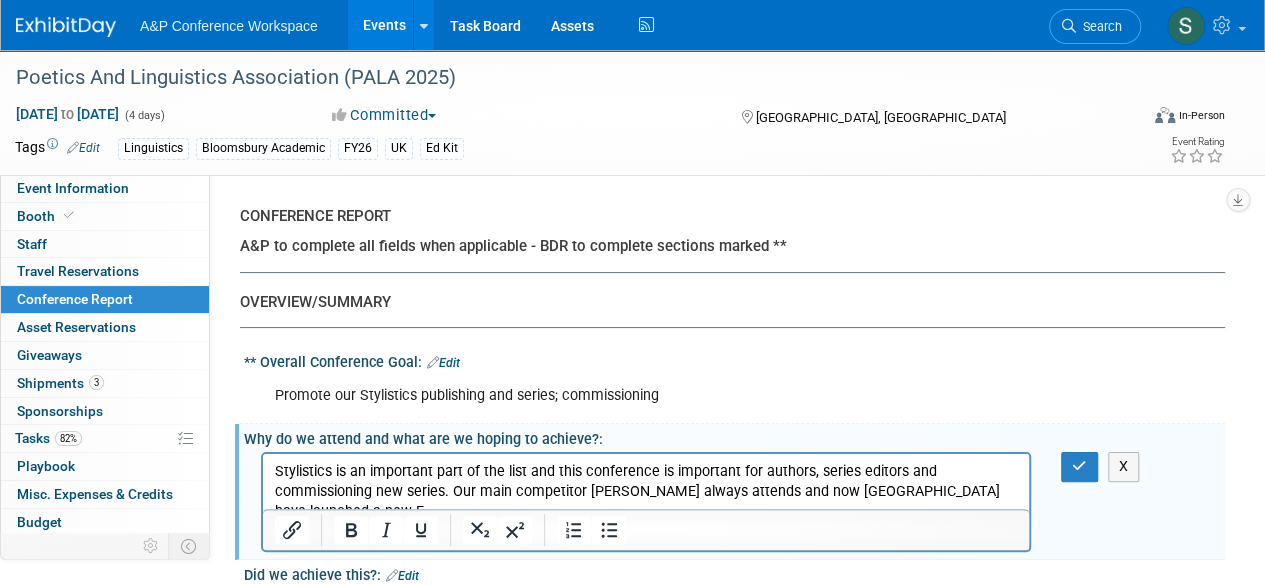 scroll, scrollTop: 0, scrollLeft: 0, axis: both 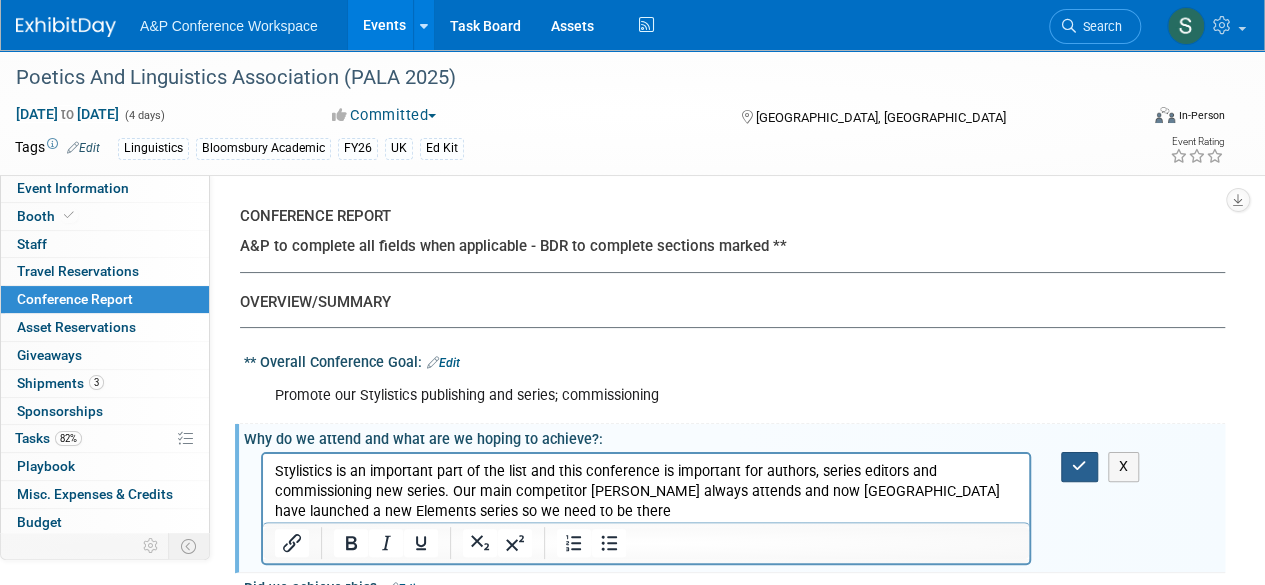 click at bounding box center (1079, 466) 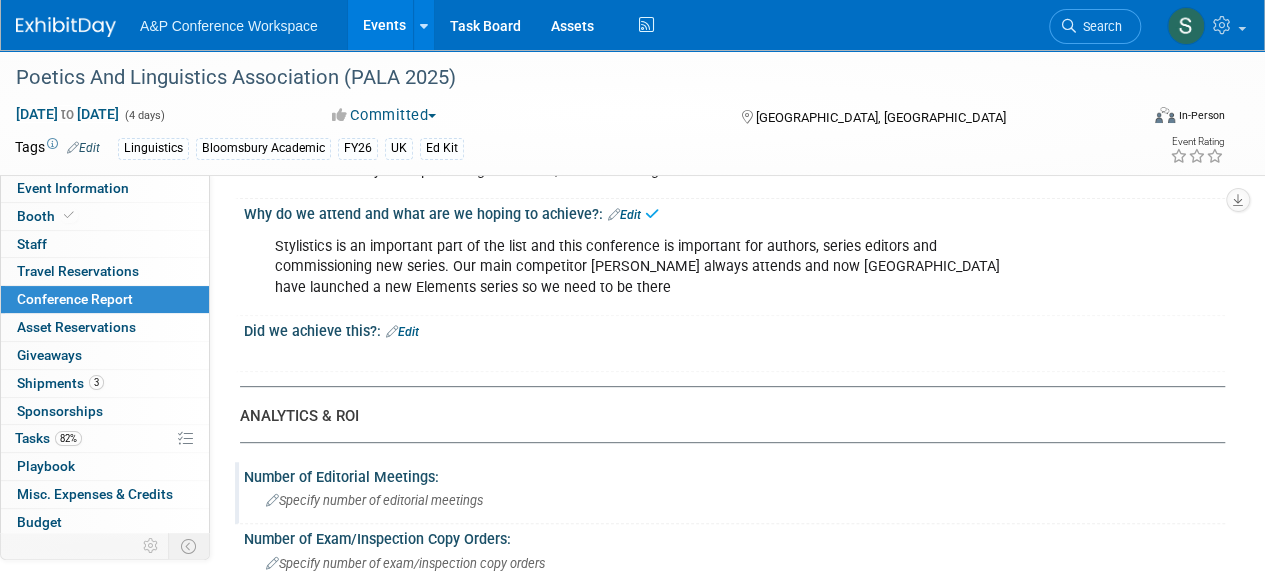 scroll, scrollTop: 300, scrollLeft: 0, axis: vertical 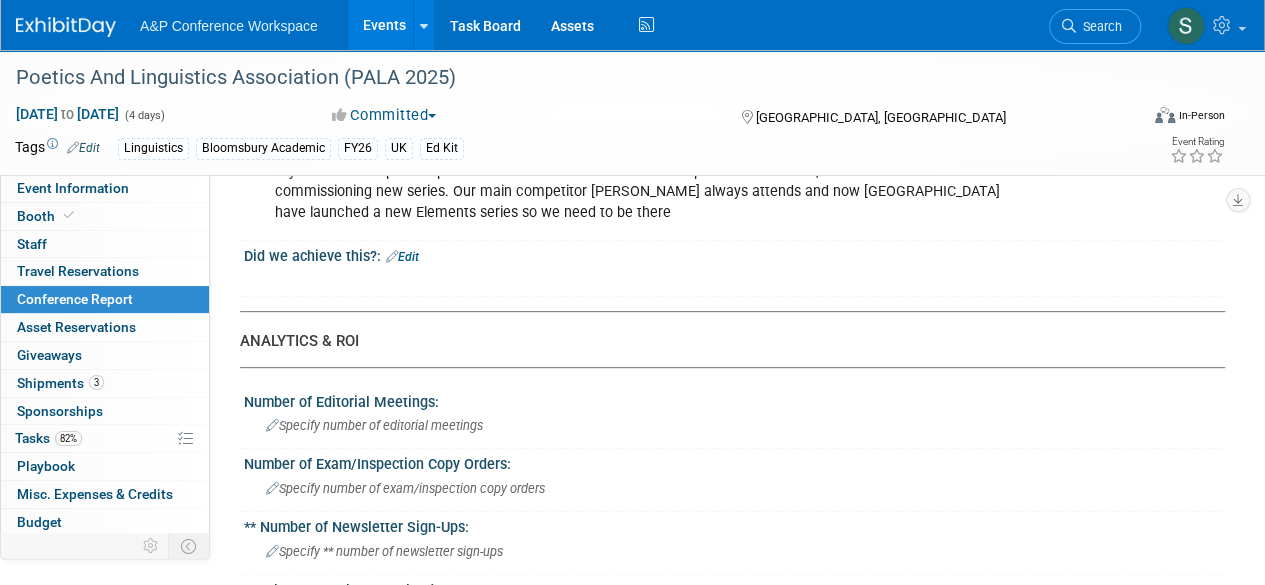 click on "Did we achieve this?:
Edit" at bounding box center [734, 254] 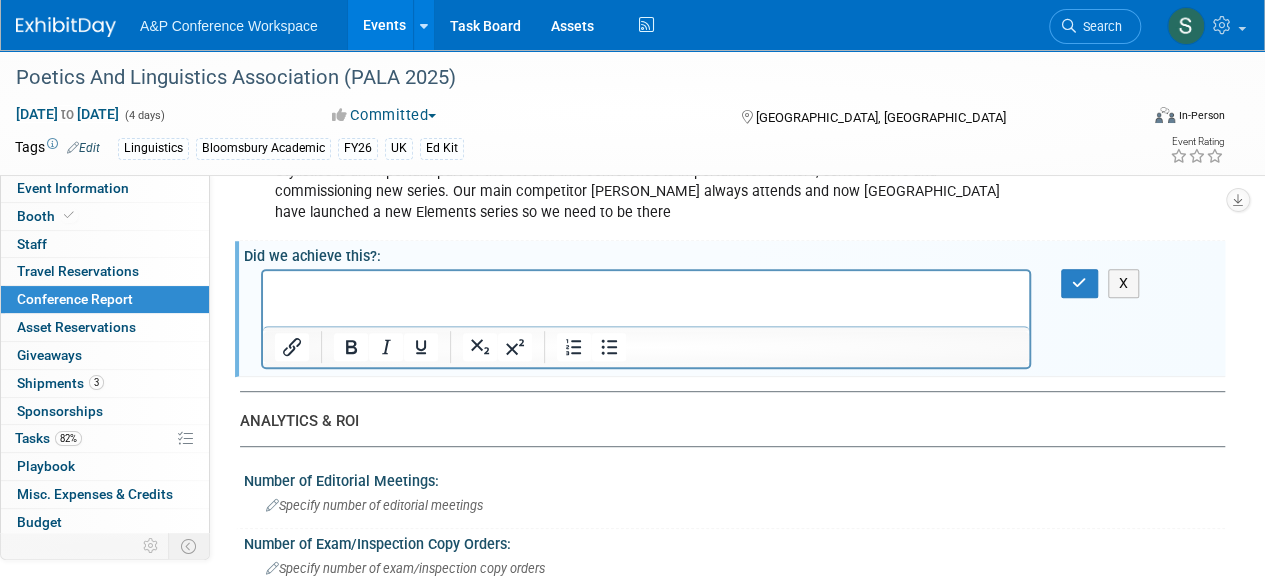 scroll, scrollTop: 0, scrollLeft: 0, axis: both 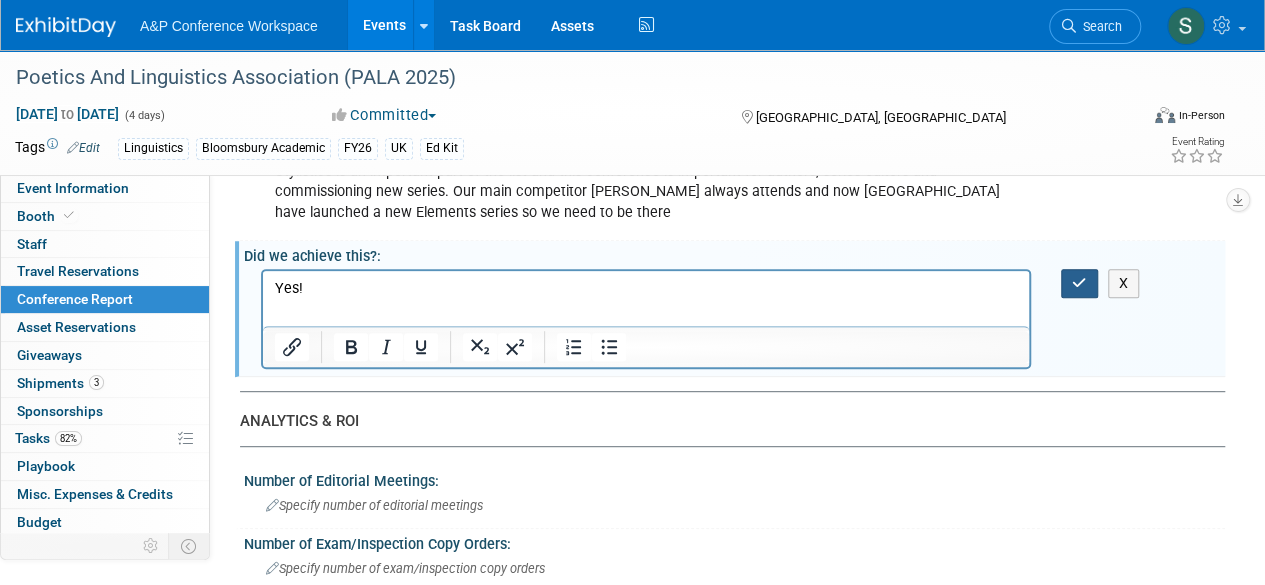 click at bounding box center (1079, 283) 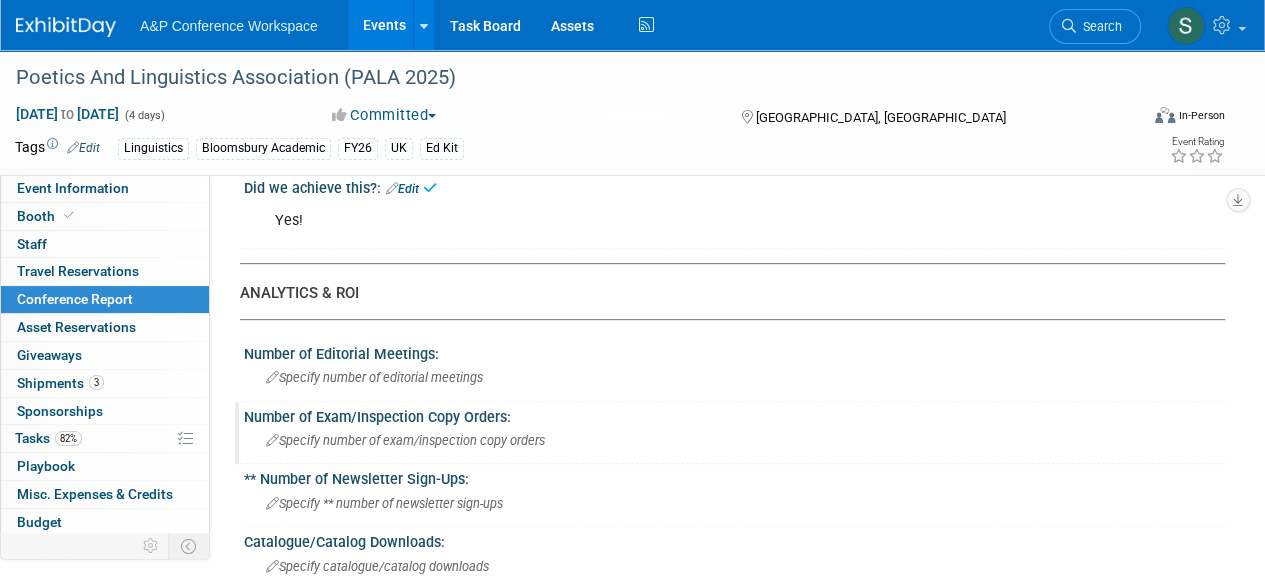 scroll, scrollTop: 400, scrollLeft: 0, axis: vertical 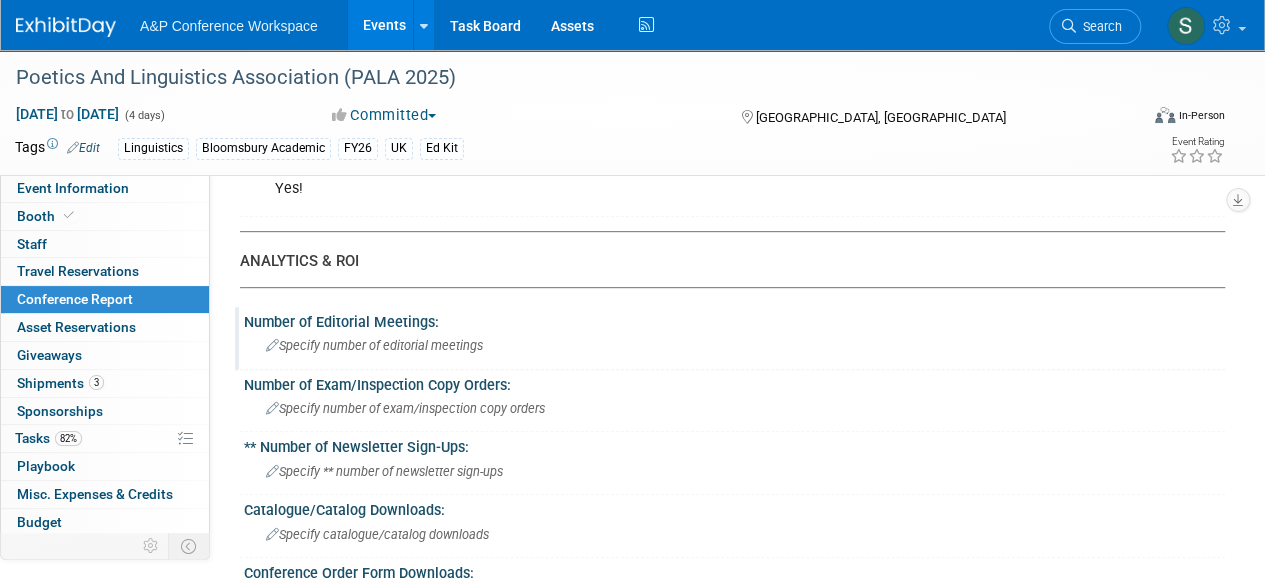click on "Specify number of editorial meetings" at bounding box center [374, 345] 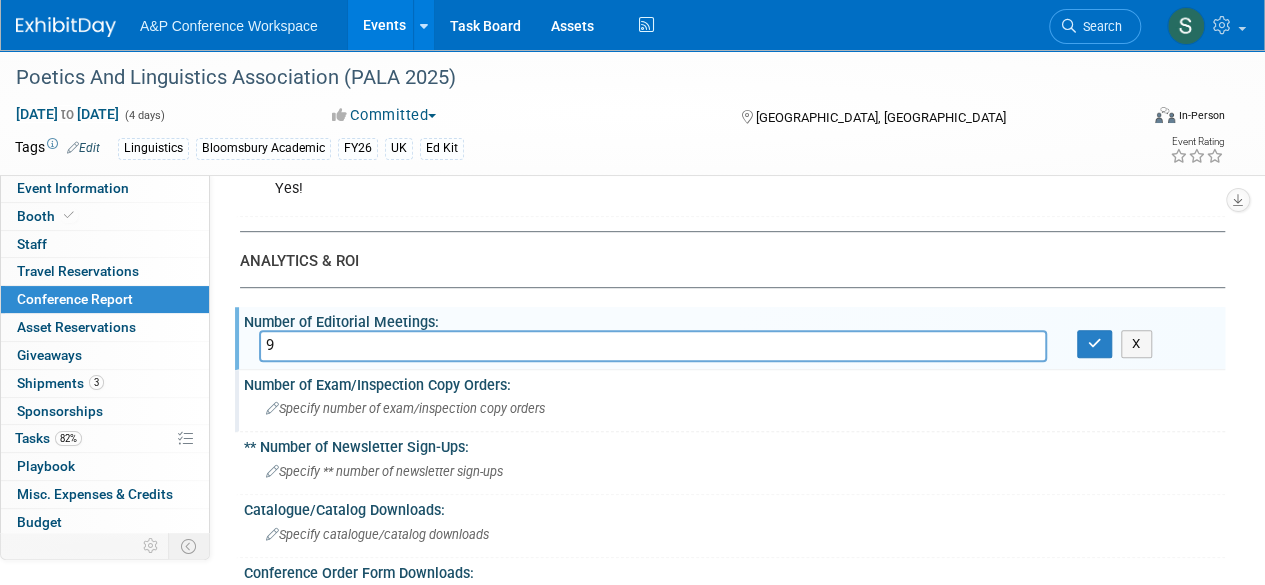 type on "9" 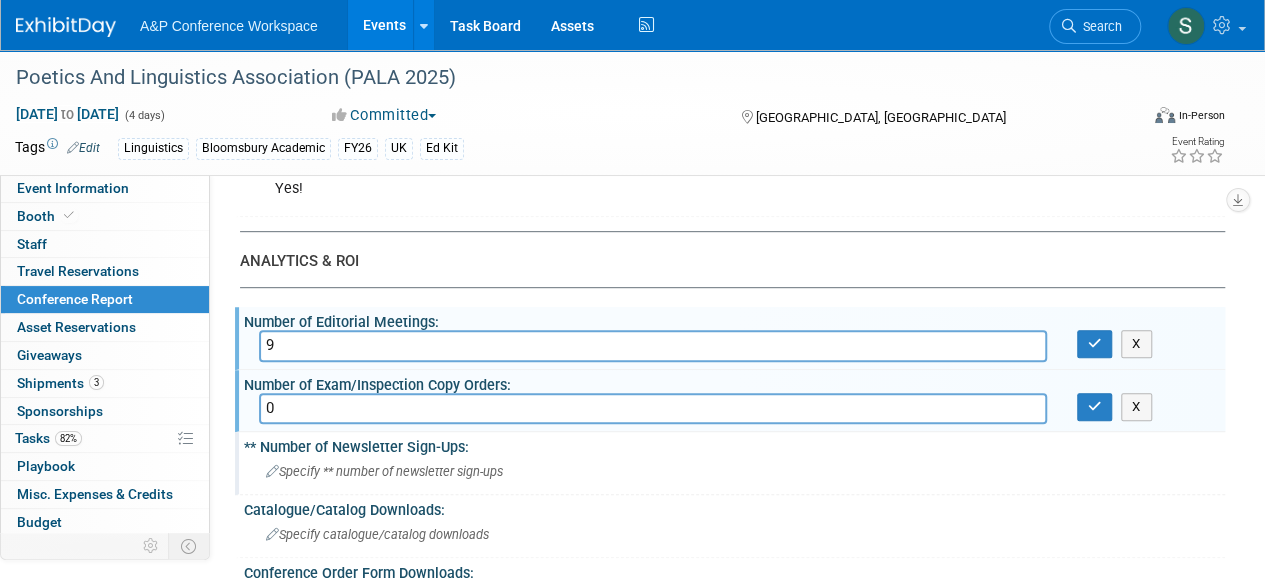 type on "0" 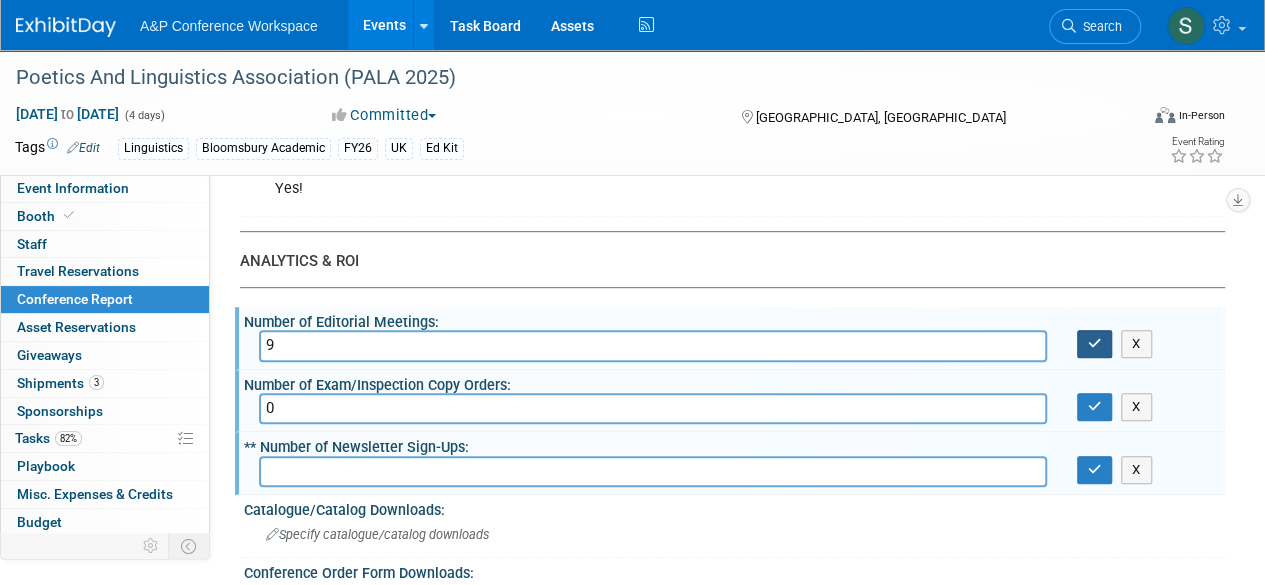 drag, startPoint x: 1098, startPoint y: 339, endPoint x: 1099, endPoint y: 366, distance: 27.018513 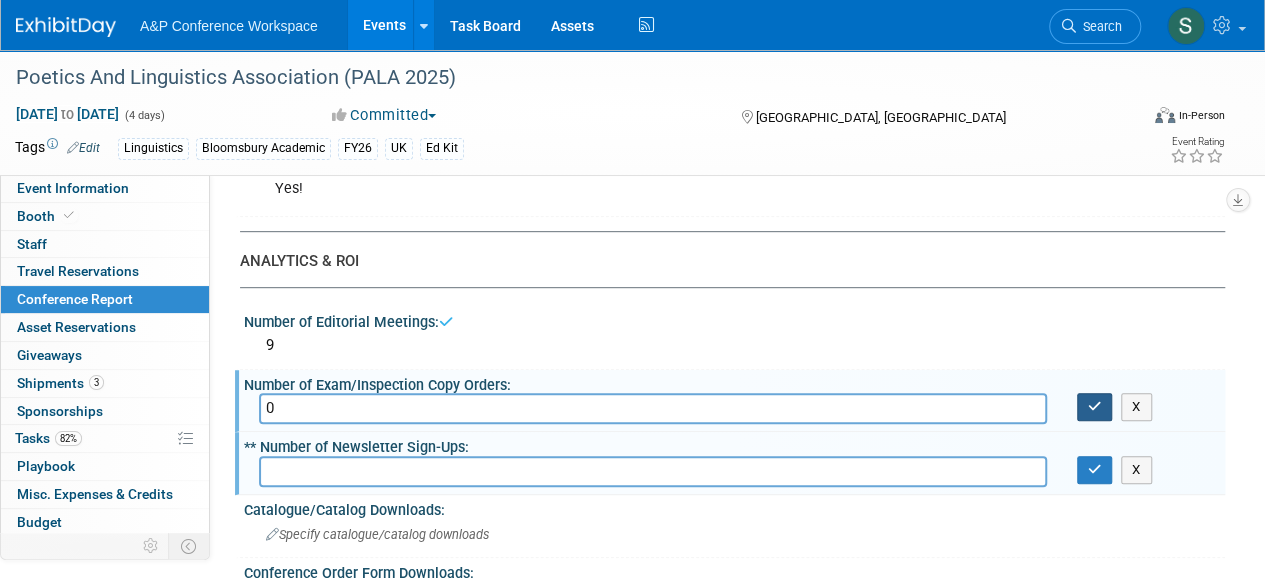 click at bounding box center [1095, 406] 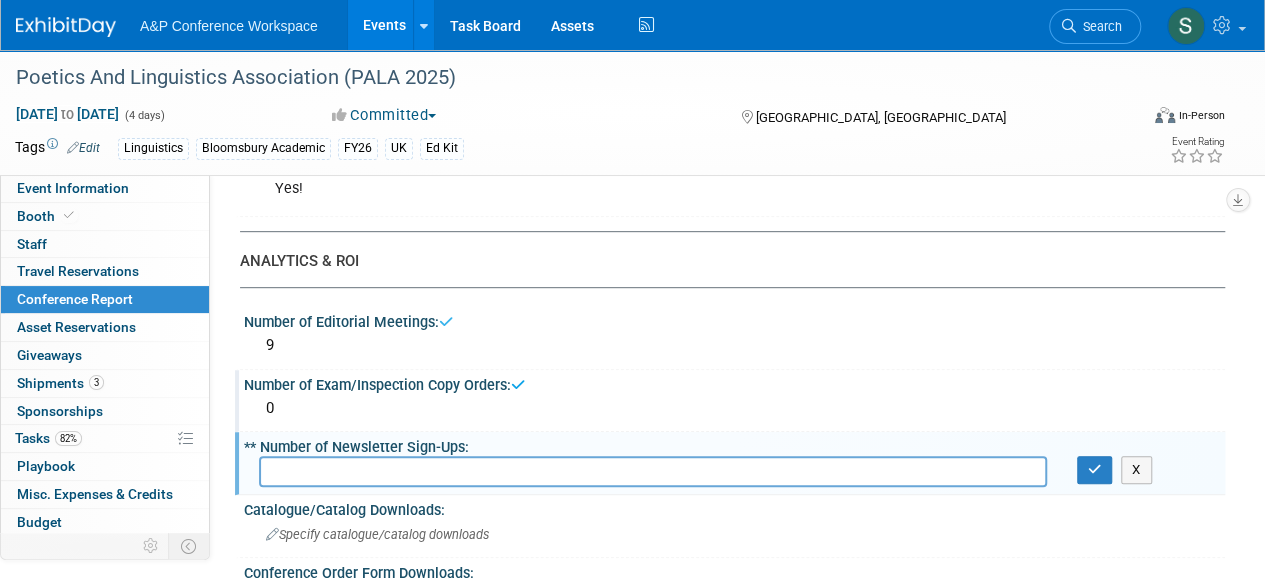 click at bounding box center (653, 471) 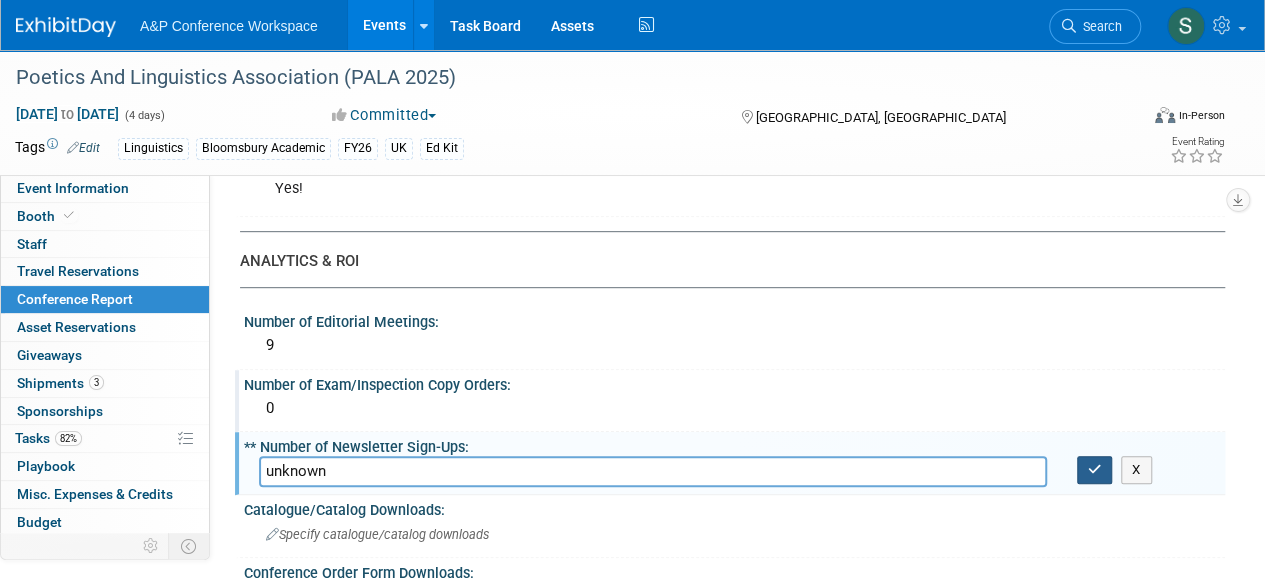 type on "unknown" 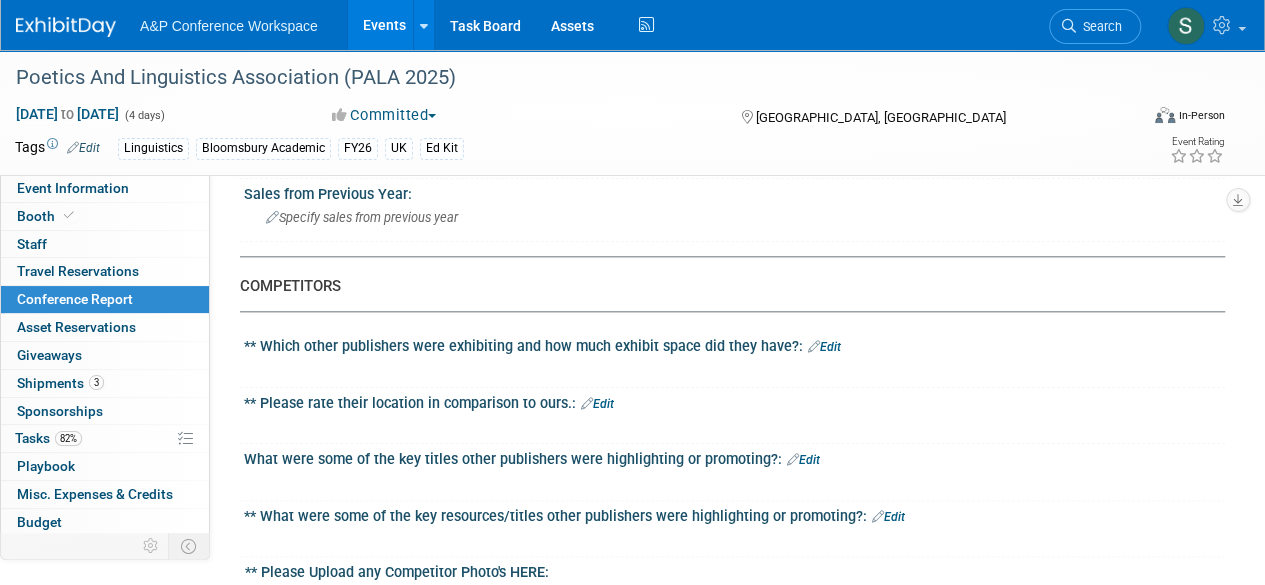 scroll, scrollTop: 1000, scrollLeft: 0, axis: vertical 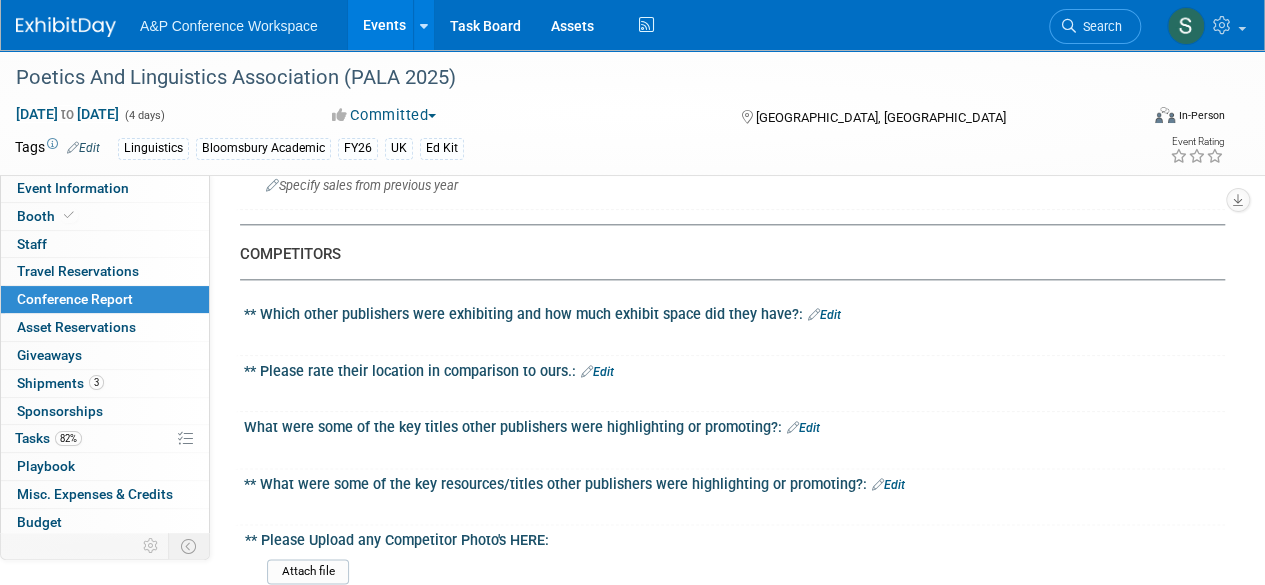 click on "Edit" at bounding box center (824, 315) 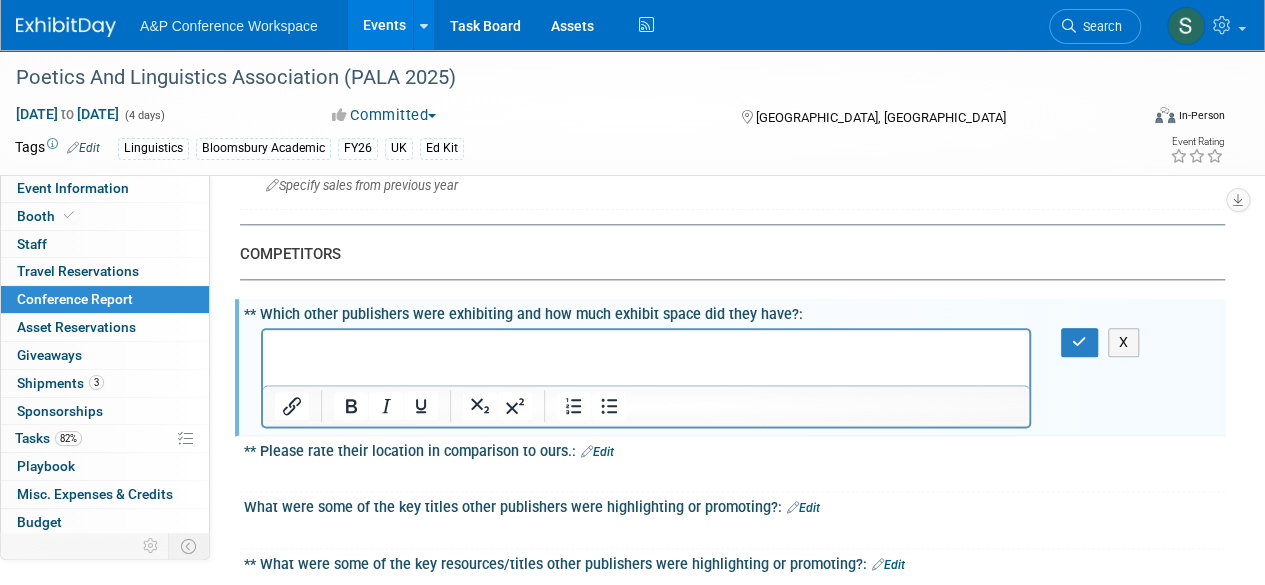 scroll, scrollTop: 0, scrollLeft: 0, axis: both 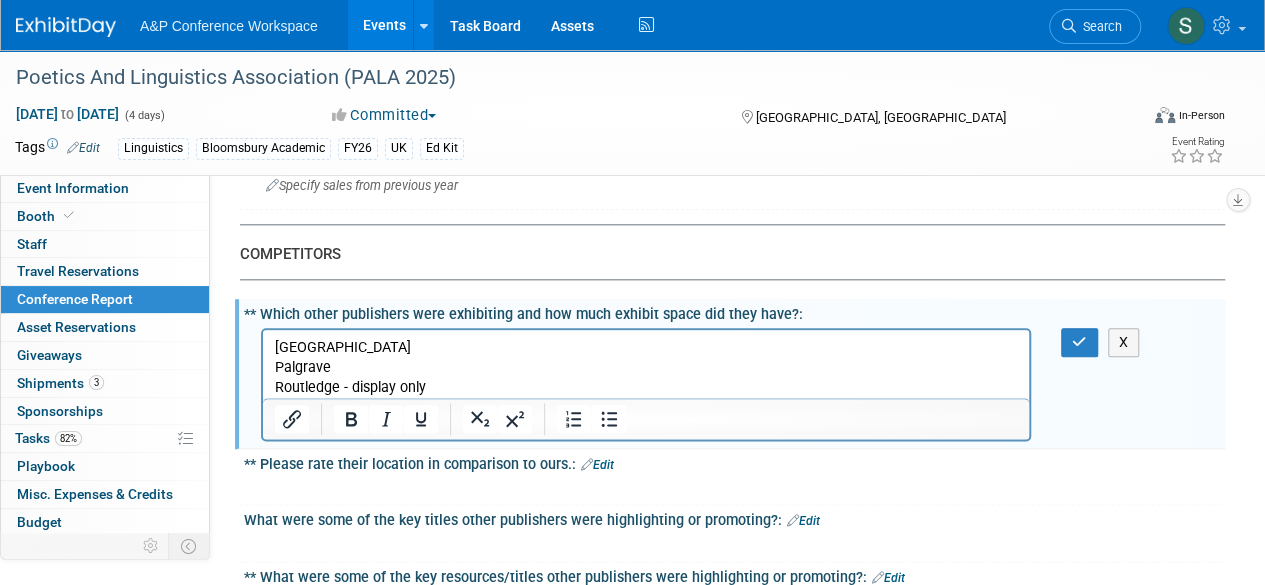 click on "Palgrave" at bounding box center [646, 367] 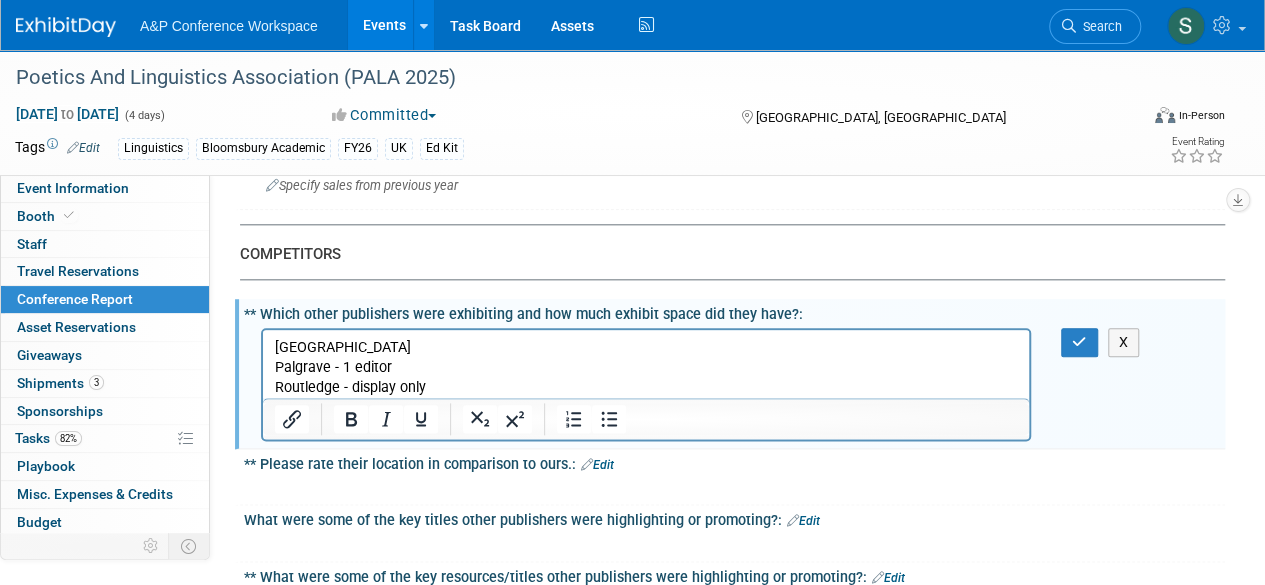 click on "[GEOGRAPHIC_DATA]" at bounding box center [646, 347] 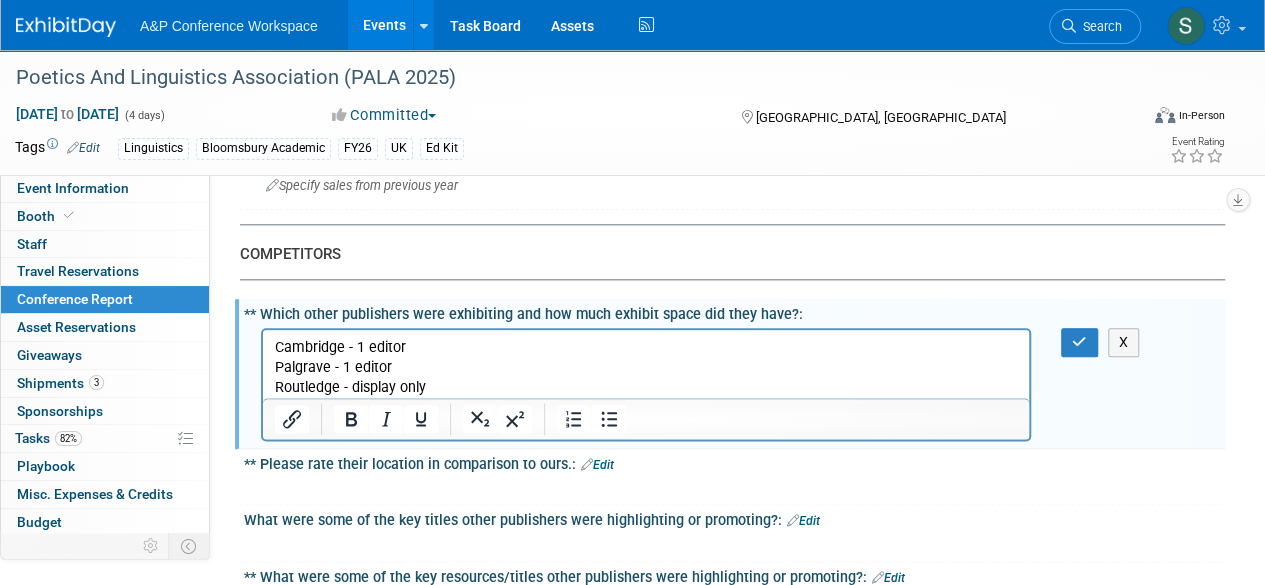 click on "Edit" at bounding box center [597, 465] 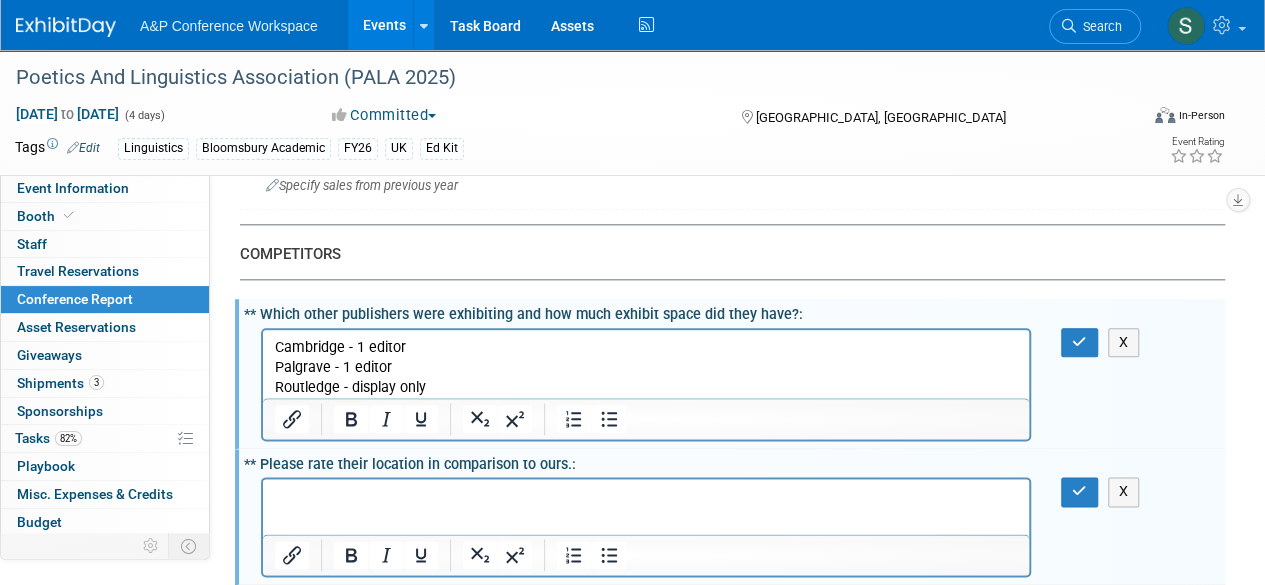 scroll, scrollTop: 0, scrollLeft: 0, axis: both 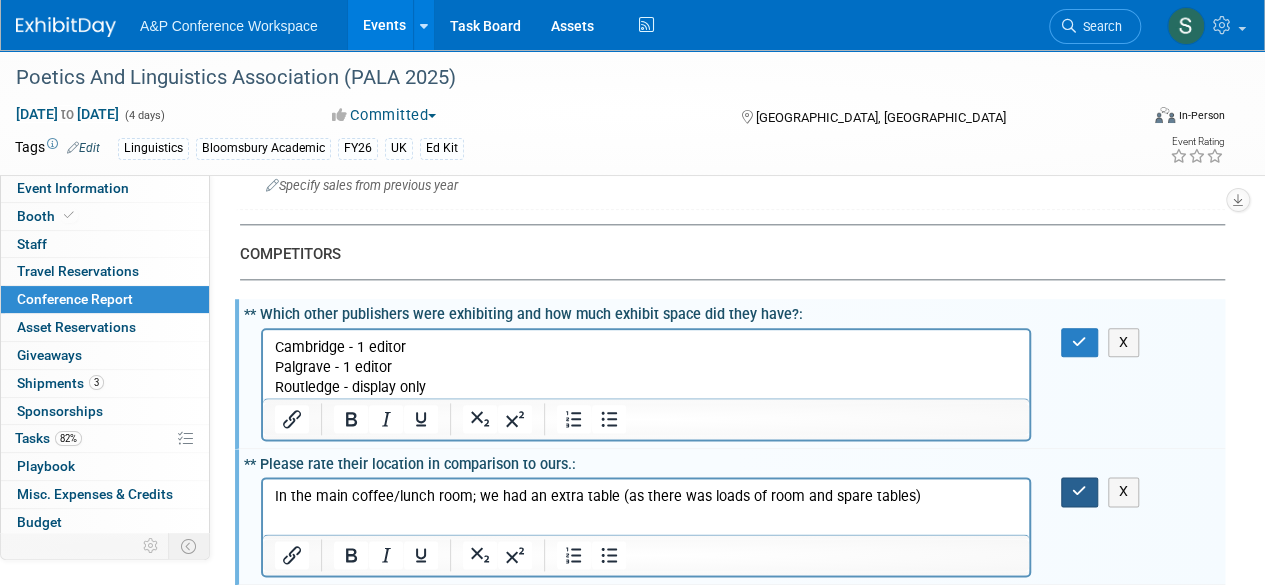 click at bounding box center [1079, 491] 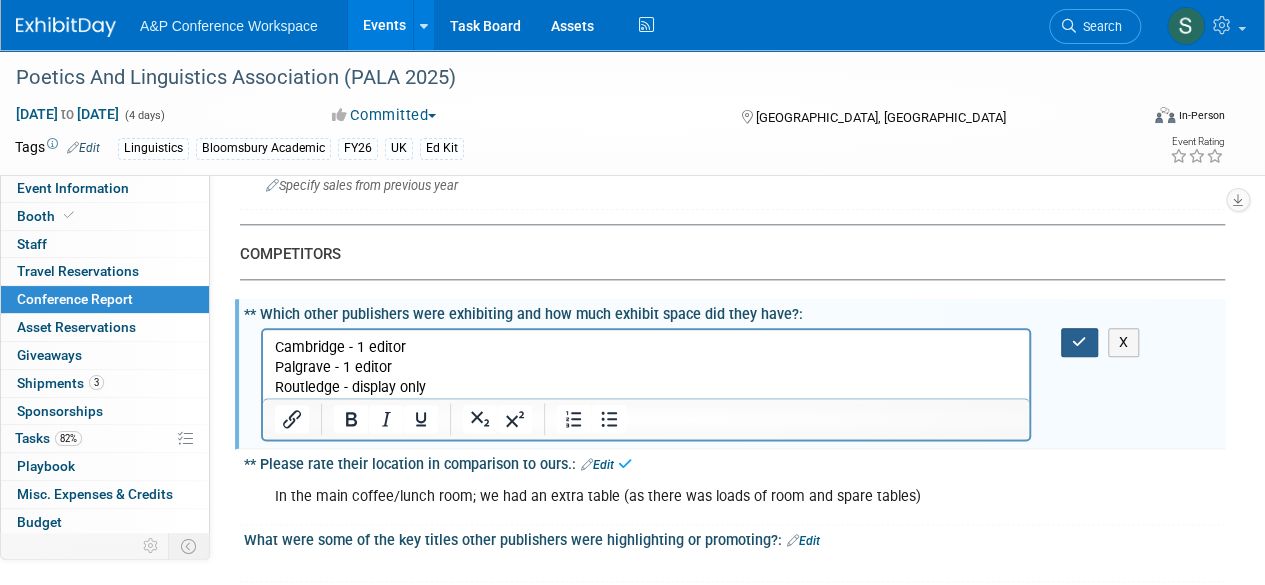 click at bounding box center [1079, 342] 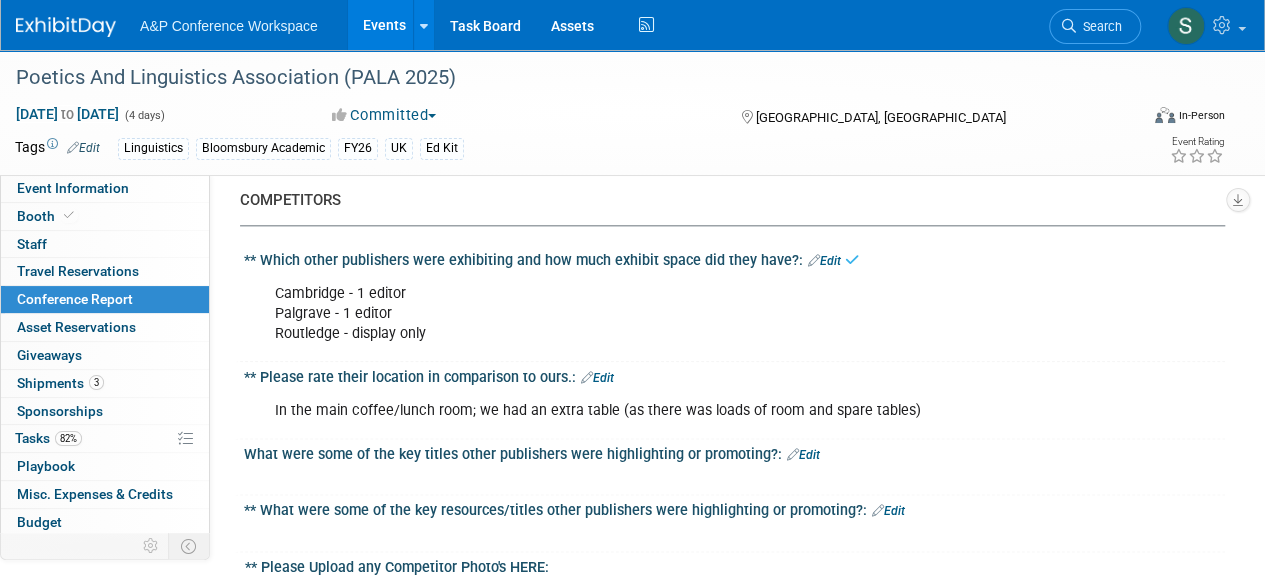 scroll, scrollTop: 1100, scrollLeft: 0, axis: vertical 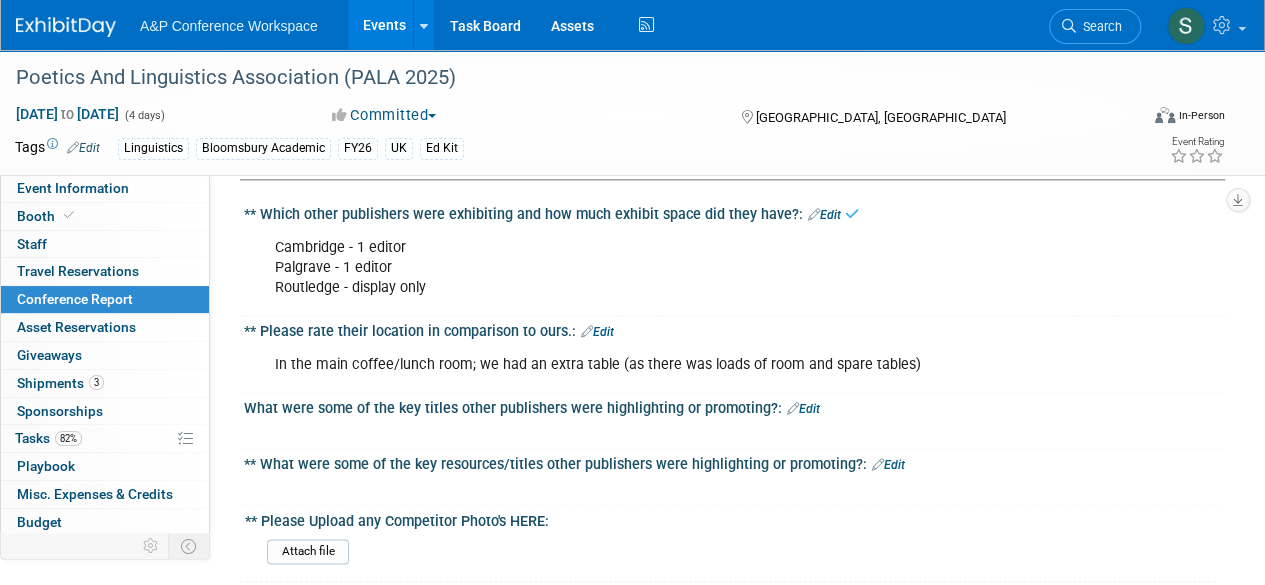 click on "Edit" at bounding box center [803, 409] 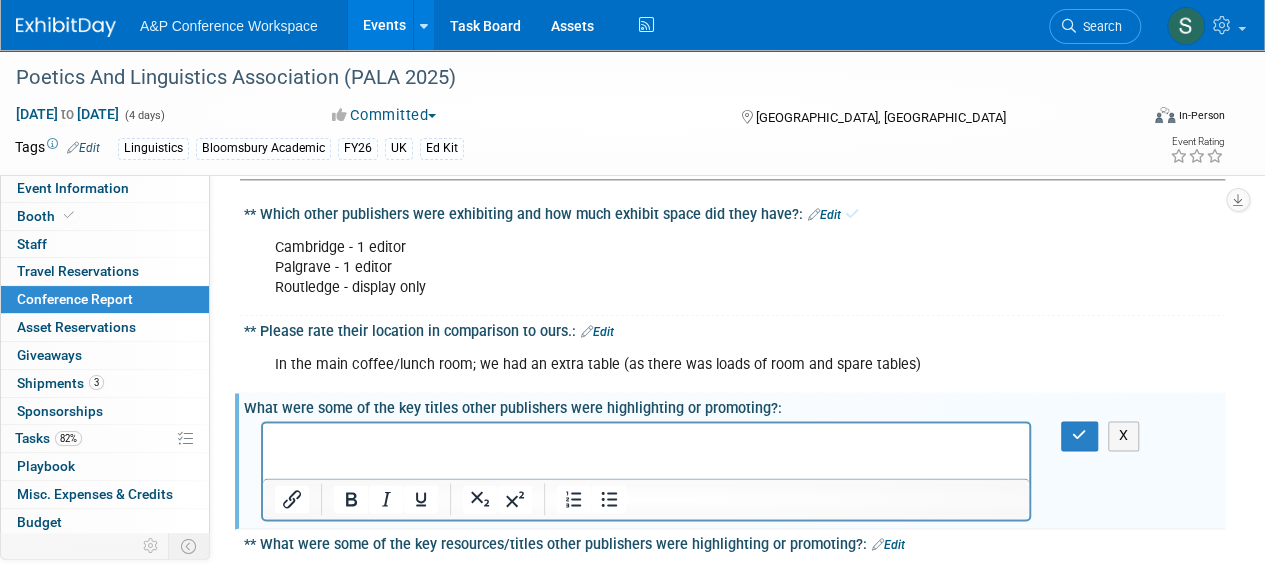 scroll, scrollTop: 0, scrollLeft: 0, axis: both 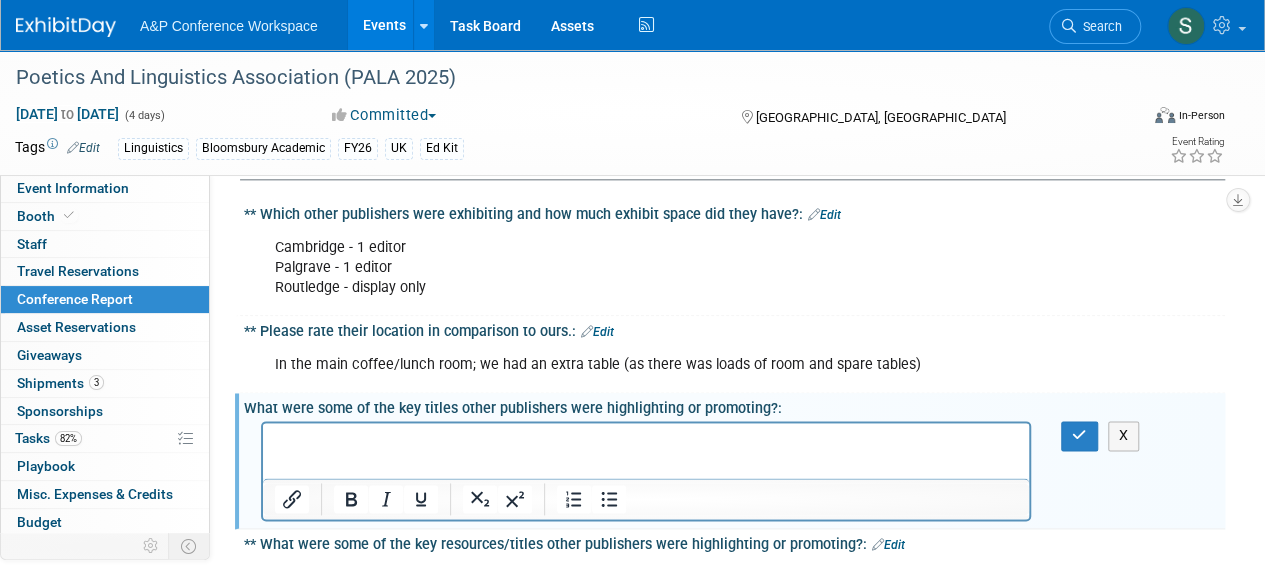 type 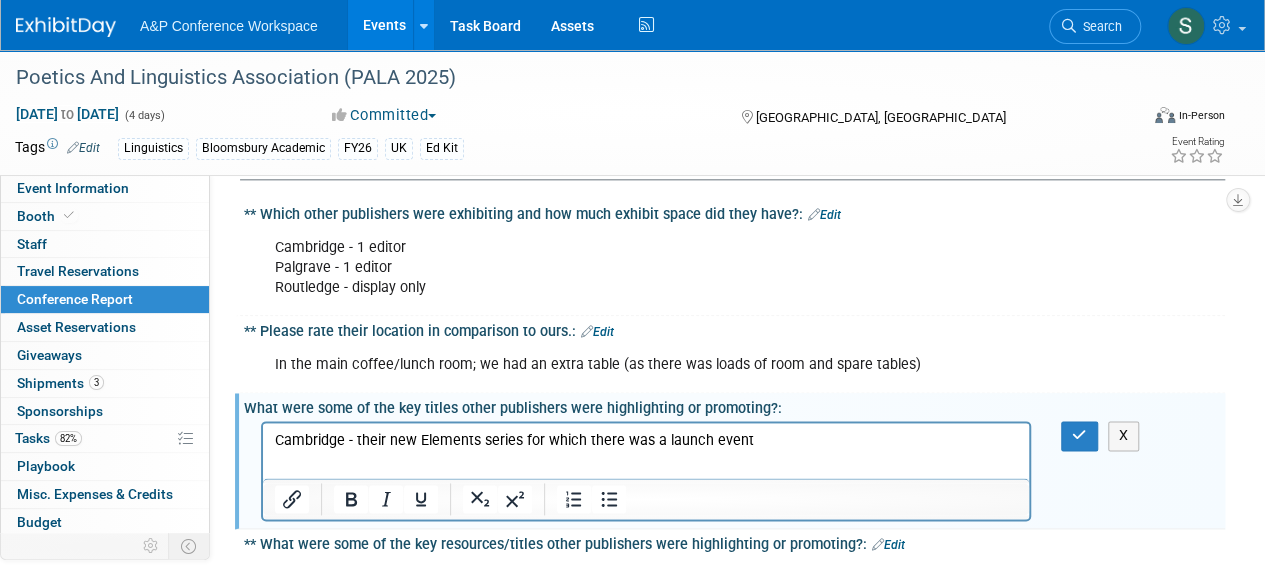 click on "Cambridge - 1 editor Palgrave - 1 editor Routledge - display only" at bounding box center [646, 268] 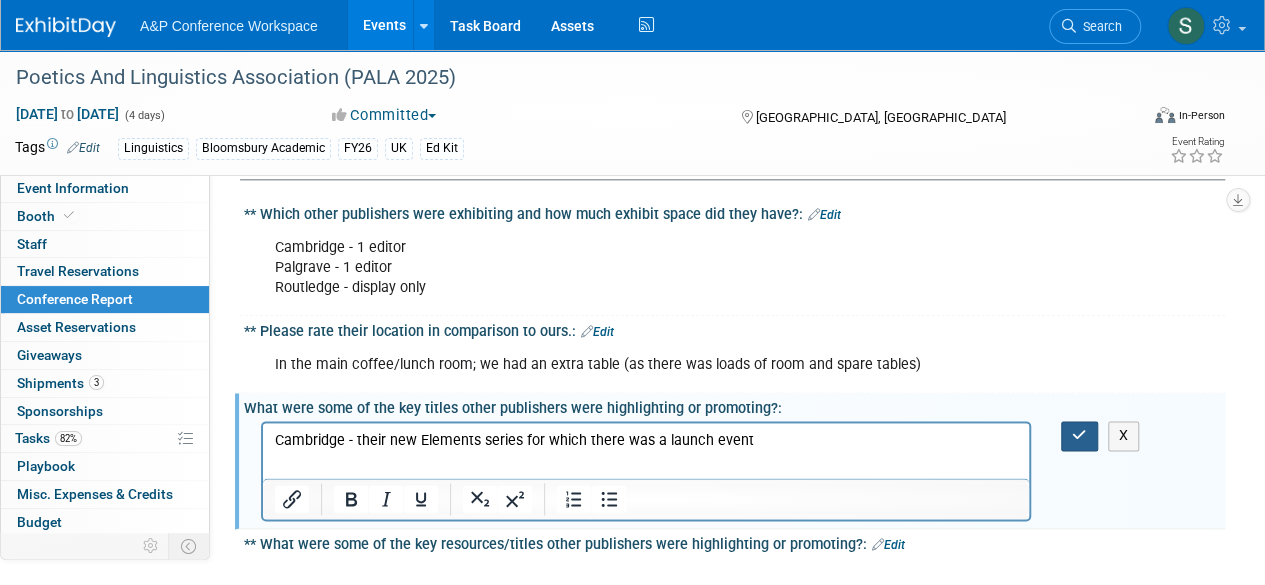 click at bounding box center (1079, 435) 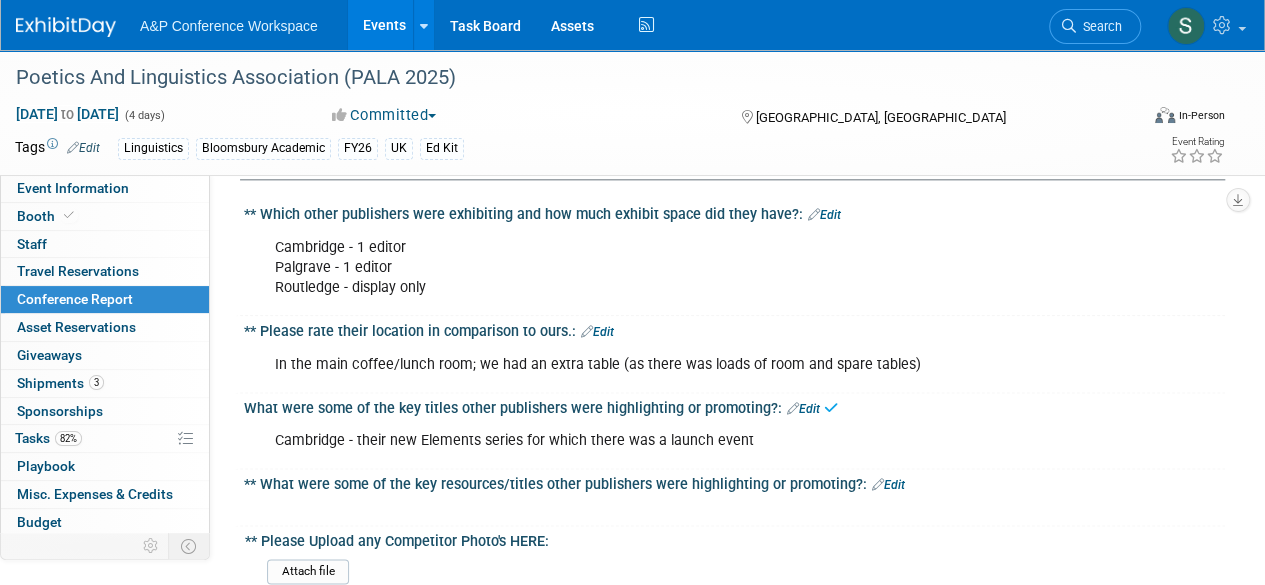 click on "Edit" at bounding box center [824, 215] 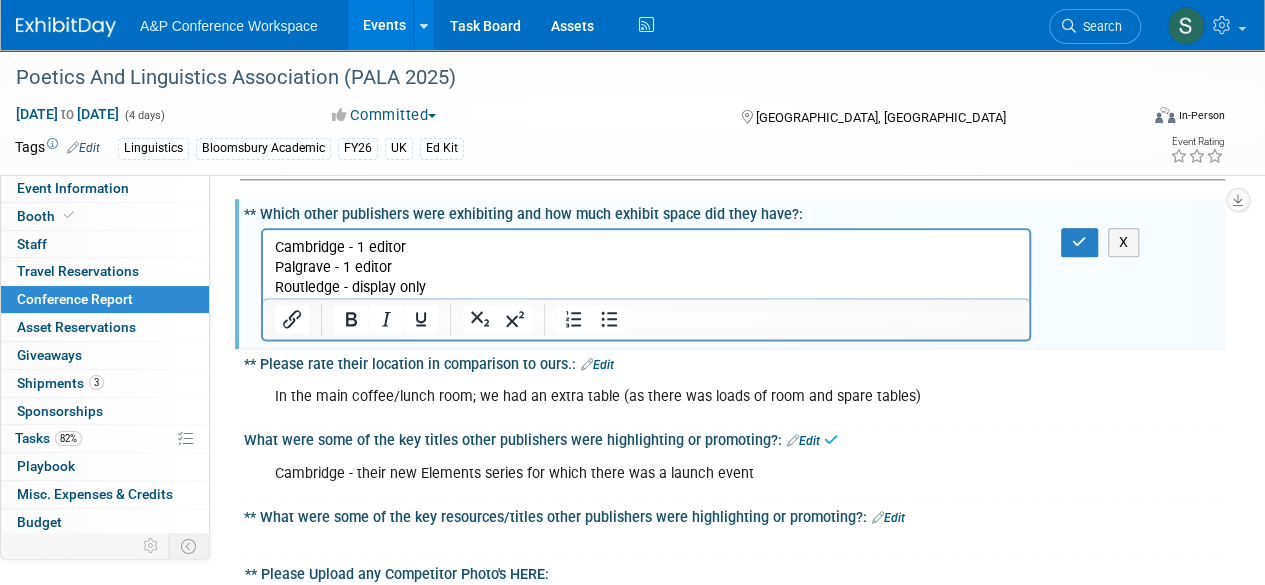 scroll, scrollTop: 0, scrollLeft: 0, axis: both 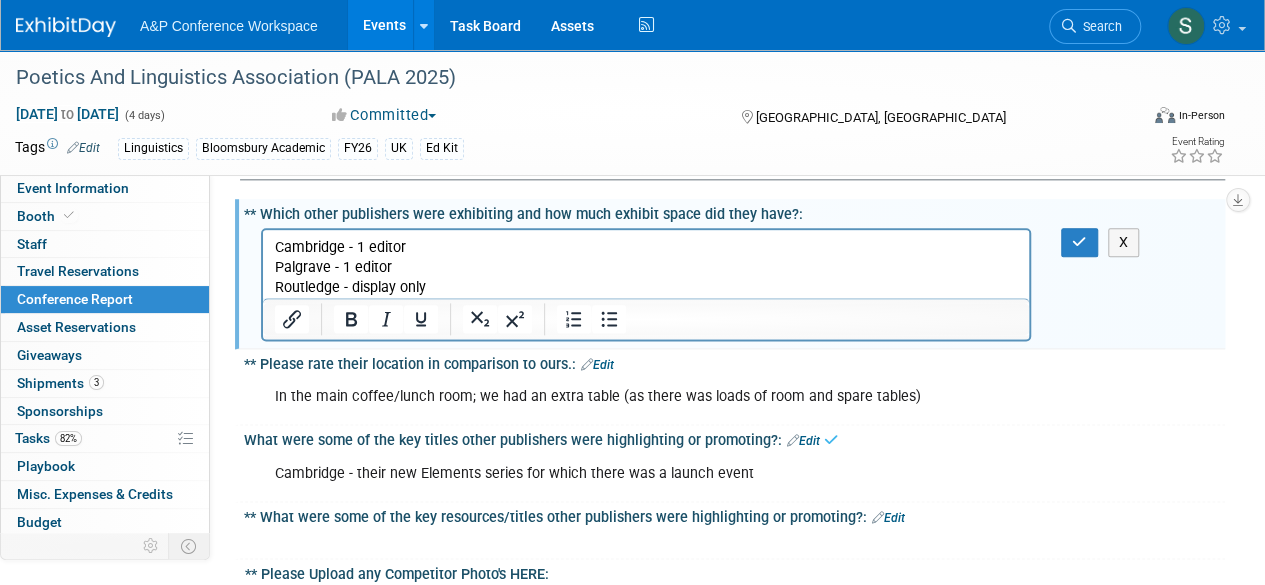 click on "Cambridge - 1 editor Palgrave - 1 editor Routledge - display only" at bounding box center [646, 267] 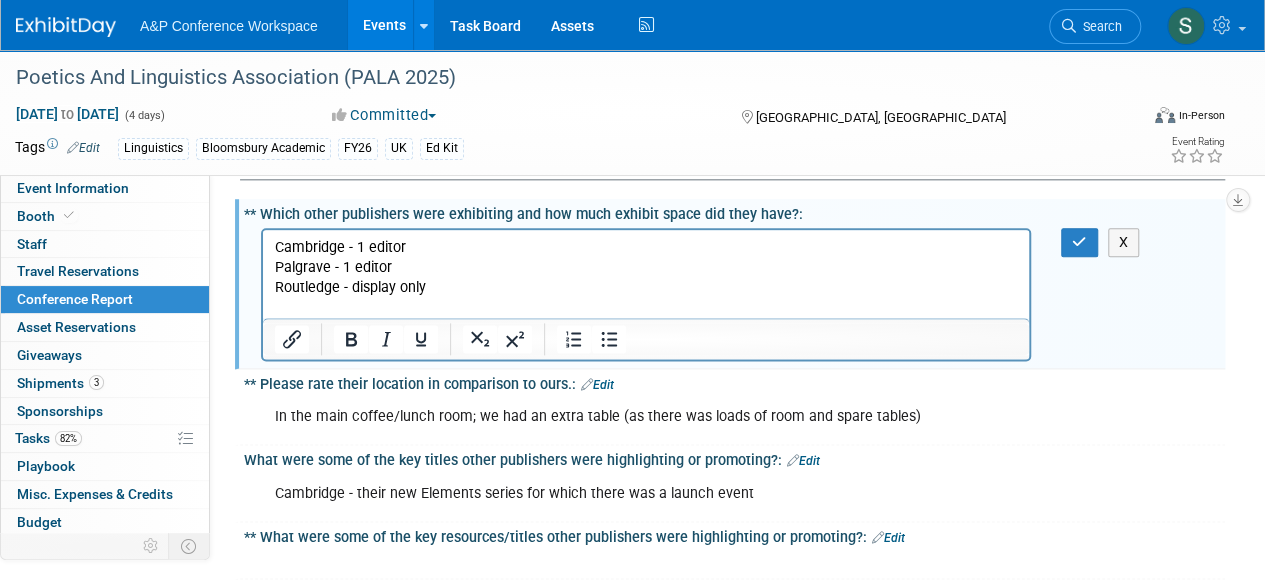 type 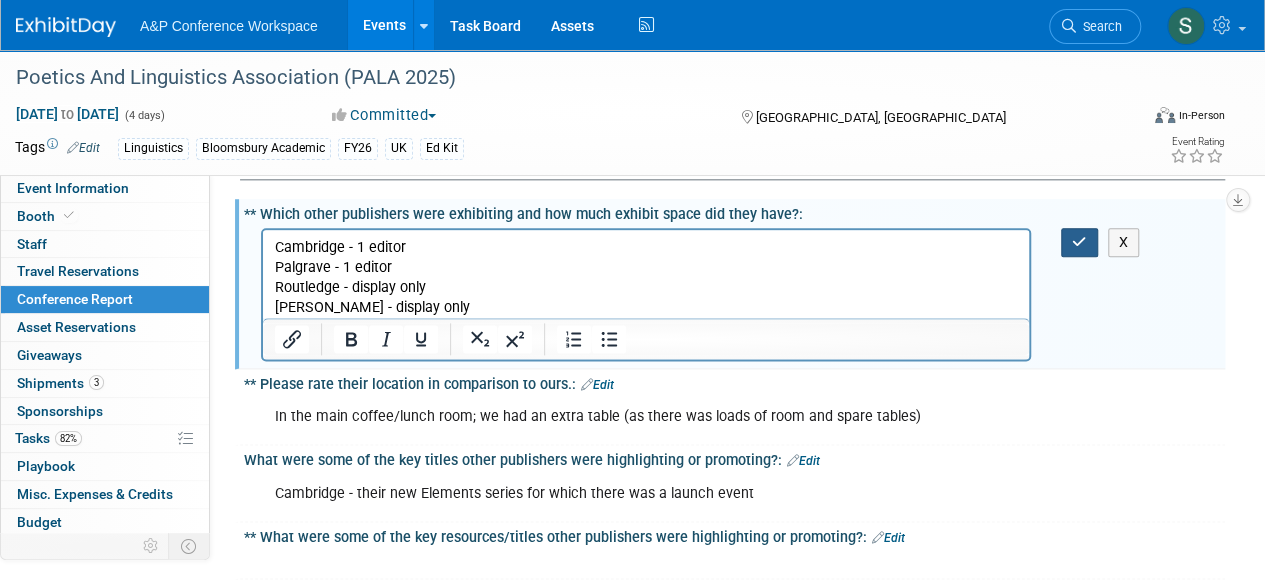 click at bounding box center [1079, 242] 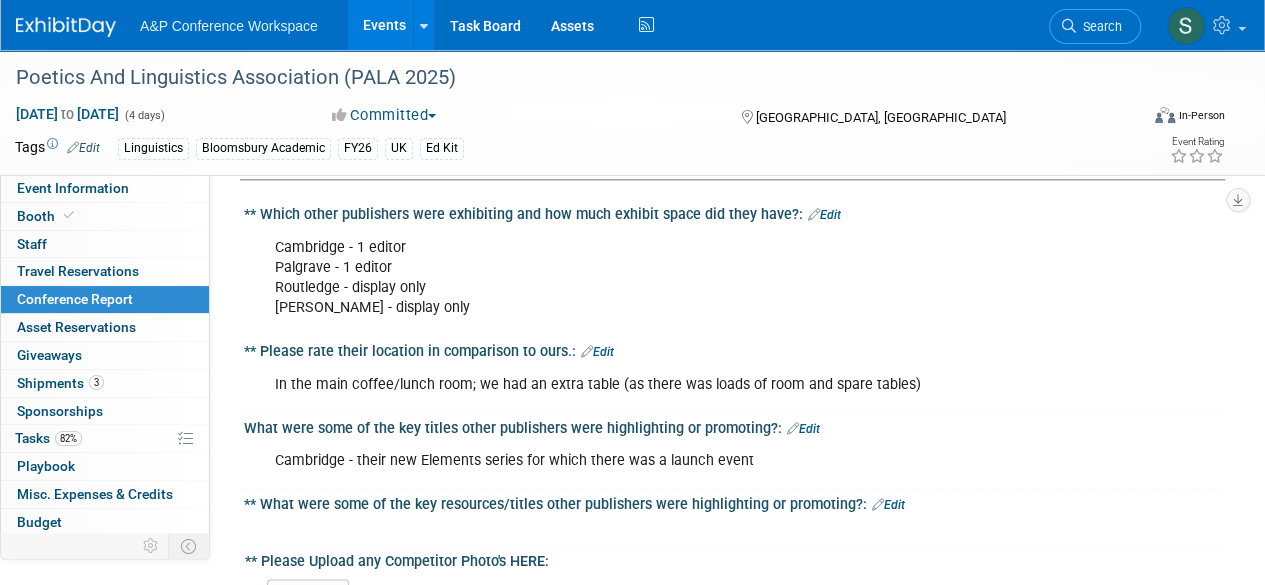click on "Edit" at bounding box center [803, 429] 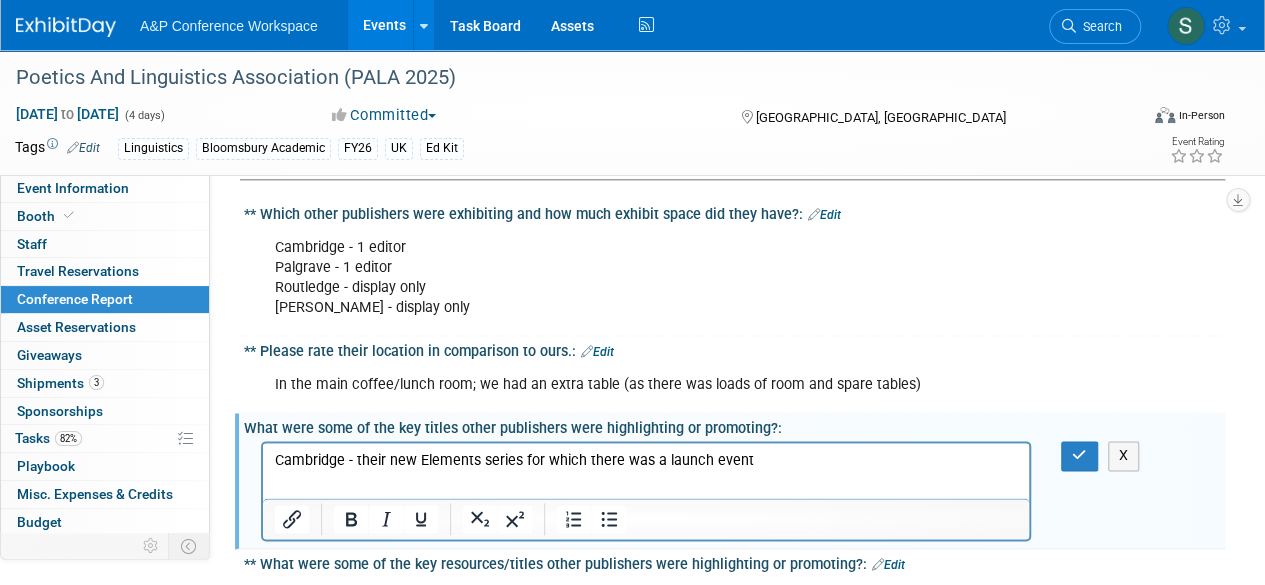 scroll, scrollTop: 0, scrollLeft: 0, axis: both 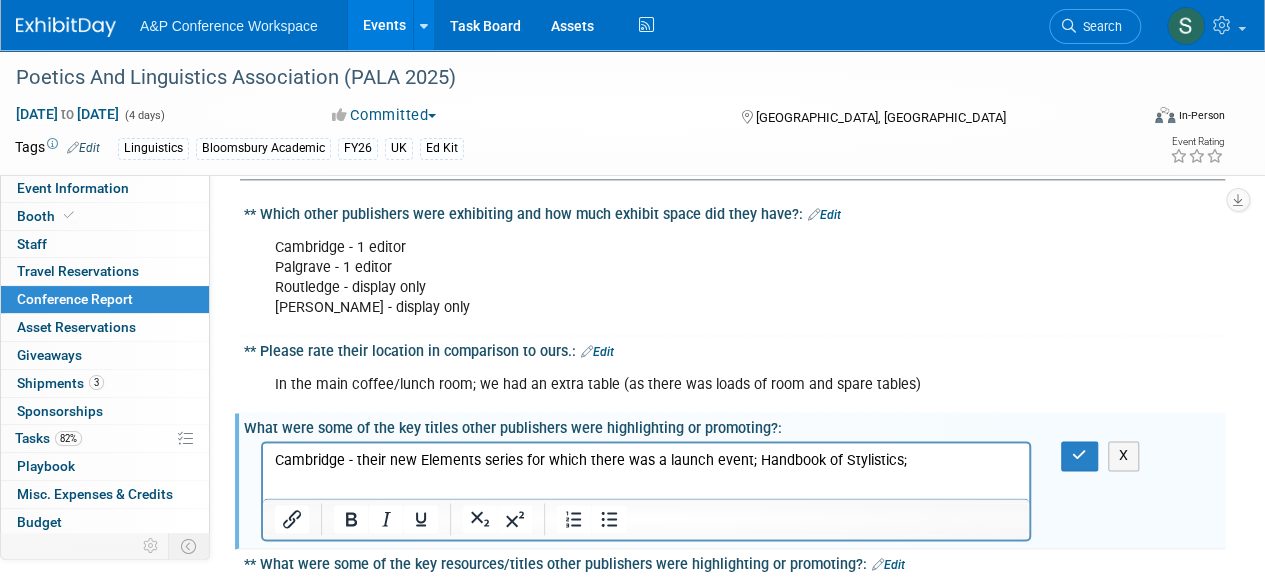 click on "Cambridge - their new Elements series for which there was a launch event; Handbook of Stylistics;" at bounding box center (646, 461) 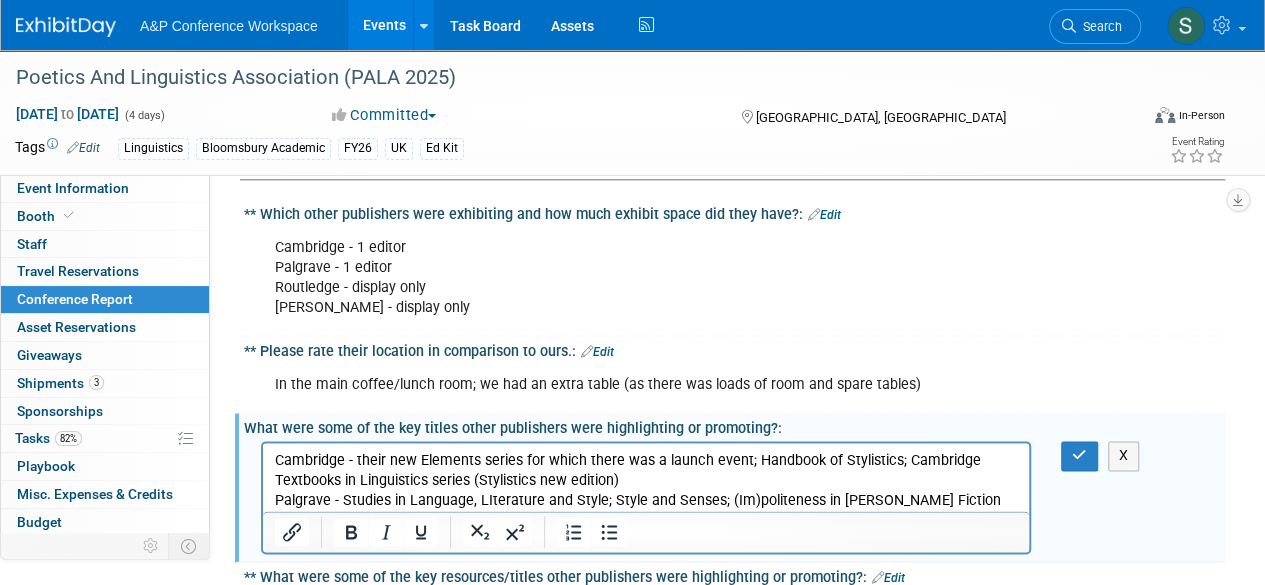 click on "Palgrave - Studies in Language, LIterature and Style; Style and Senses; (Im)politeness in [PERSON_NAME] Fiction" at bounding box center [646, 501] 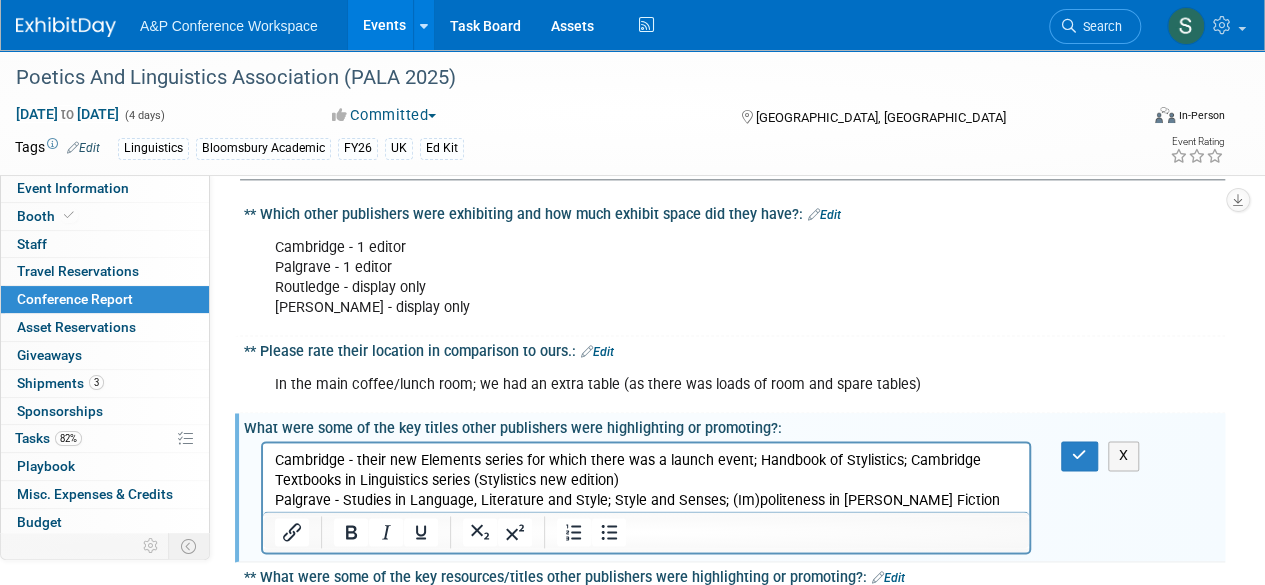 click on "Palgrave - Studies in Language, Literature and Style; Style and Senses; (Im)politeness in [PERSON_NAME] Fiction" at bounding box center [646, 501] 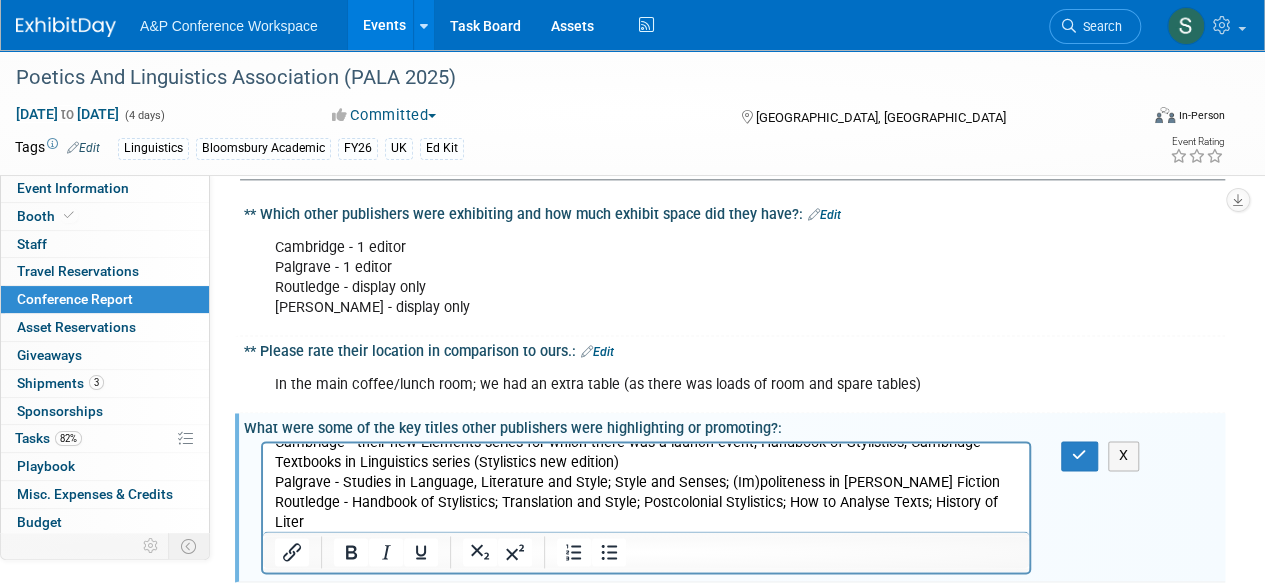 scroll, scrollTop: 0, scrollLeft: 0, axis: both 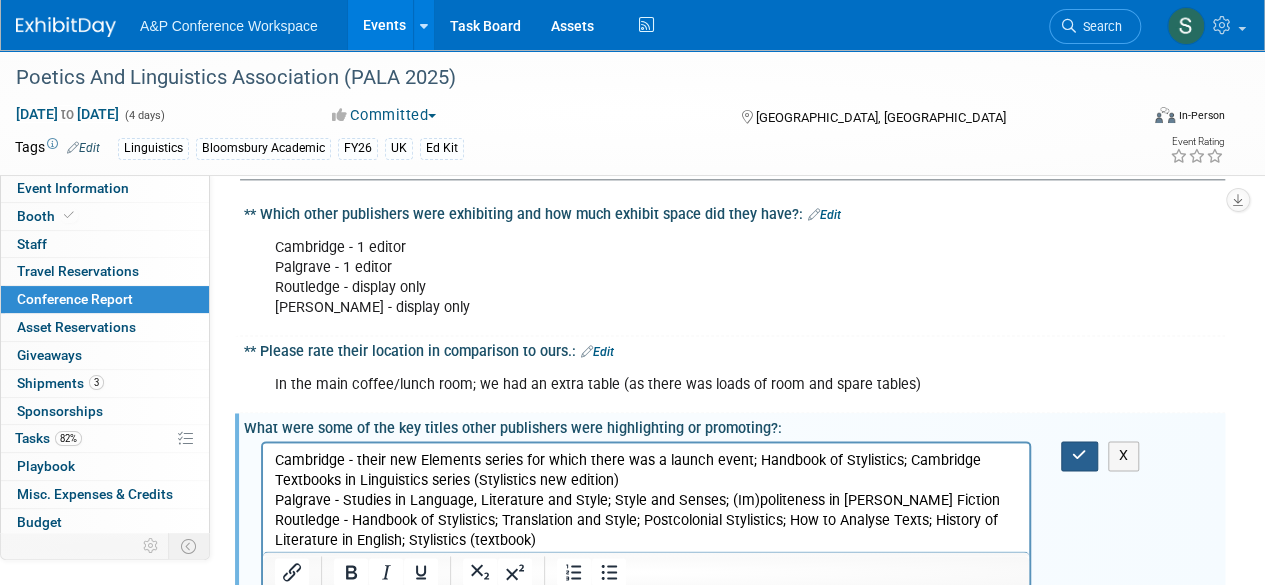 click at bounding box center [1079, 455] 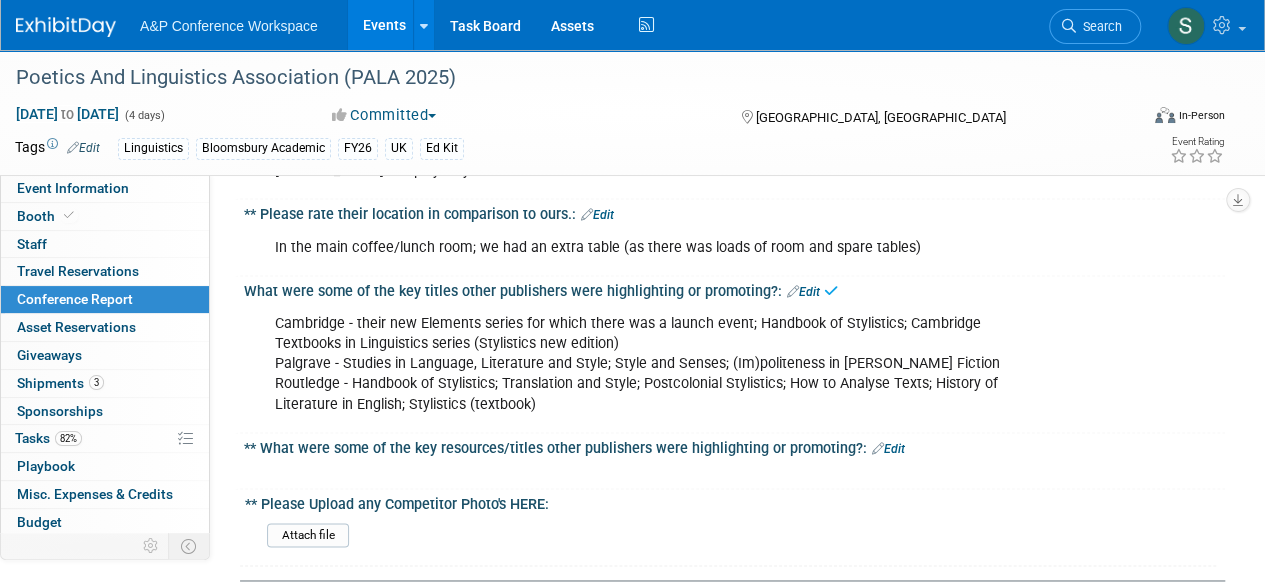 scroll, scrollTop: 1400, scrollLeft: 0, axis: vertical 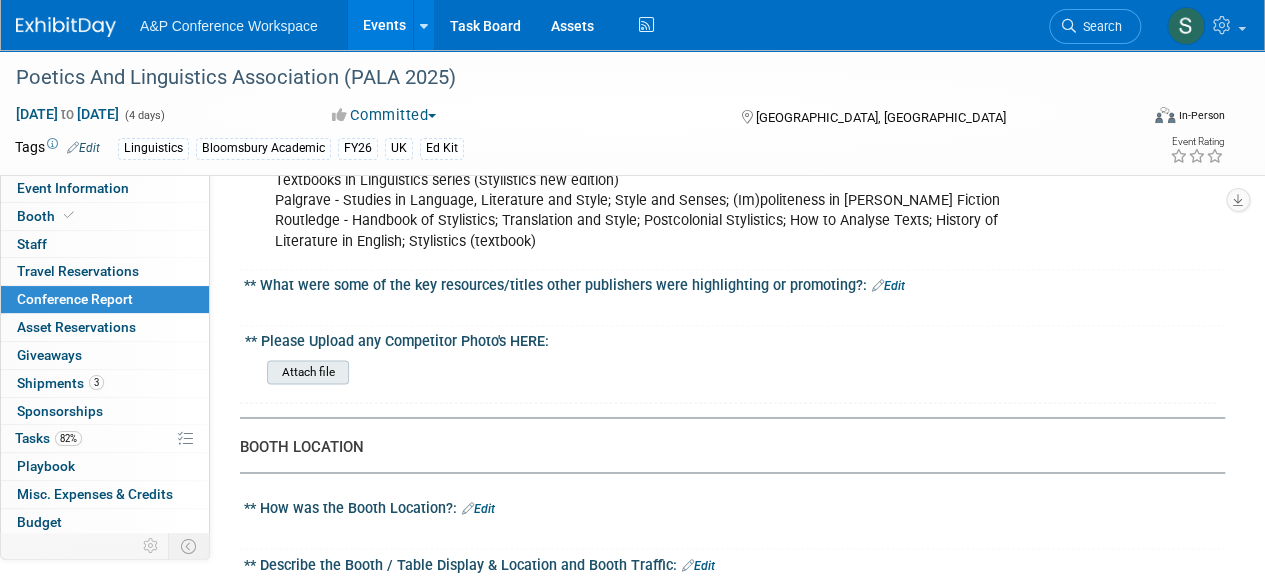 click at bounding box center (212, 372) 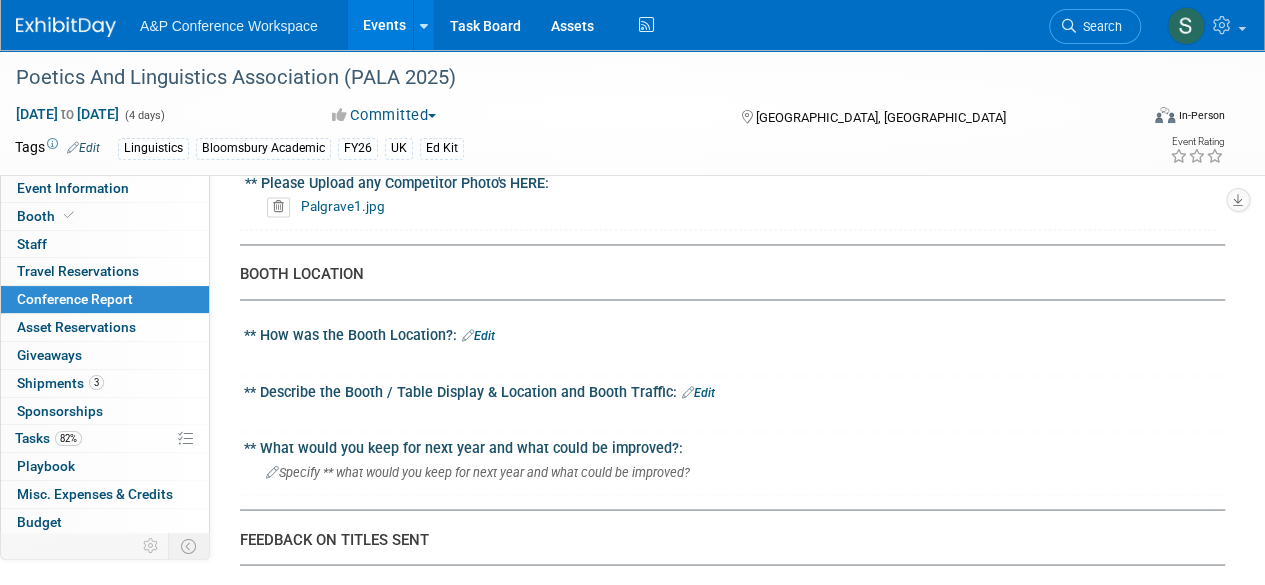 scroll, scrollTop: 1600, scrollLeft: 0, axis: vertical 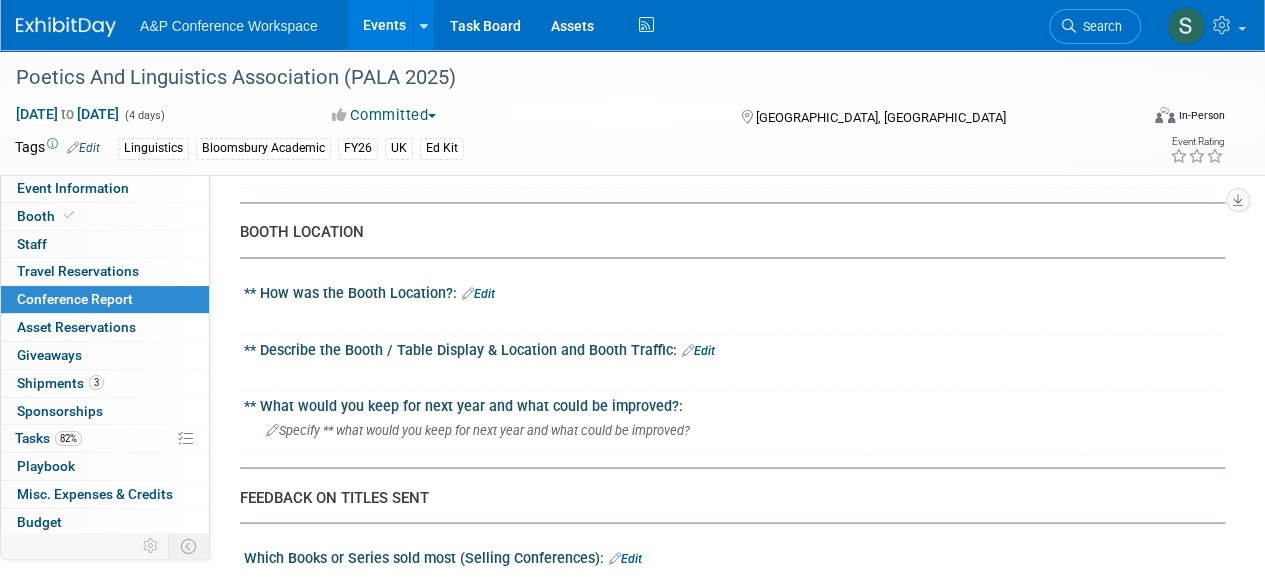click on "Edit" at bounding box center [478, 293] 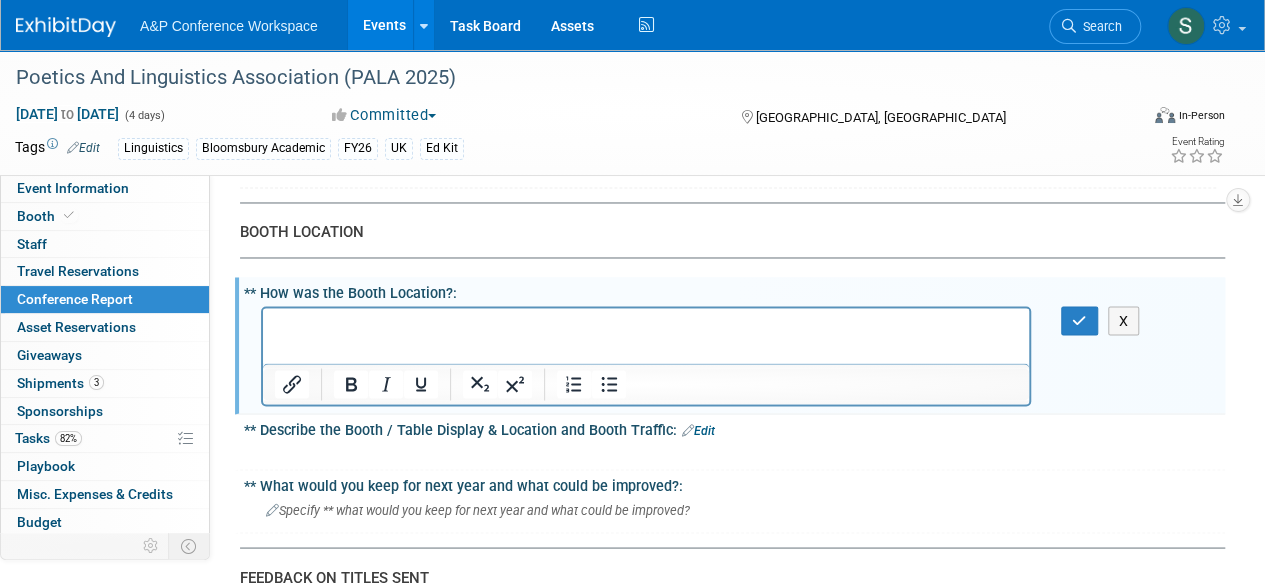 scroll, scrollTop: 0, scrollLeft: 0, axis: both 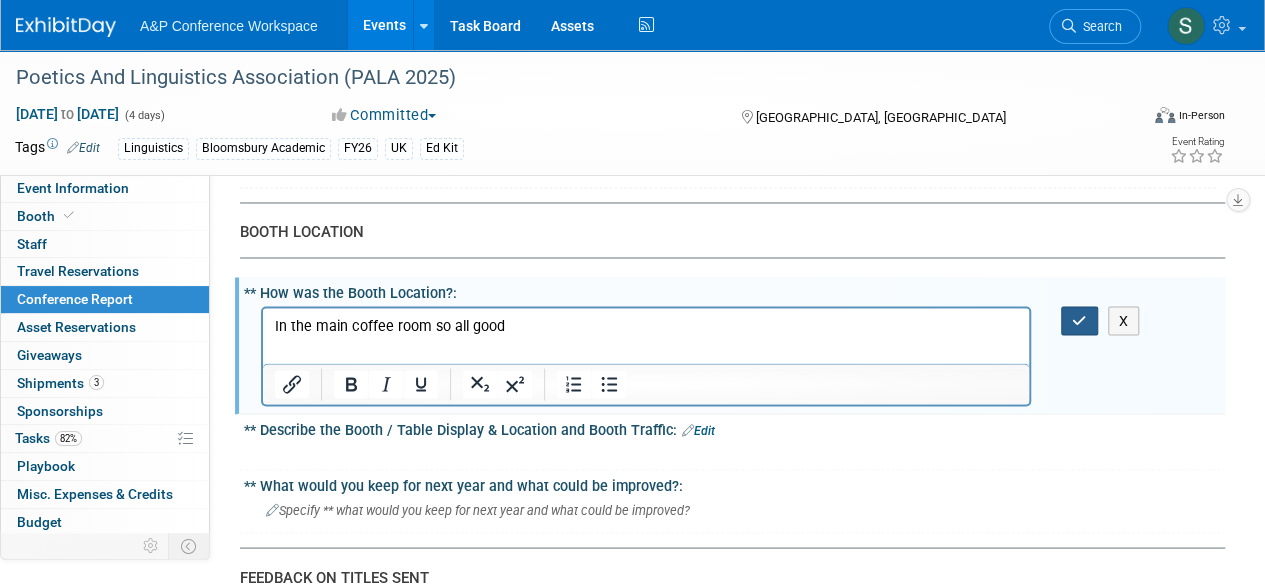 click at bounding box center (1079, 320) 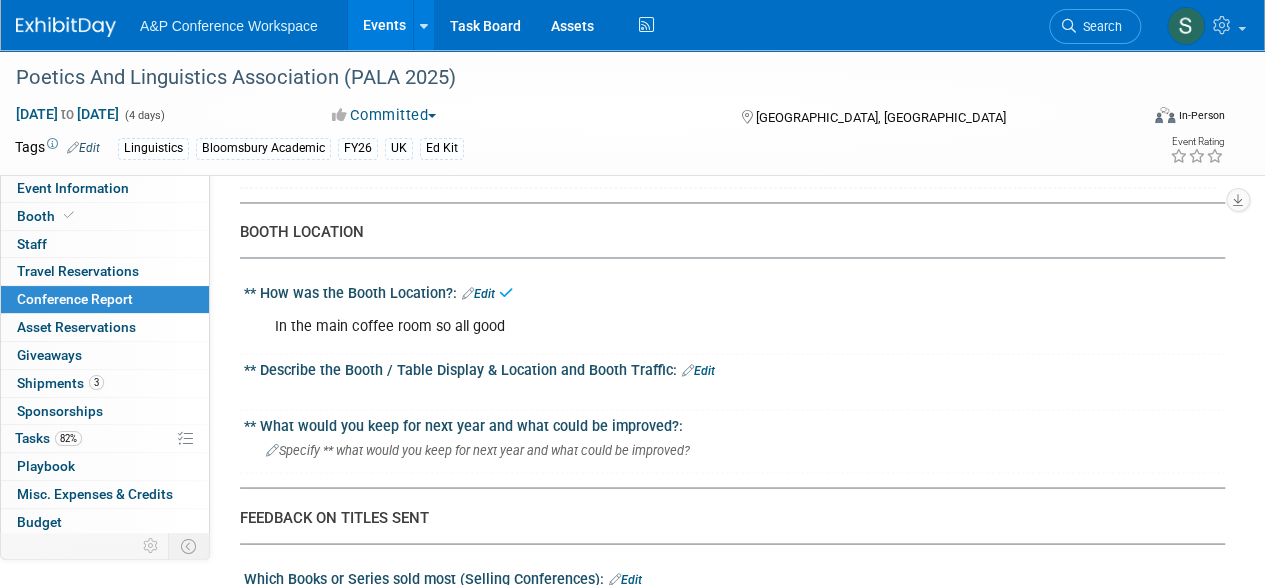 click on "Edit" at bounding box center (698, 370) 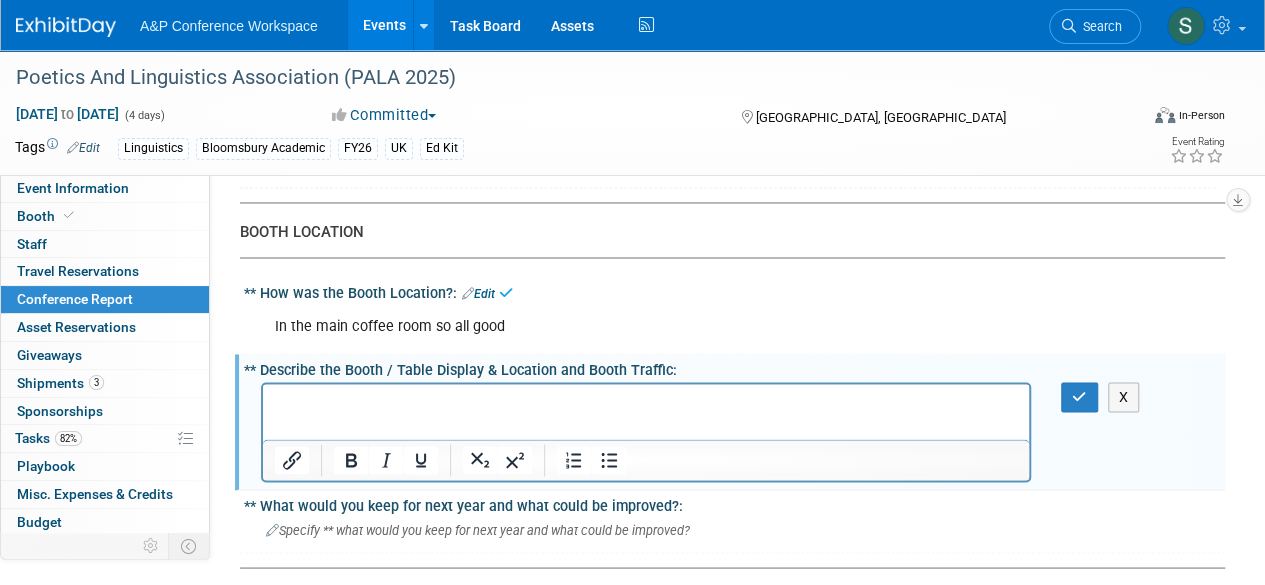 scroll, scrollTop: 0, scrollLeft: 0, axis: both 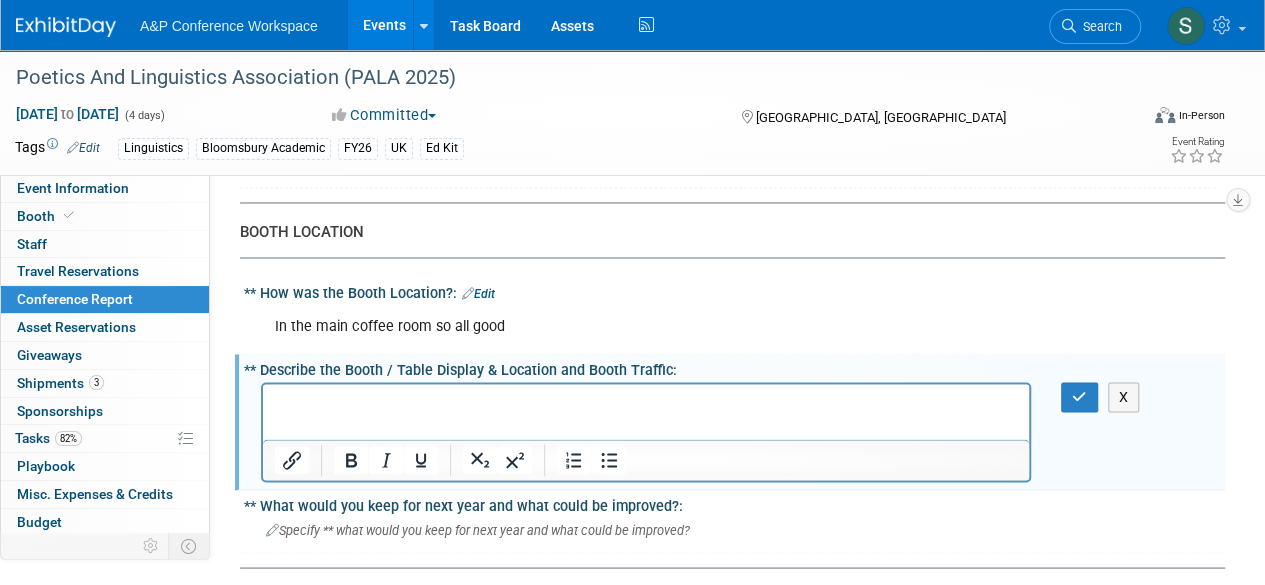 type 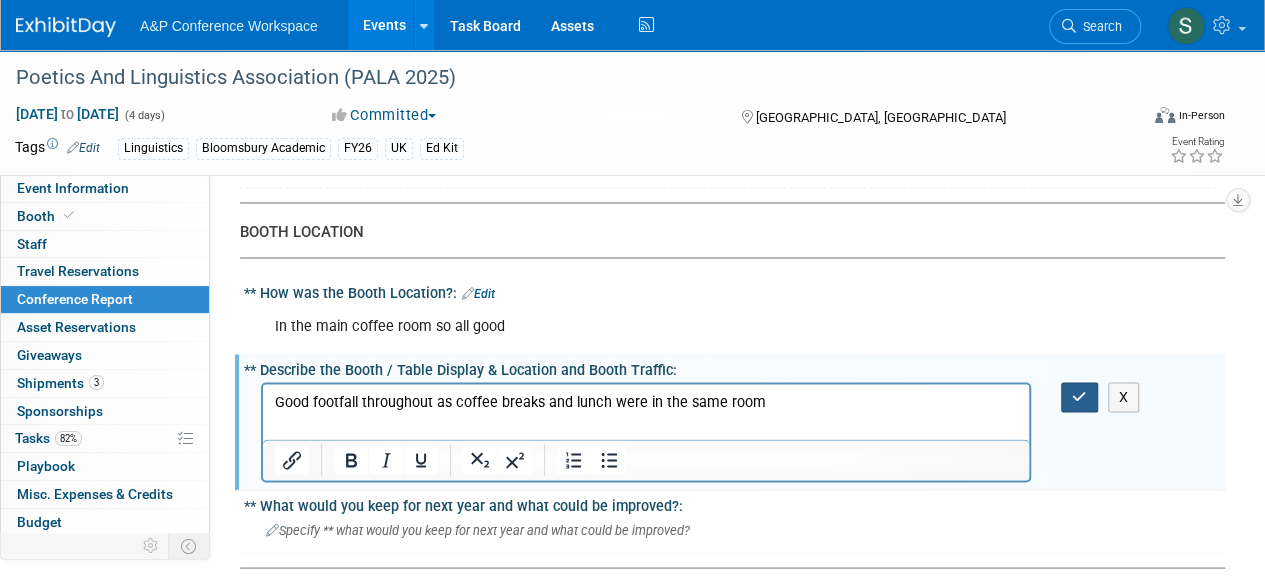 click at bounding box center (1079, 396) 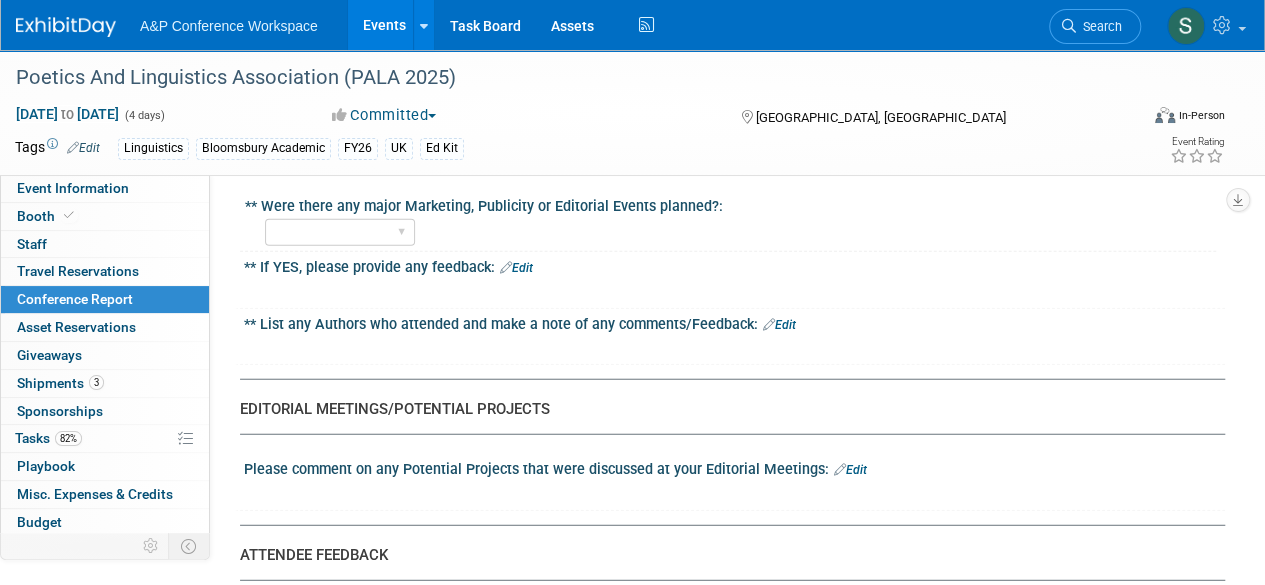 scroll, scrollTop: 2400, scrollLeft: 0, axis: vertical 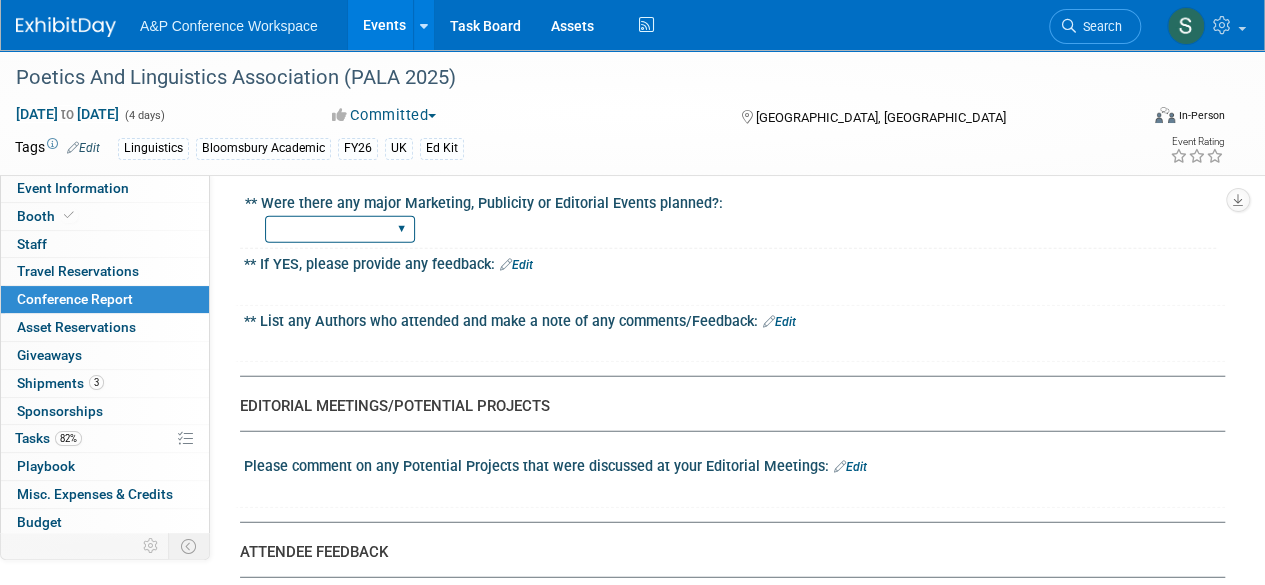 click on "YES
NO" at bounding box center [340, 229] 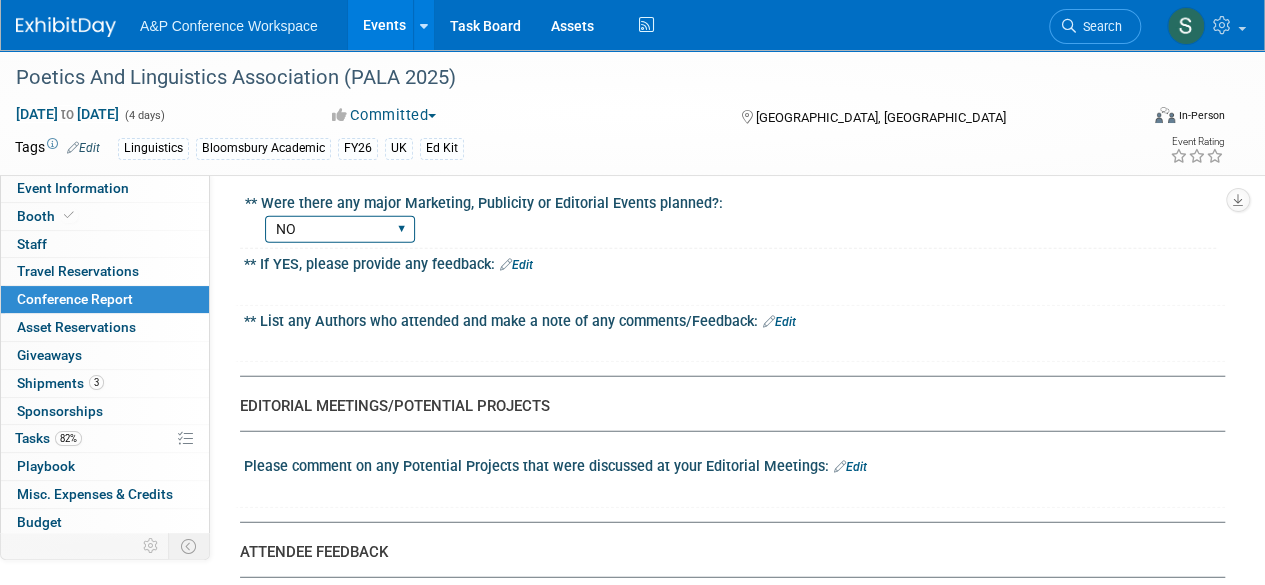 click on "YES
NO" at bounding box center (340, 229) 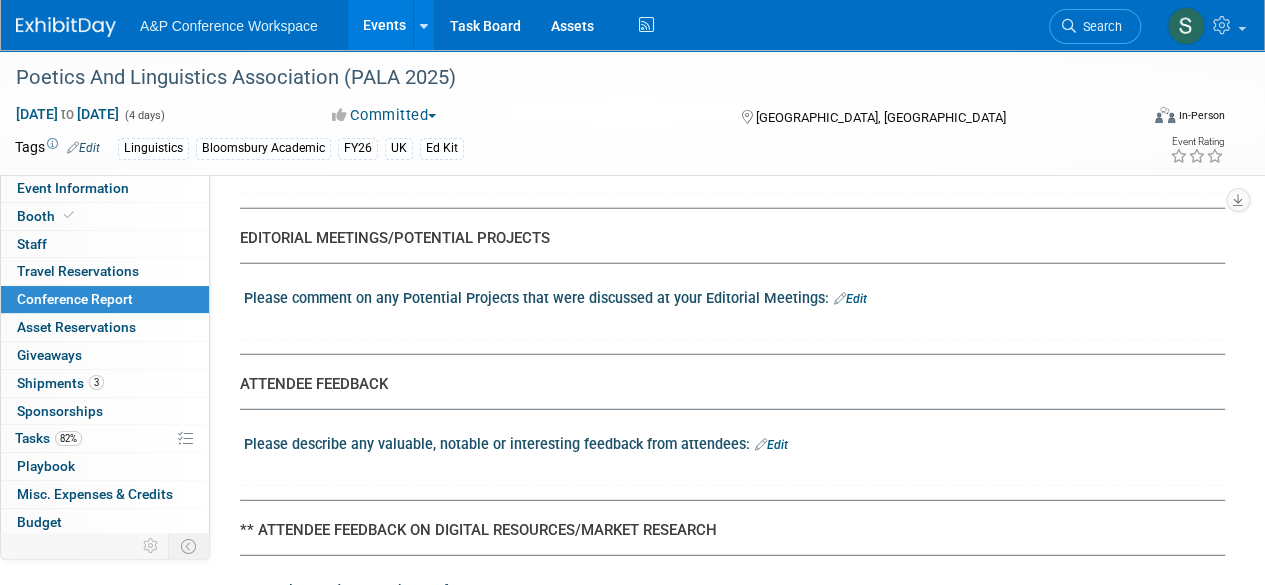 scroll, scrollTop: 2600, scrollLeft: 0, axis: vertical 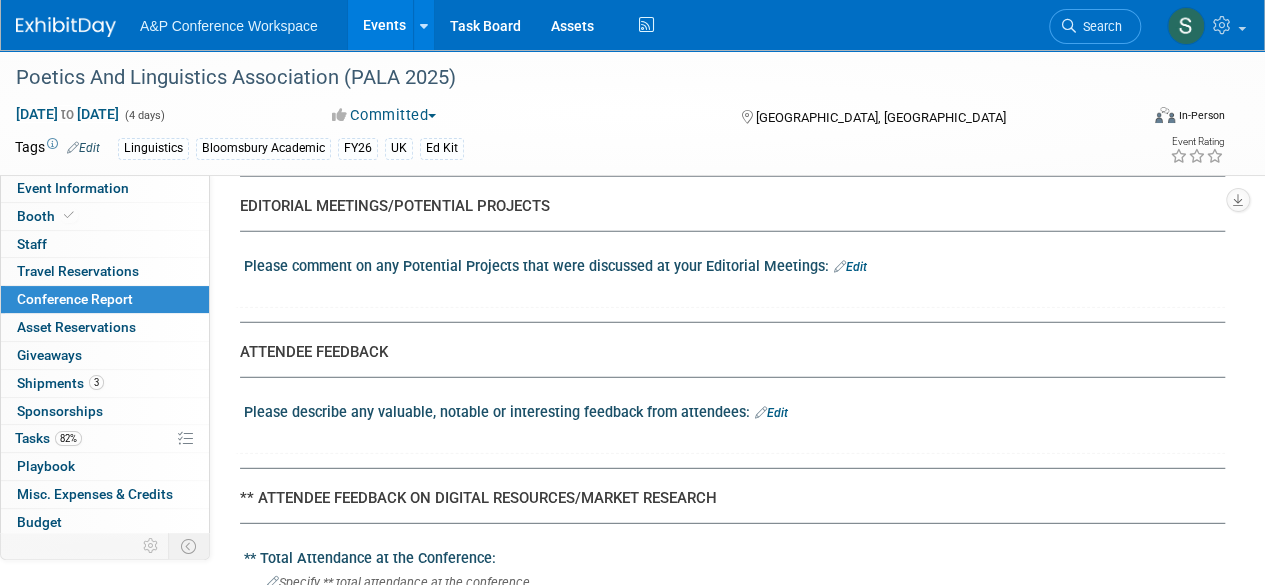 click on "Edit" at bounding box center (850, 267) 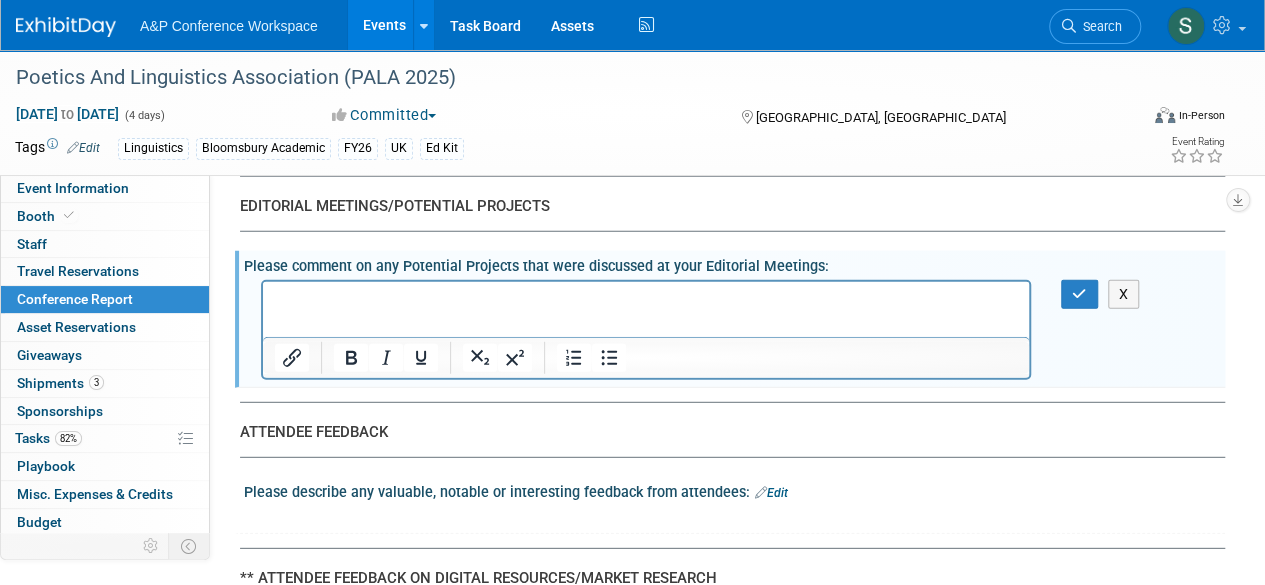 scroll, scrollTop: 0, scrollLeft: 0, axis: both 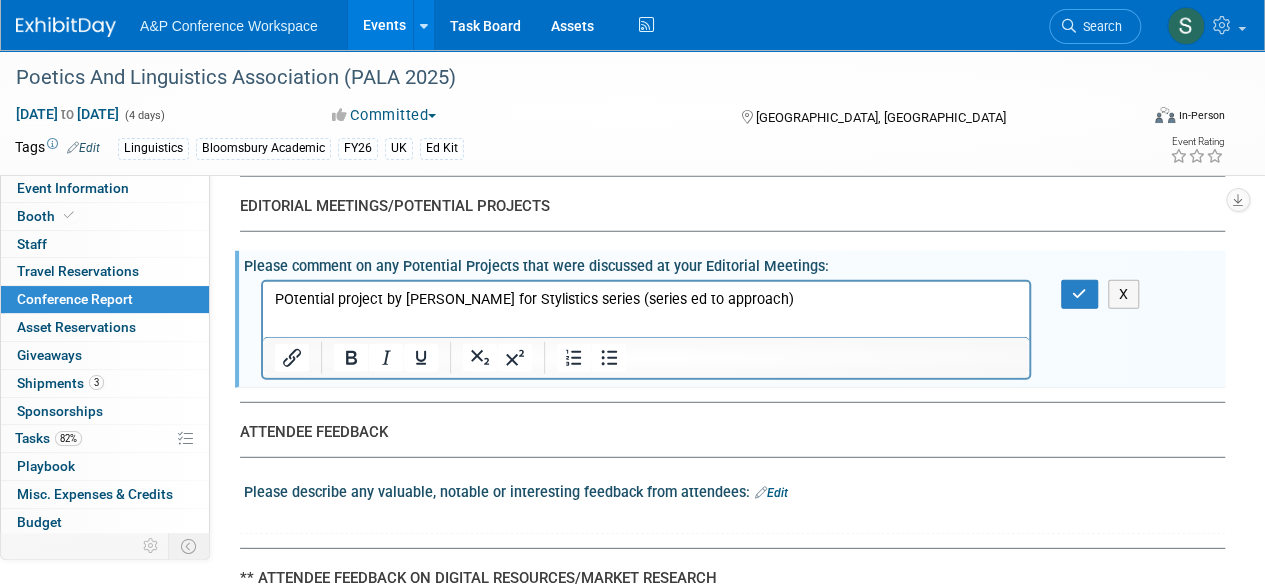 click on "POtential project by [PERSON_NAME] for Stylistics series (series ed to approach)" at bounding box center [646, 300] 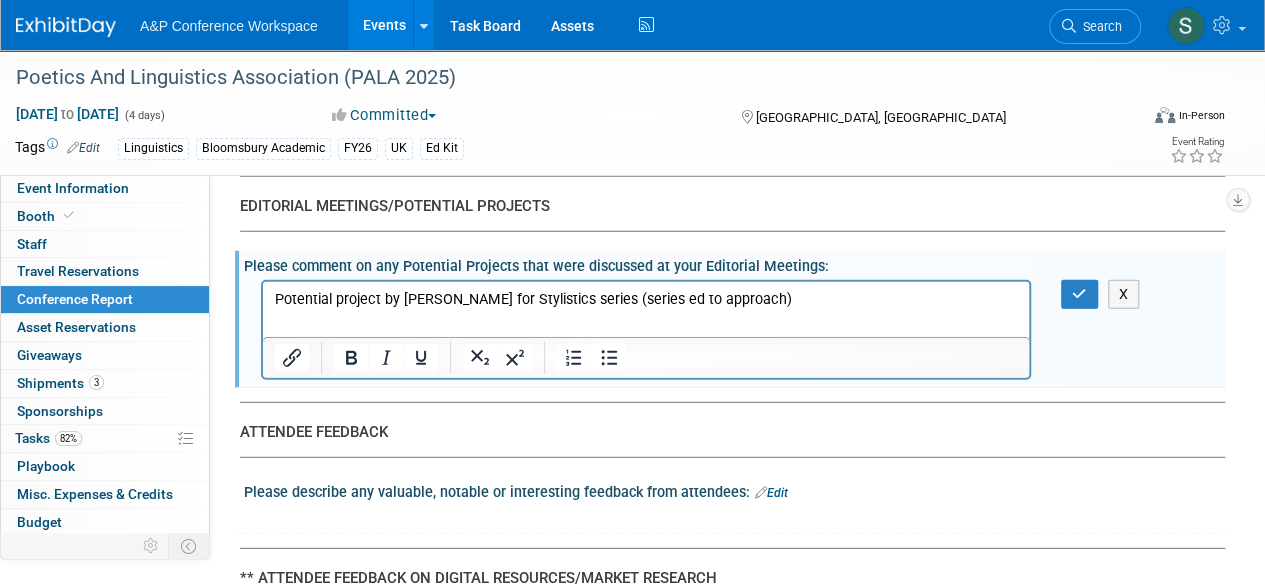 click on "Potential project by [PERSON_NAME] for Stylistics series (series ed to approach)" at bounding box center (646, 300) 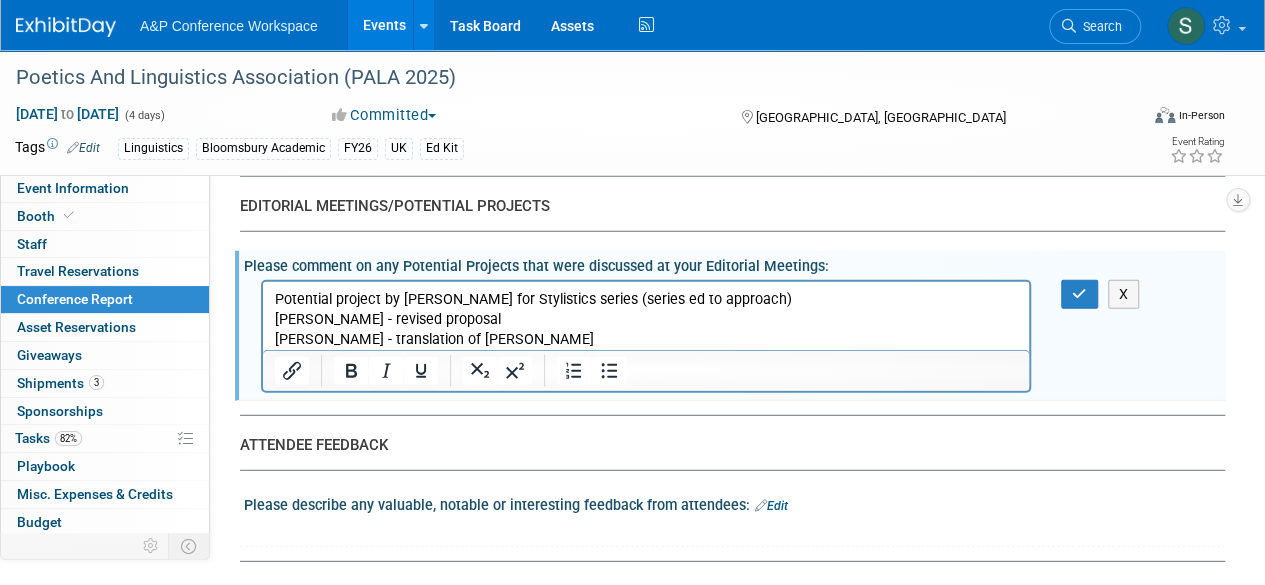 click on "[PERSON_NAME] - translation of [PERSON_NAME]" at bounding box center [646, 340] 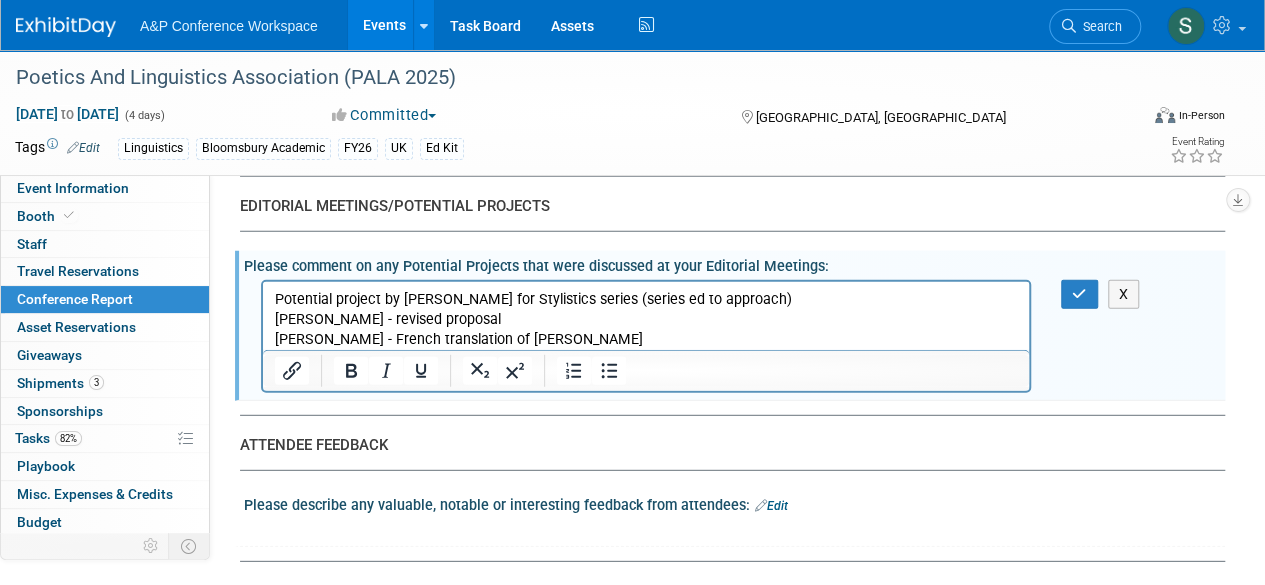 click on "[PERSON_NAME] - French translation of [PERSON_NAME]" at bounding box center [646, 340] 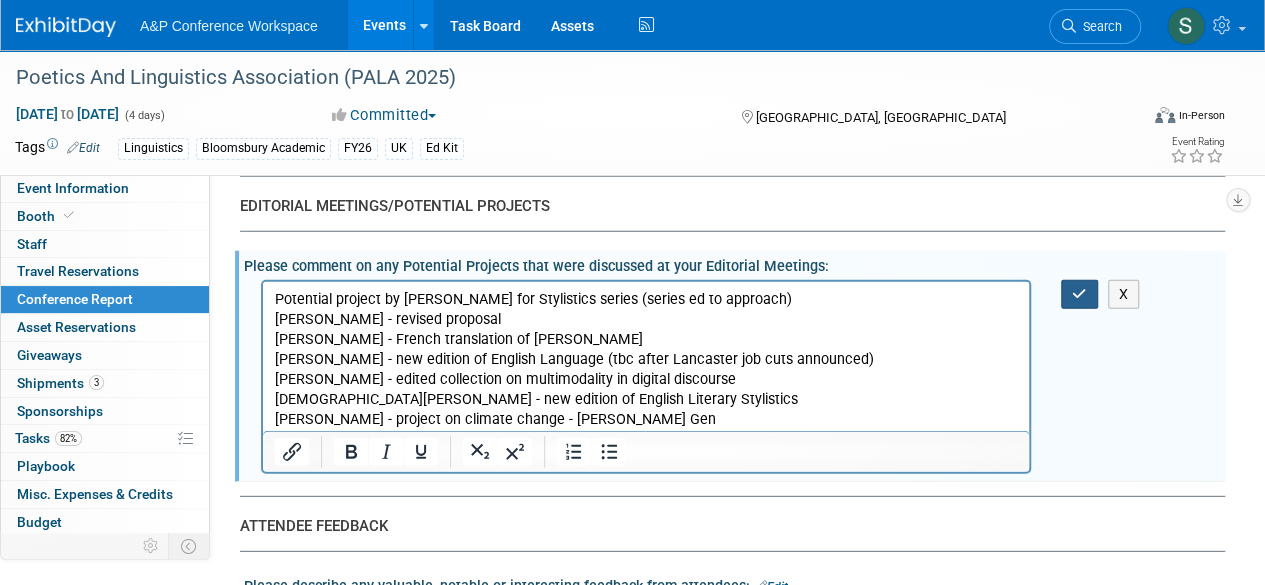 click at bounding box center [1079, 294] 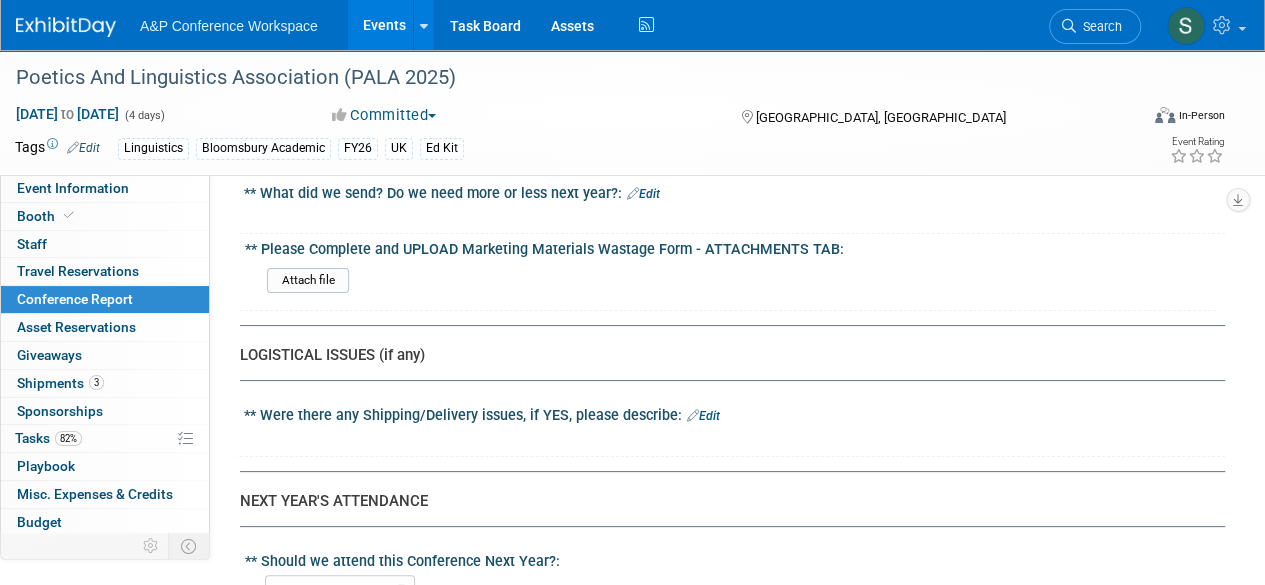 scroll, scrollTop: 3900, scrollLeft: 0, axis: vertical 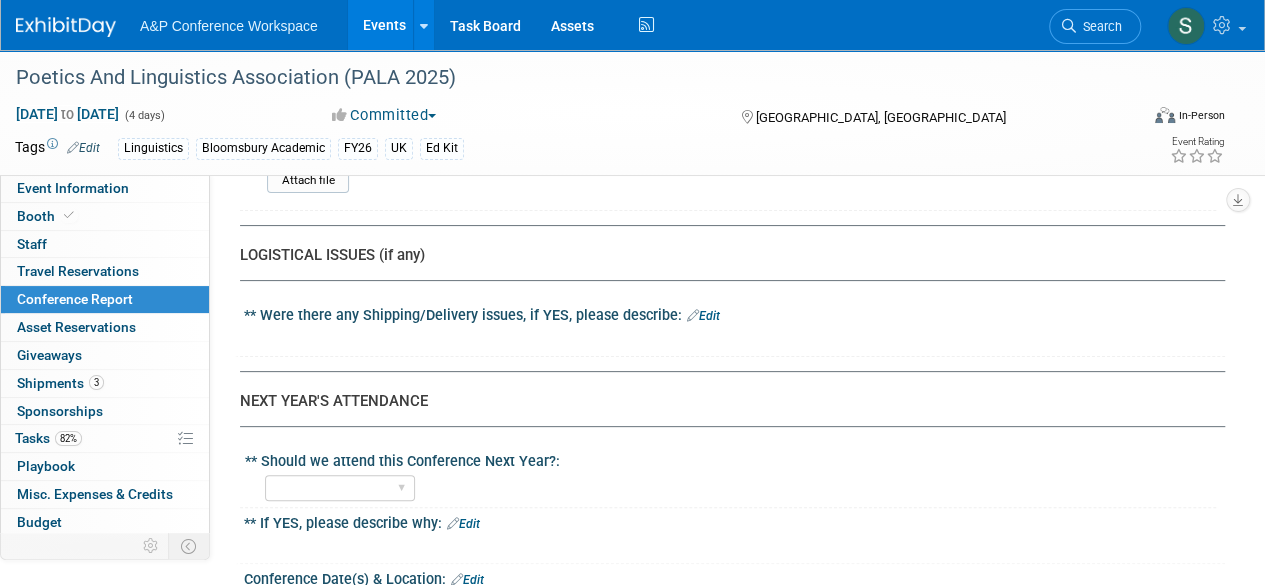 click on "Edit" at bounding box center (703, 316) 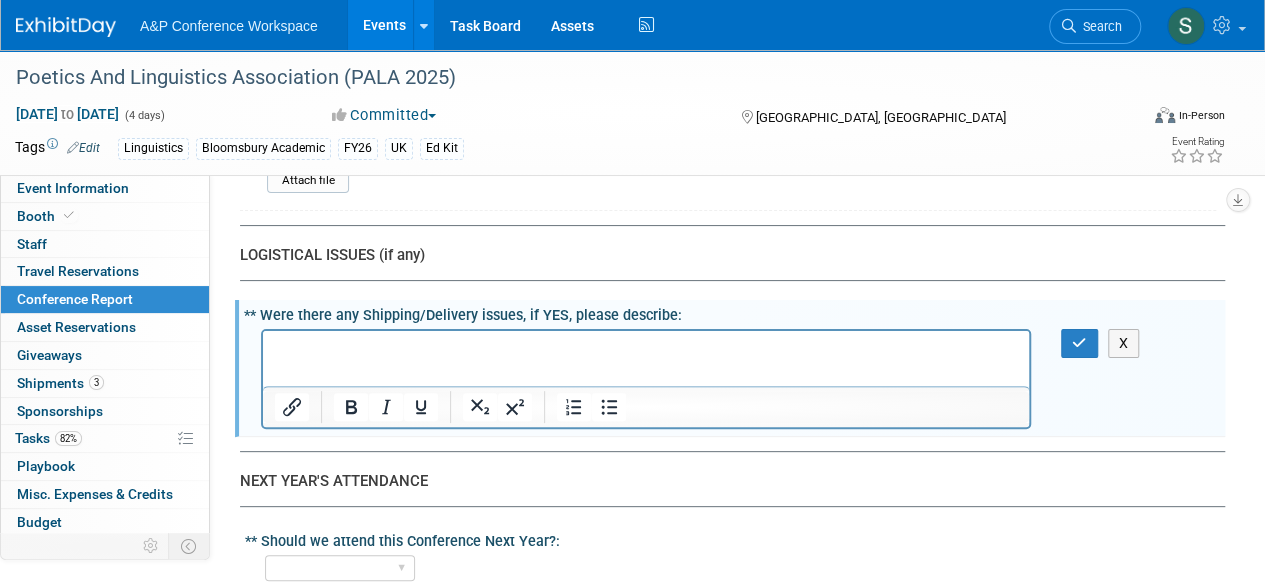 scroll, scrollTop: 0, scrollLeft: 0, axis: both 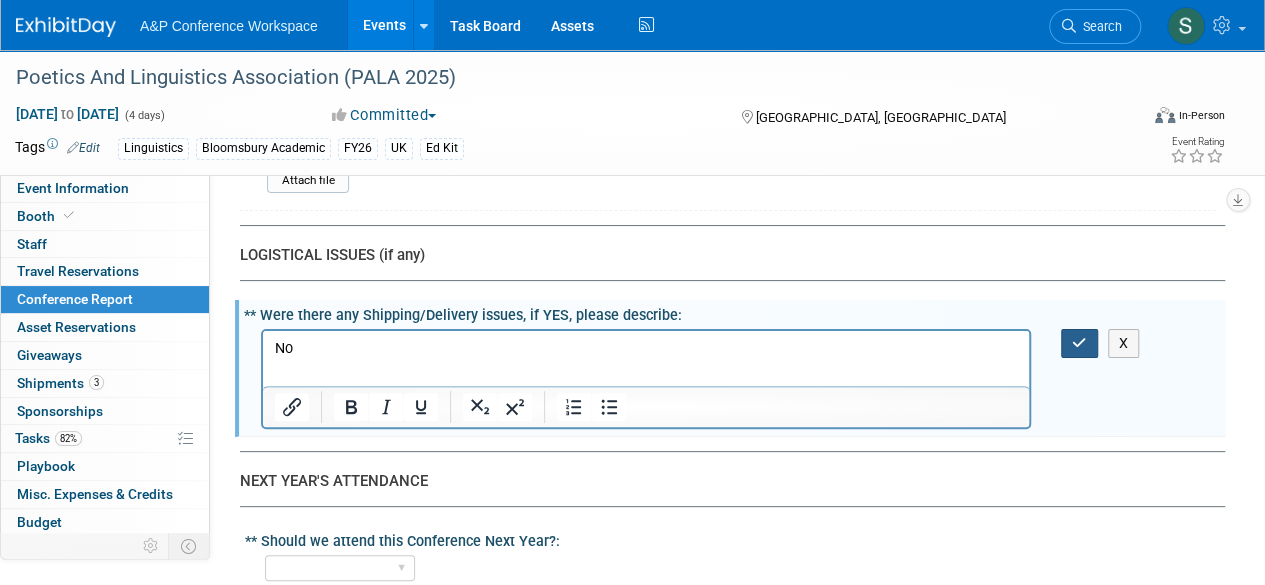 click at bounding box center (1079, 343) 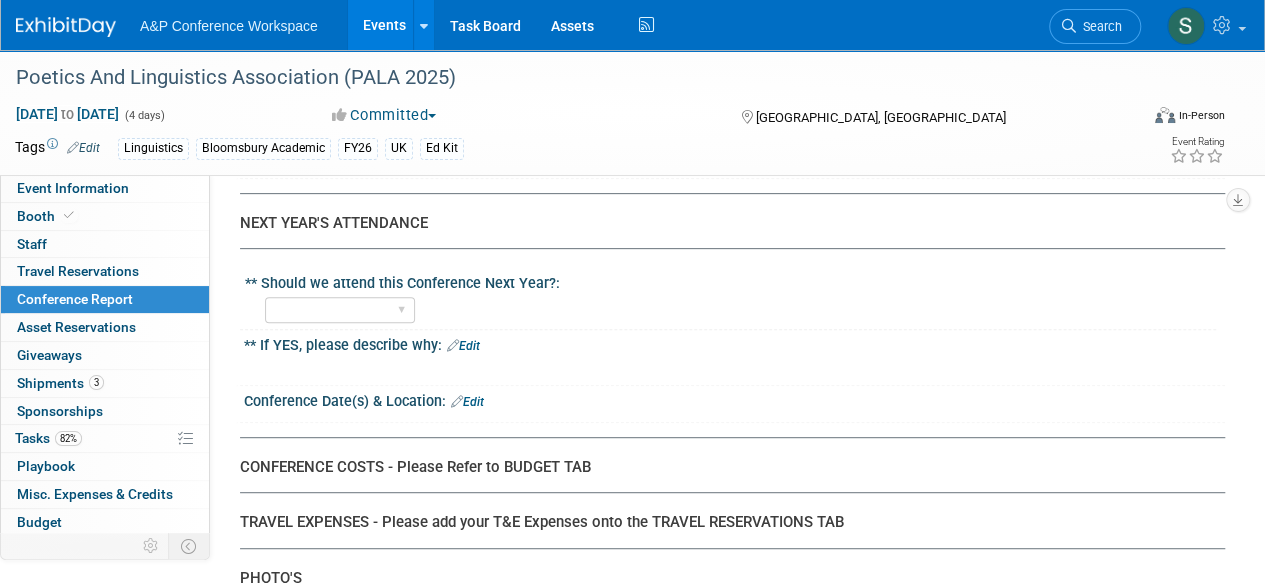 scroll, scrollTop: 4100, scrollLeft: 0, axis: vertical 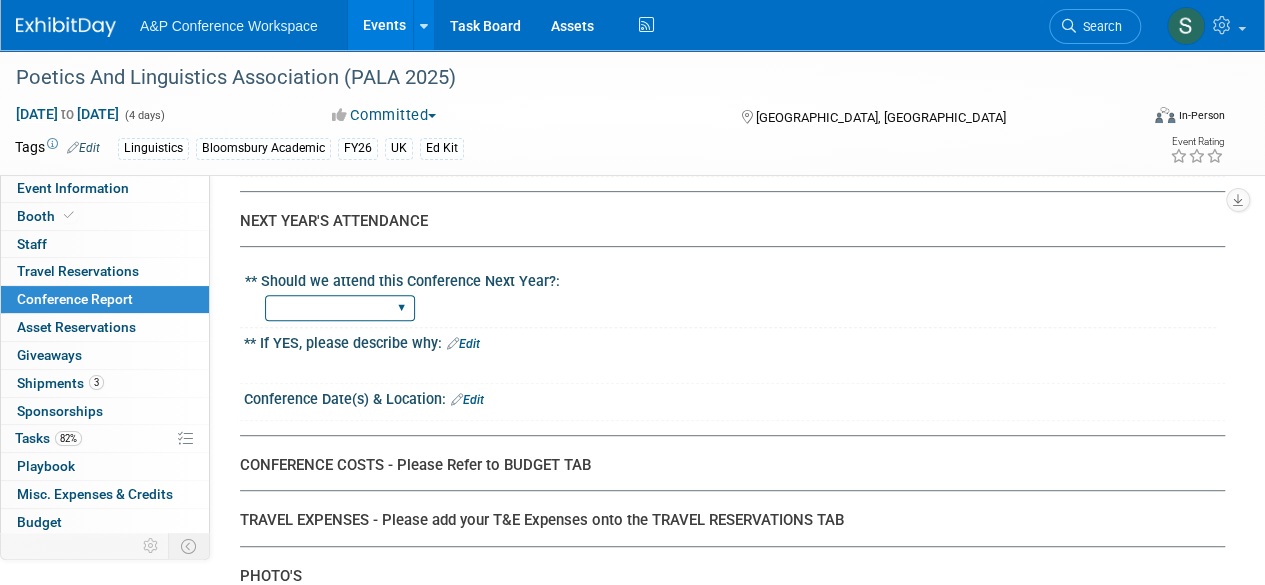 click on "YES
NO" at bounding box center [340, 308] 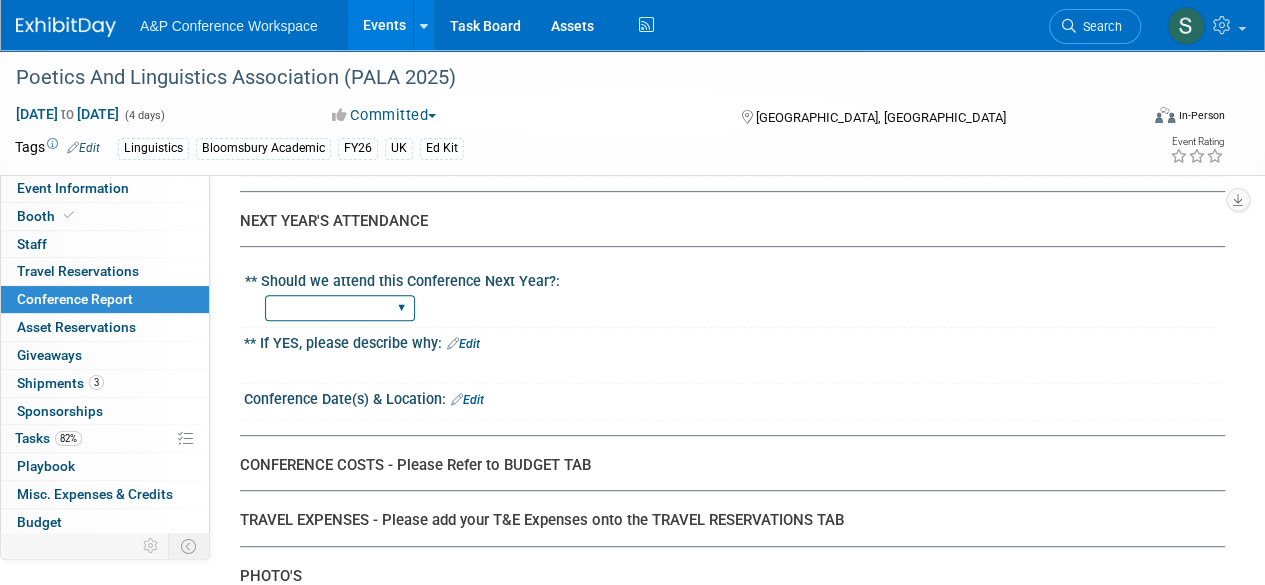 select on "YES" 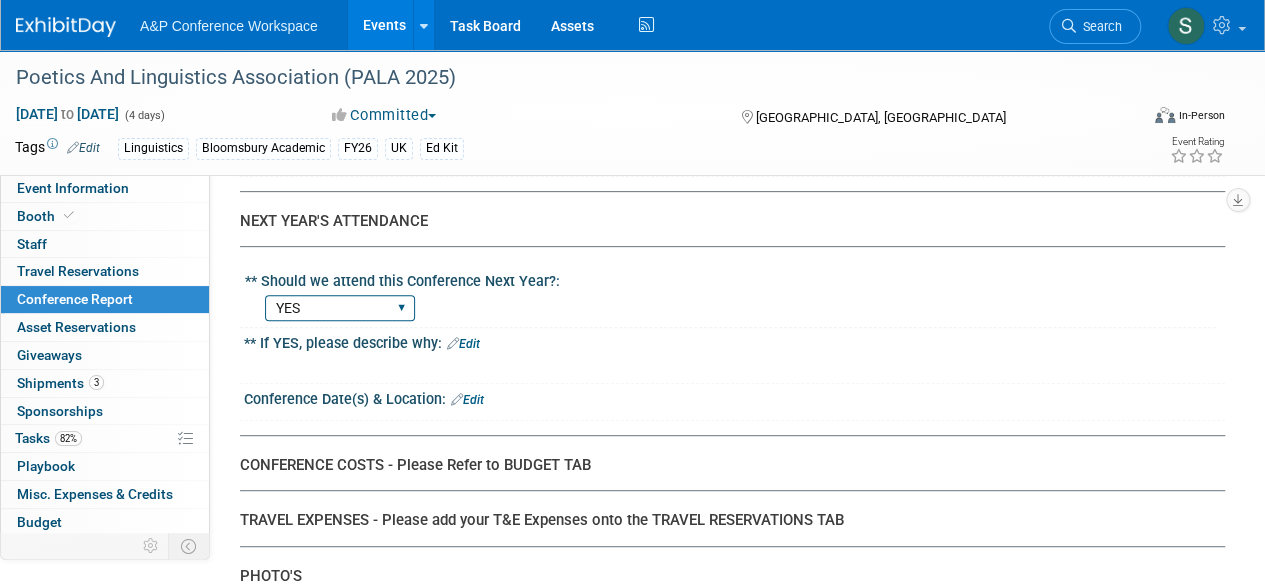click on "YES
NO" at bounding box center [340, 308] 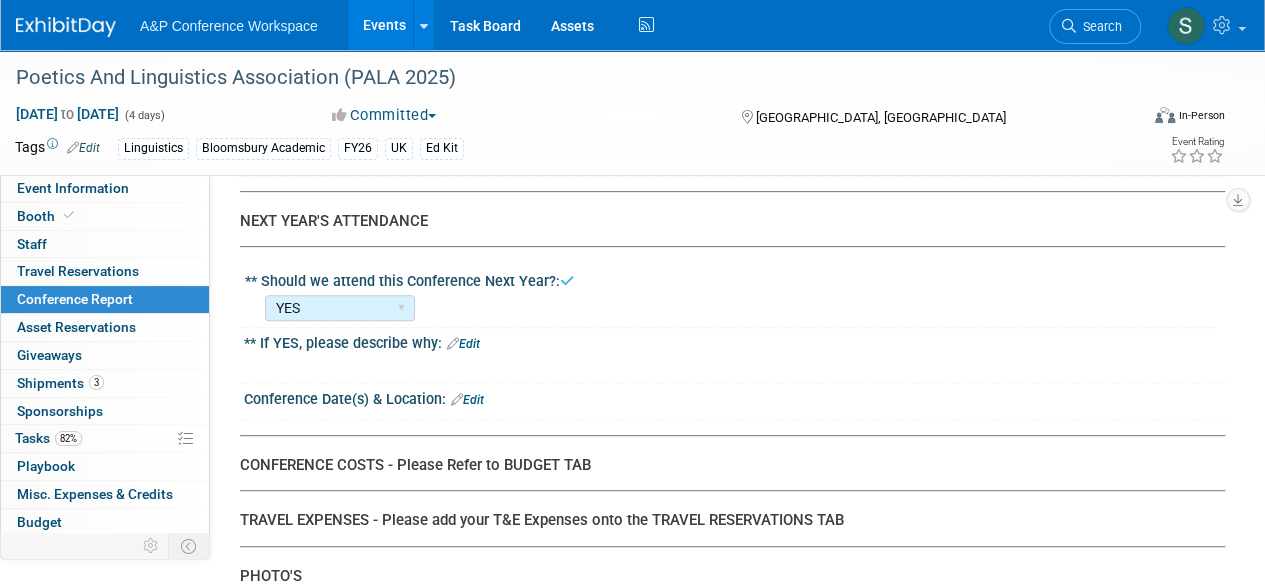 drag, startPoint x: 474, startPoint y: 327, endPoint x: 461, endPoint y: 338, distance: 17.029387 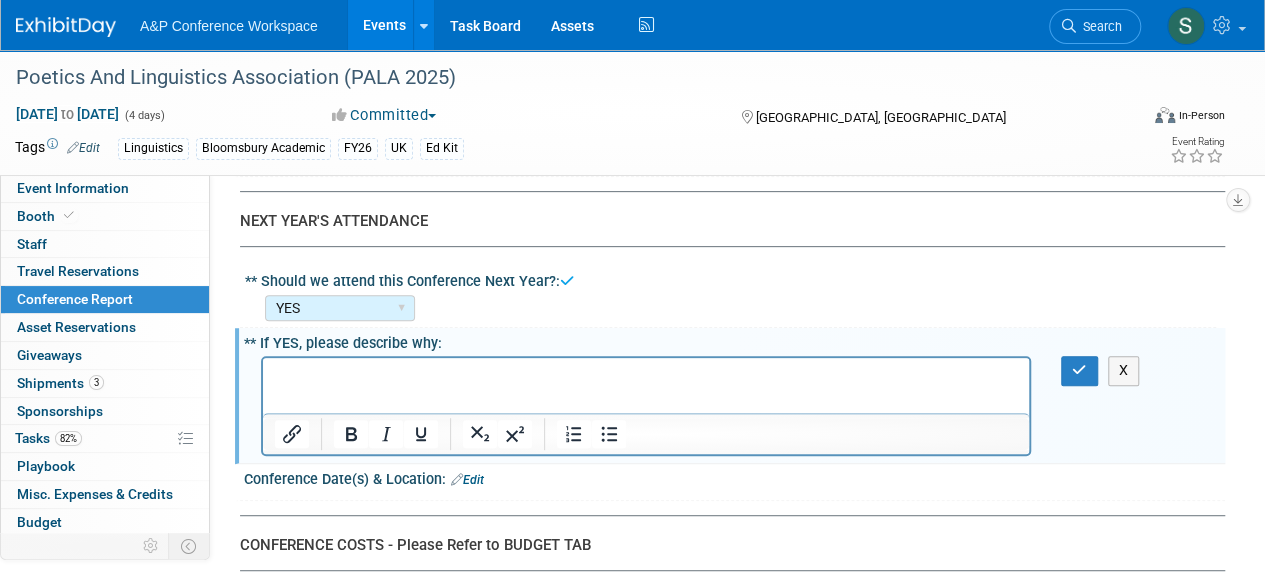 scroll, scrollTop: 0, scrollLeft: 0, axis: both 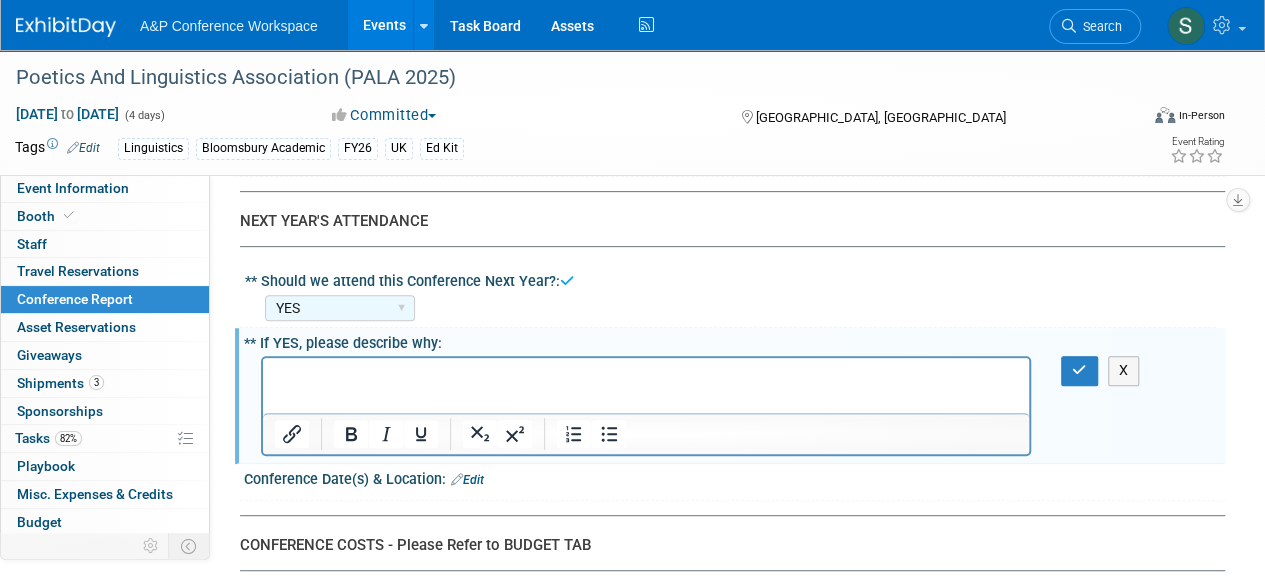 type 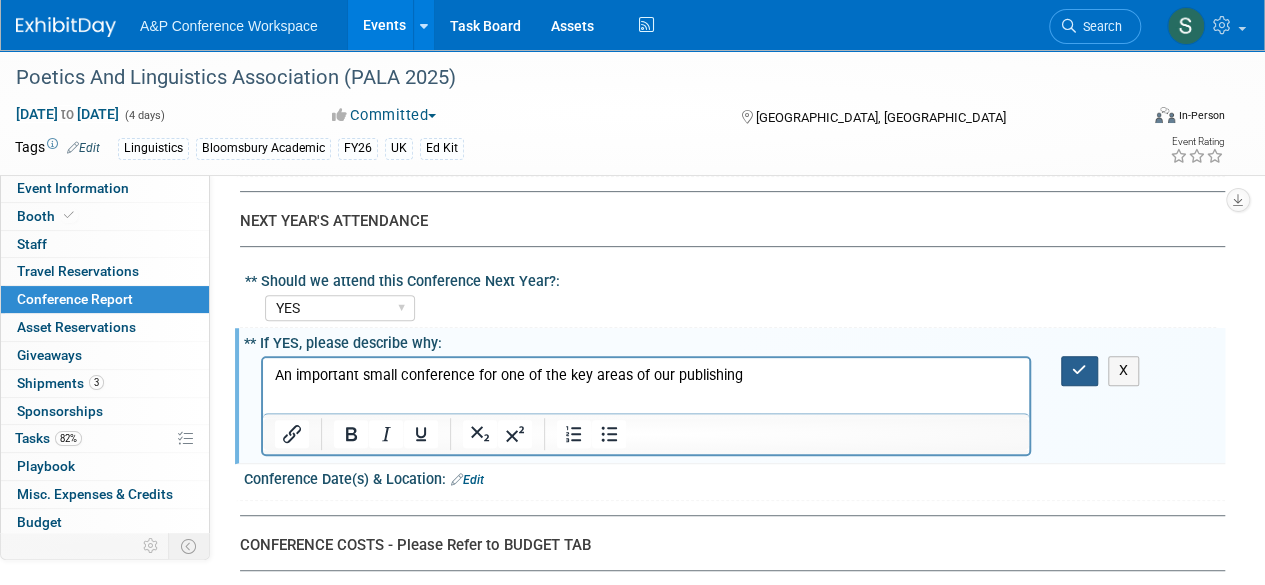 click at bounding box center [1079, 370] 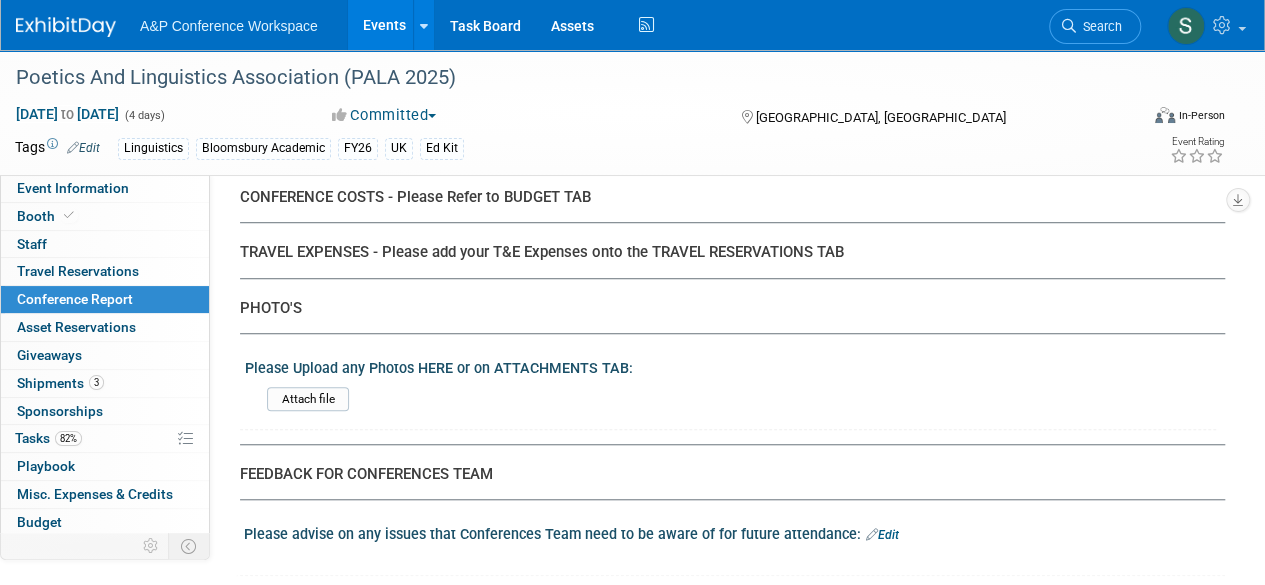 scroll, scrollTop: 4400, scrollLeft: 0, axis: vertical 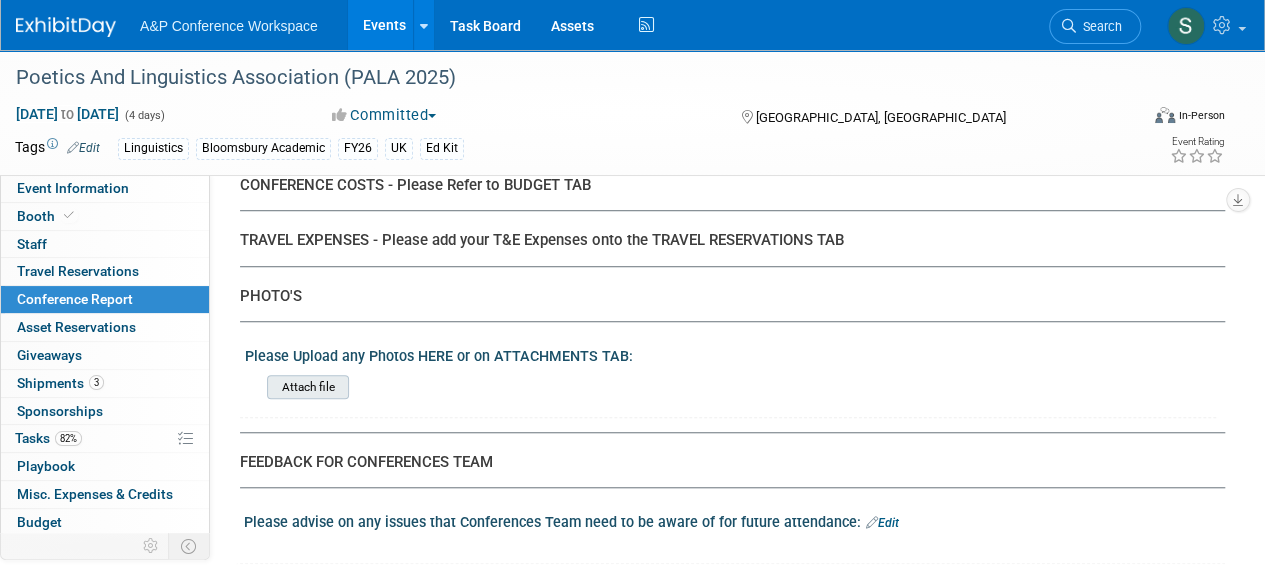 click at bounding box center [212, 387] 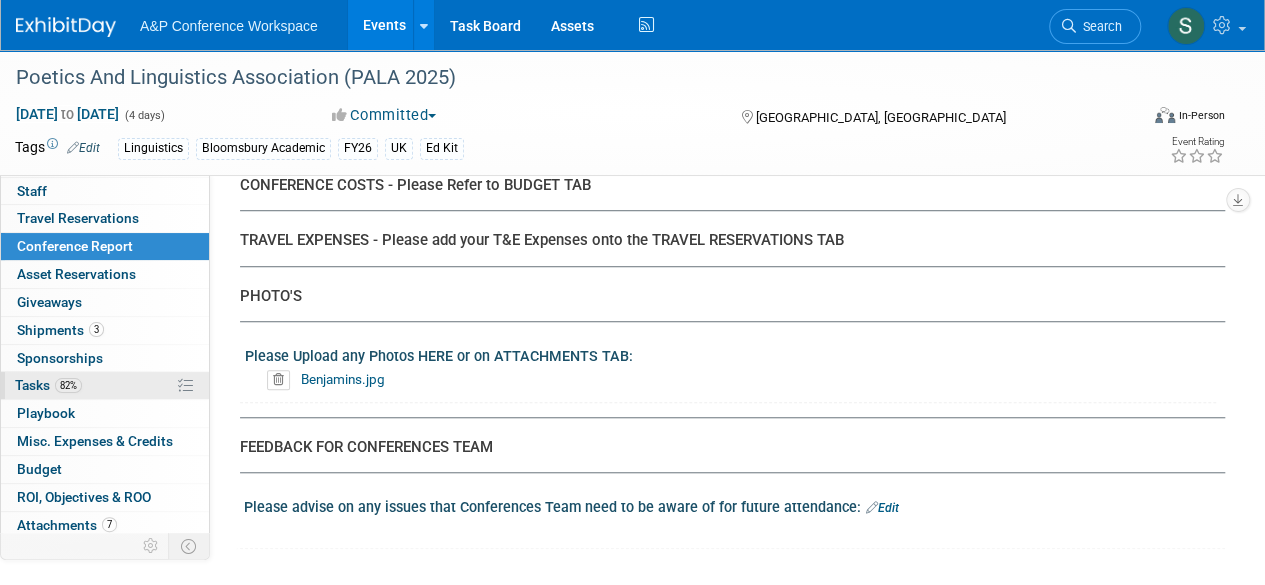 scroll, scrollTop: 82, scrollLeft: 0, axis: vertical 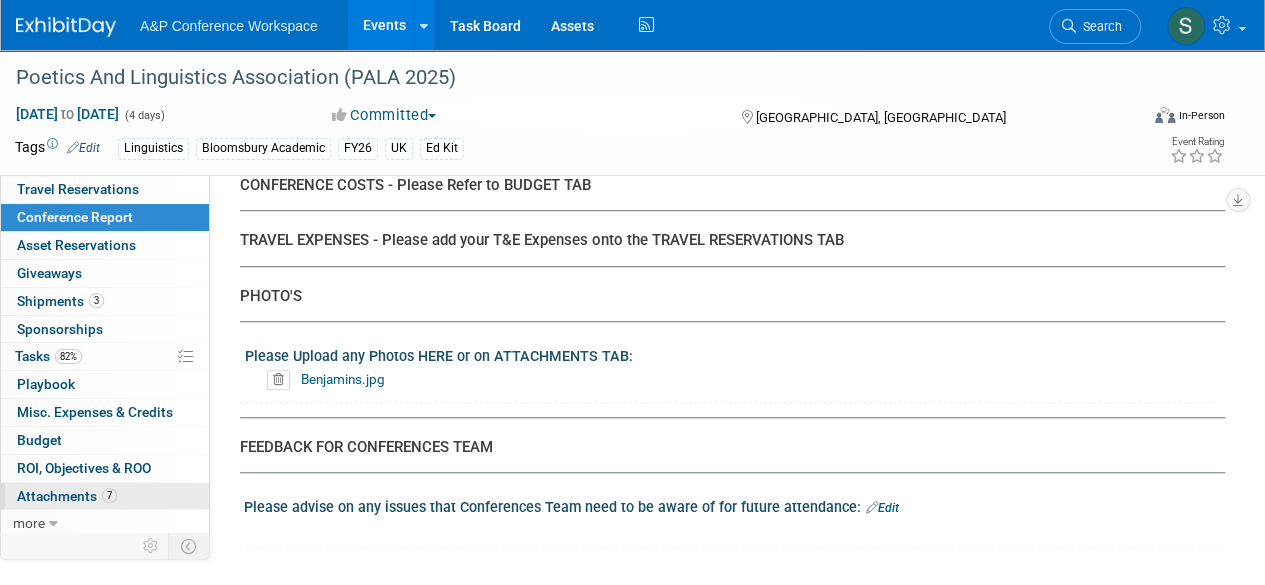 click on "Attachments 7" at bounding box center [67, 496] 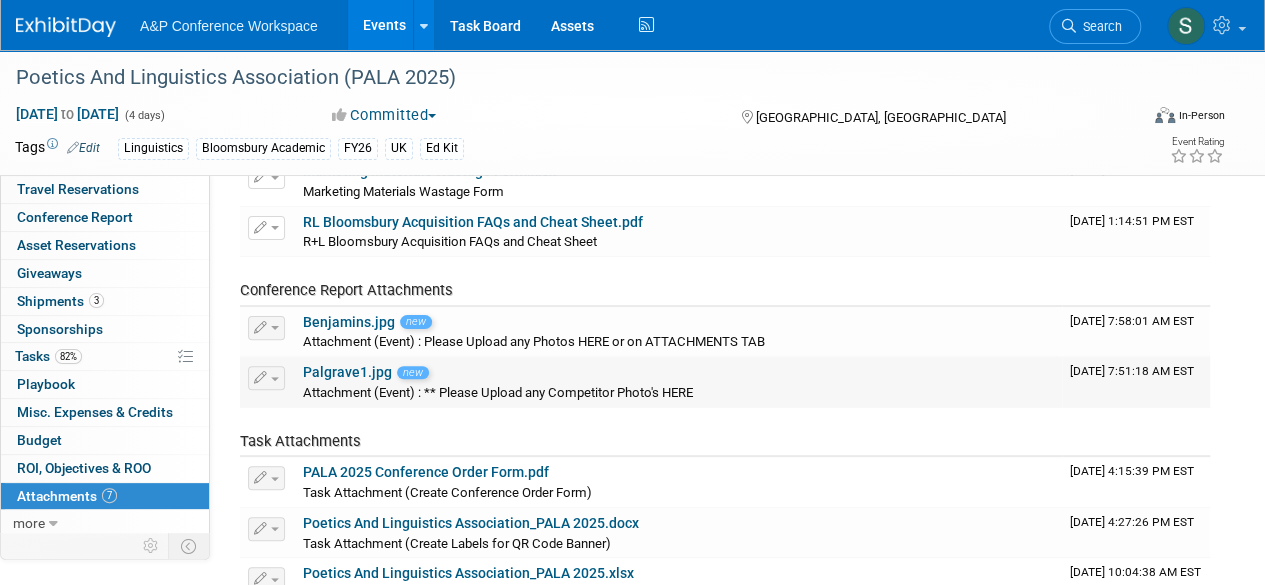 scroll, scrollTop: 96, scrollLeft: 0, axis: vertical 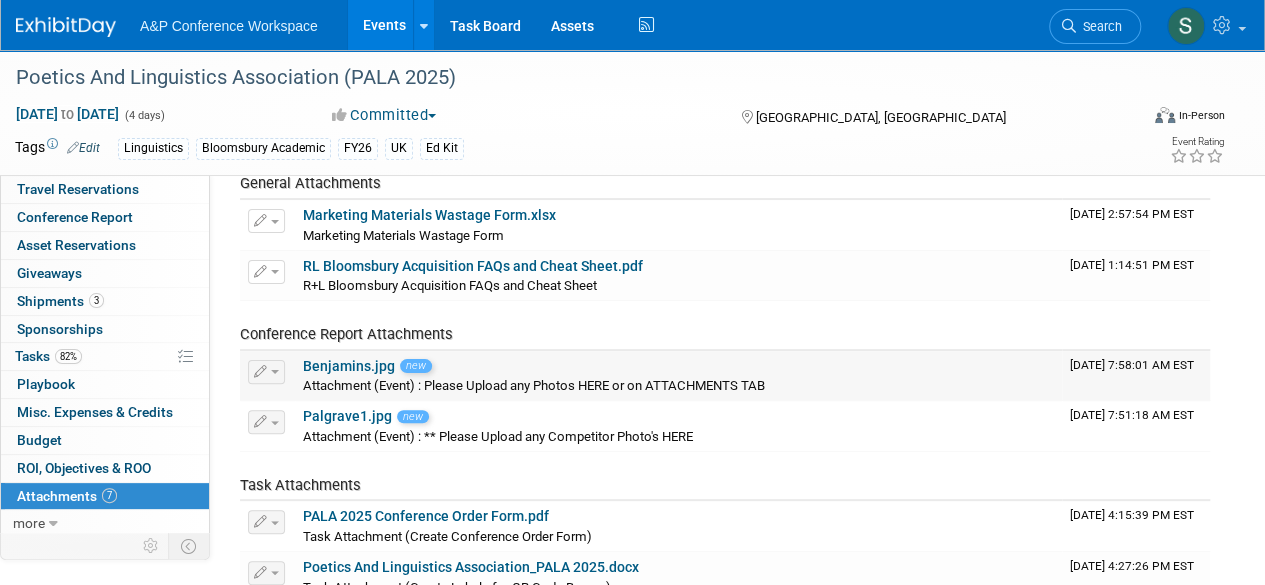 click at bounding box center [261, 372] 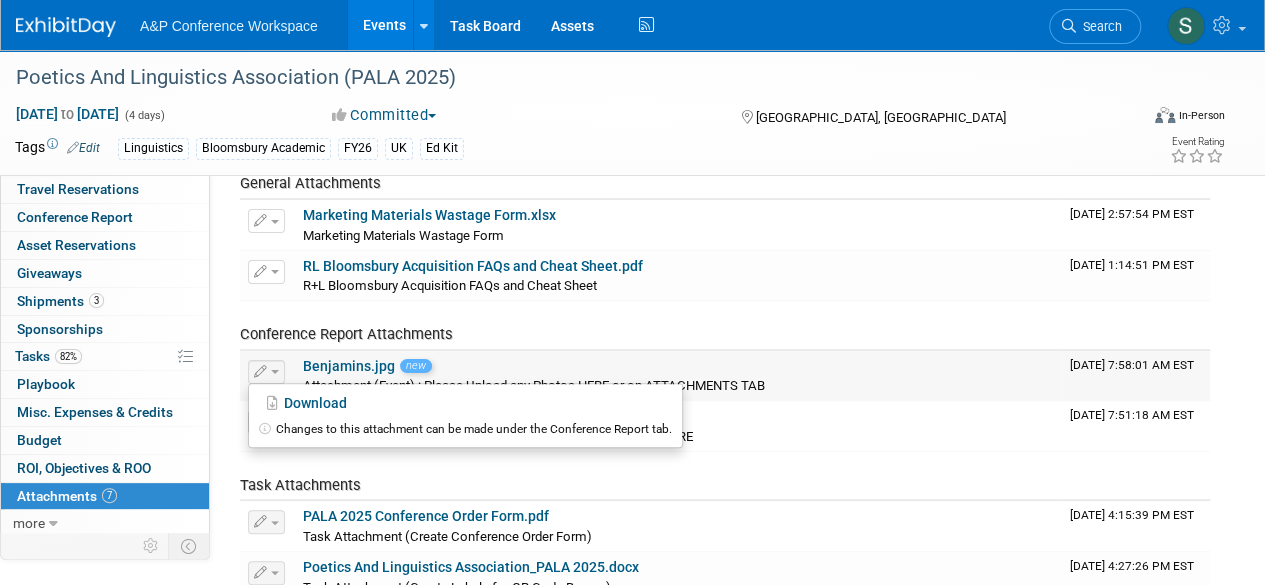 click at bounding box center [261, 372] 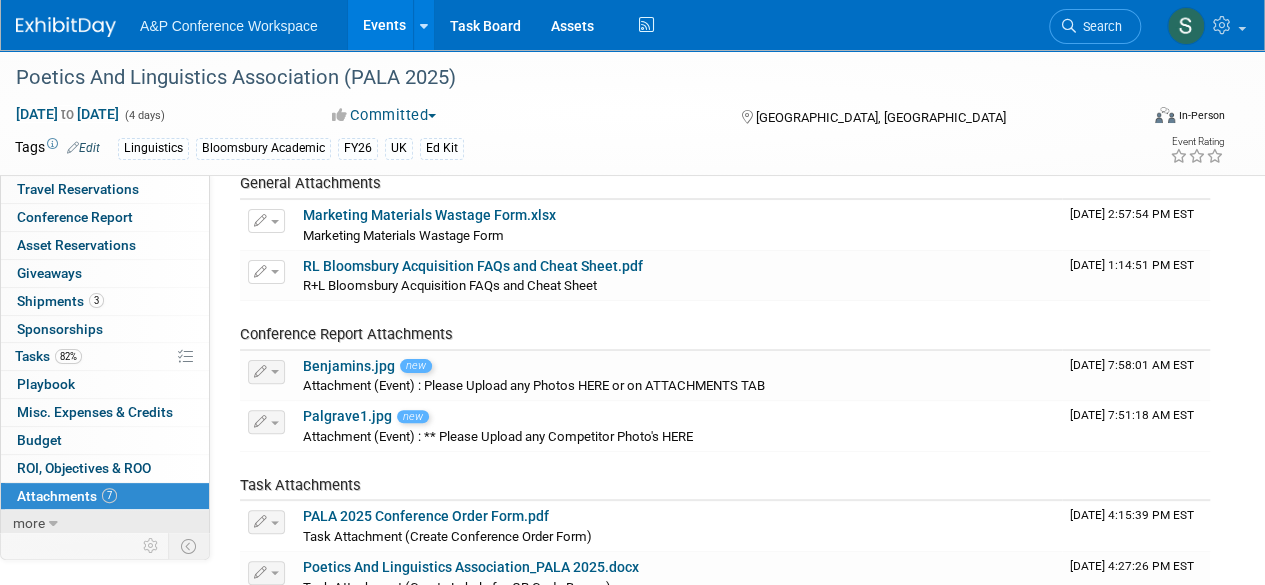 click on "more" at bounding box center [105, 523] 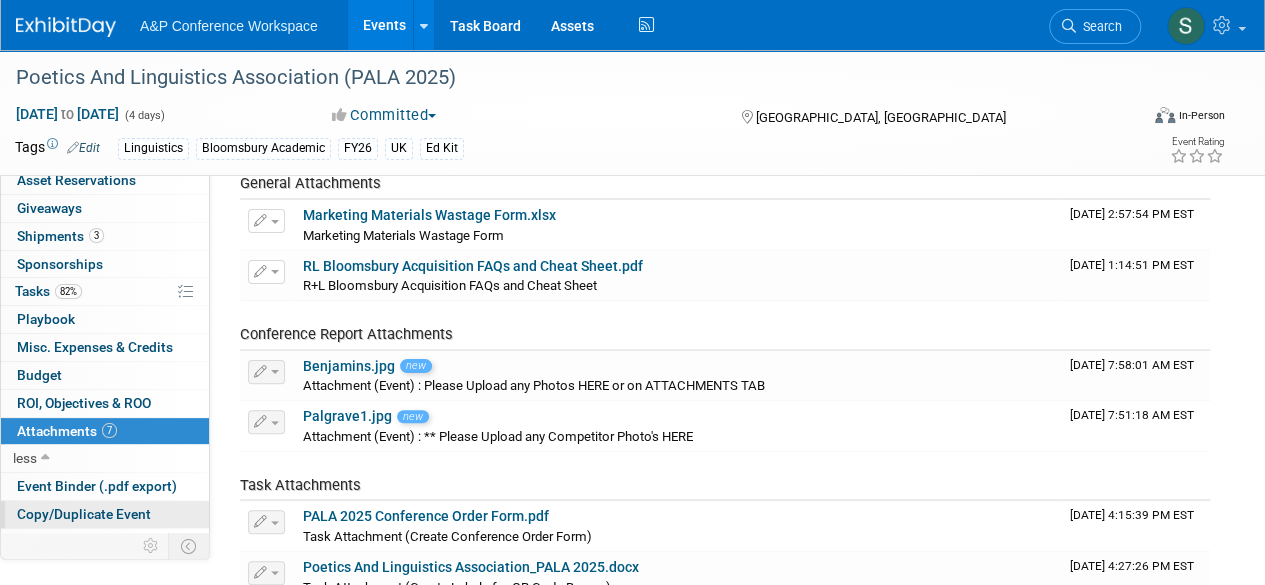 scroll, scrollTop: 219, scrollLeft: 0, axis: vertical 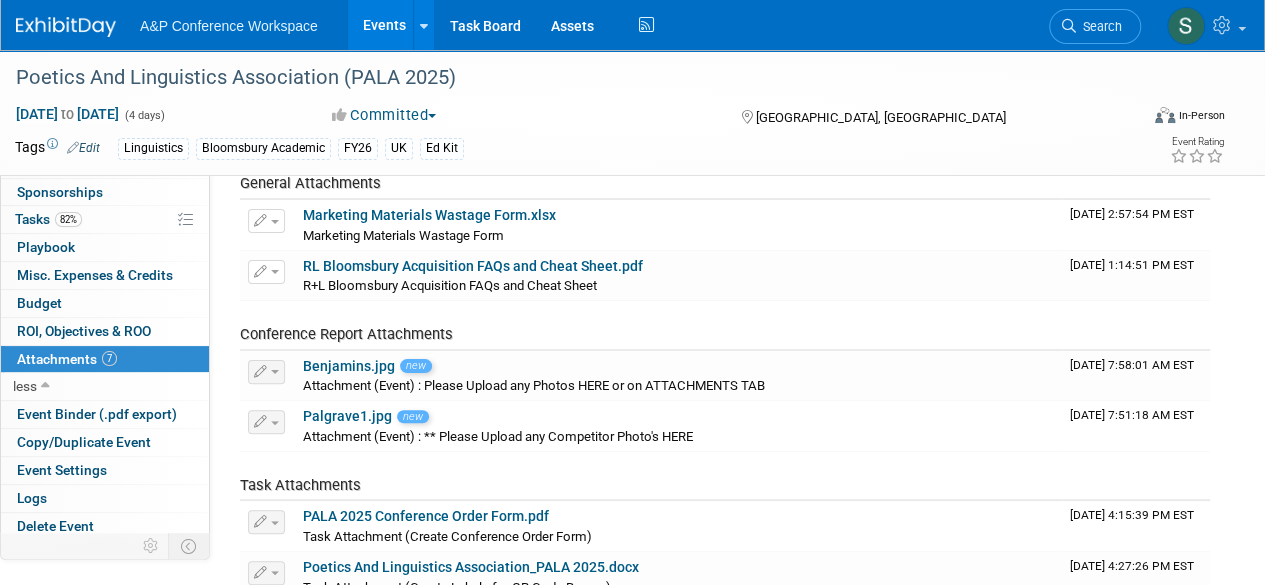 click on "Attachments 7" at bounding box center (67, 359) 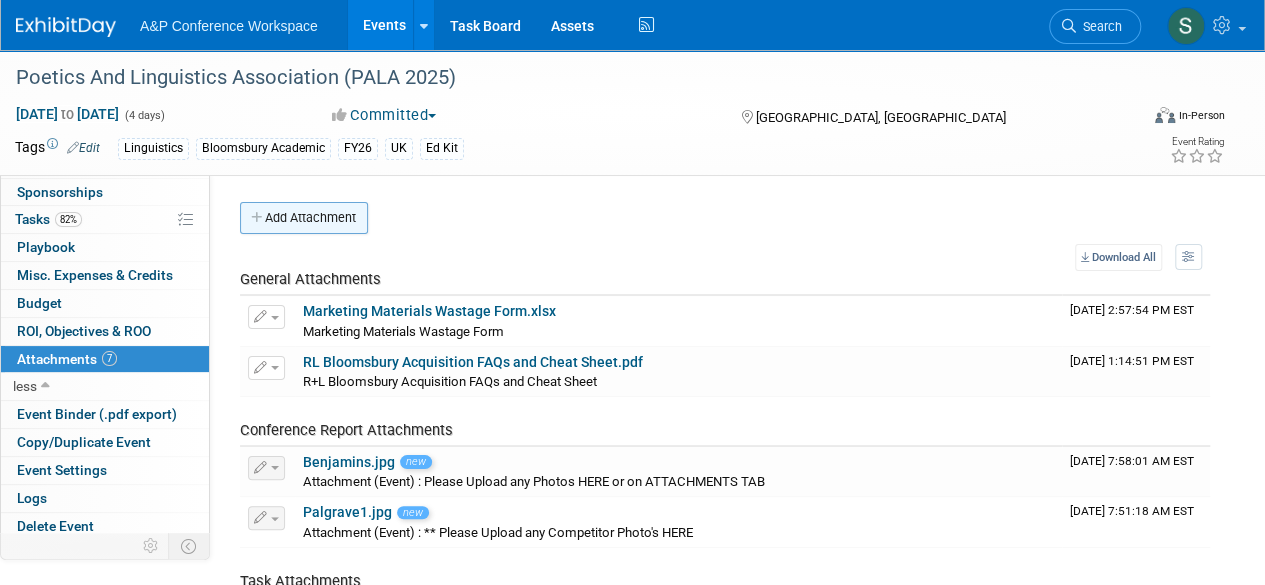 click on "Add Attachment" at bounding box center [304, 218] 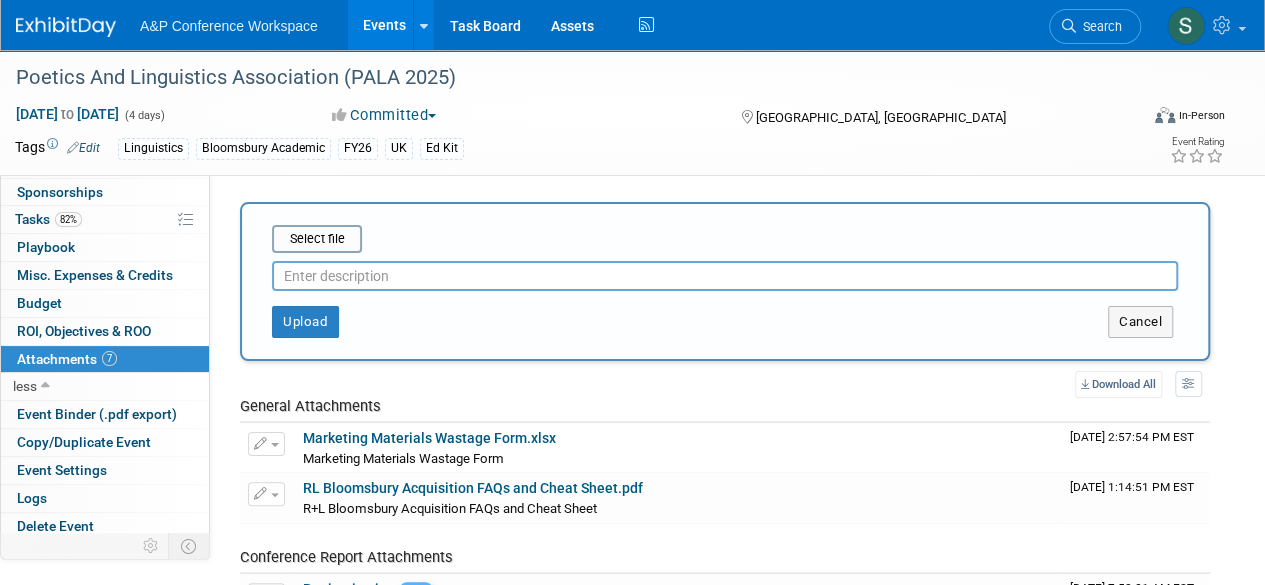 scroll, scrollTop: 0, scrollLeft: 0, axis: both 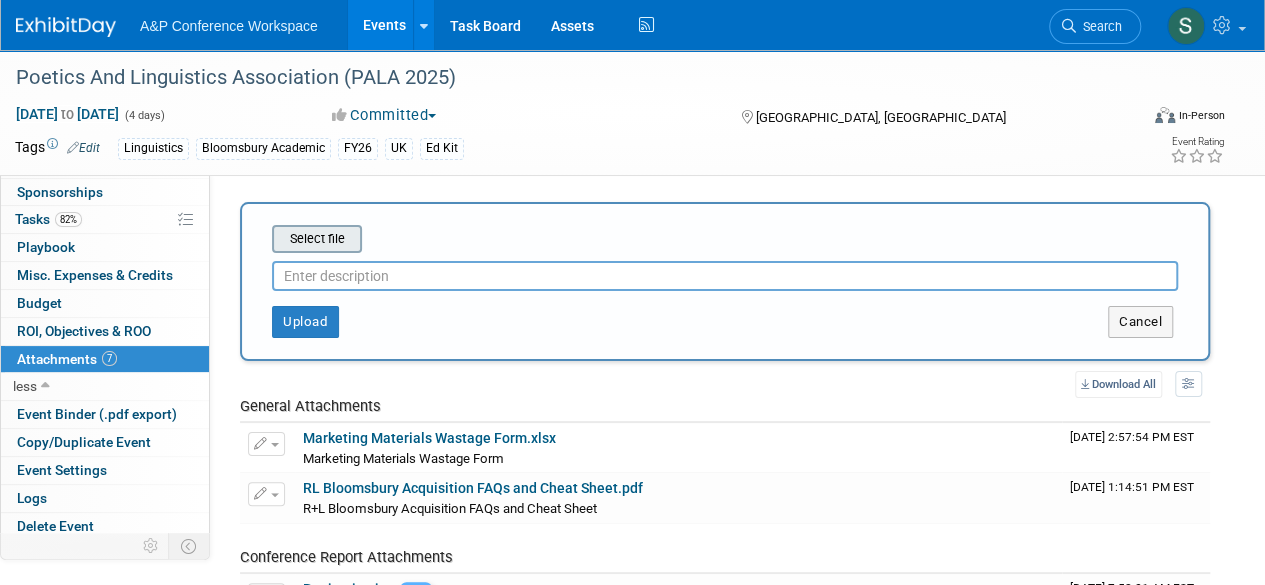 click at bounding box center (241, 239) 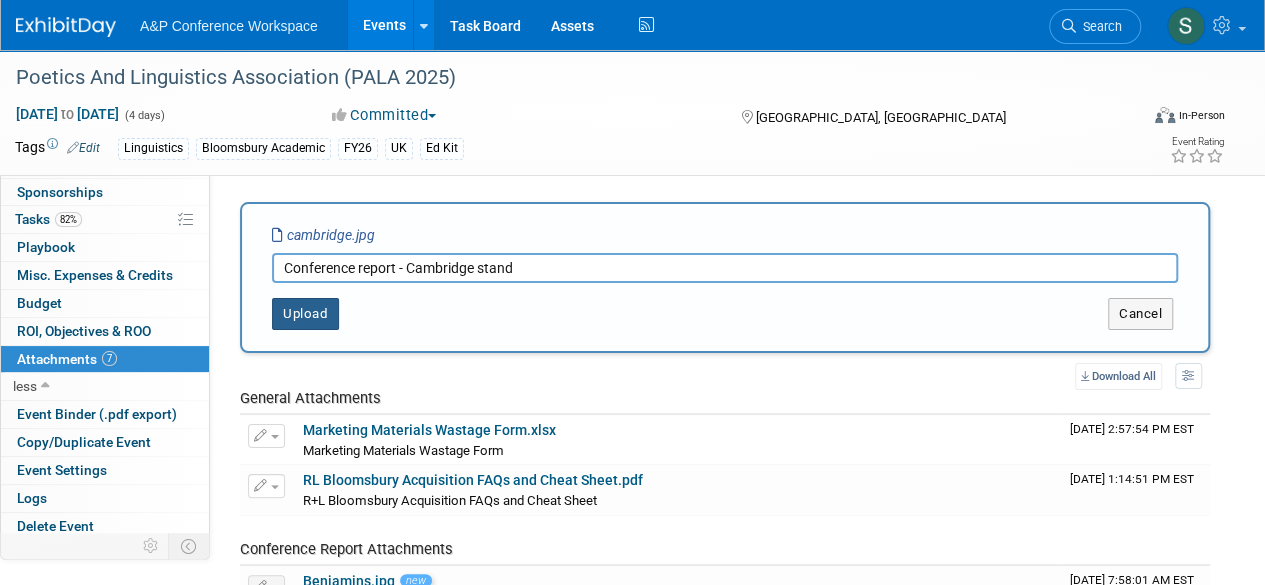 click on "Upload" at bounding box center (305, 314) 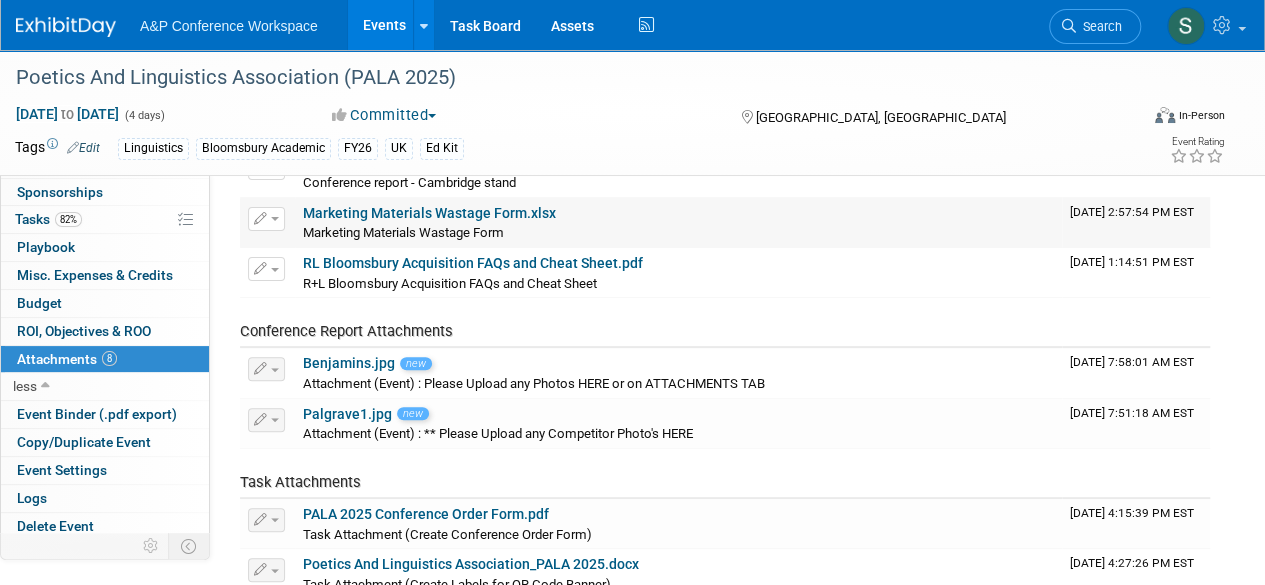 scroll, scrollTop: 0, scrollLeft: 0, axis: both 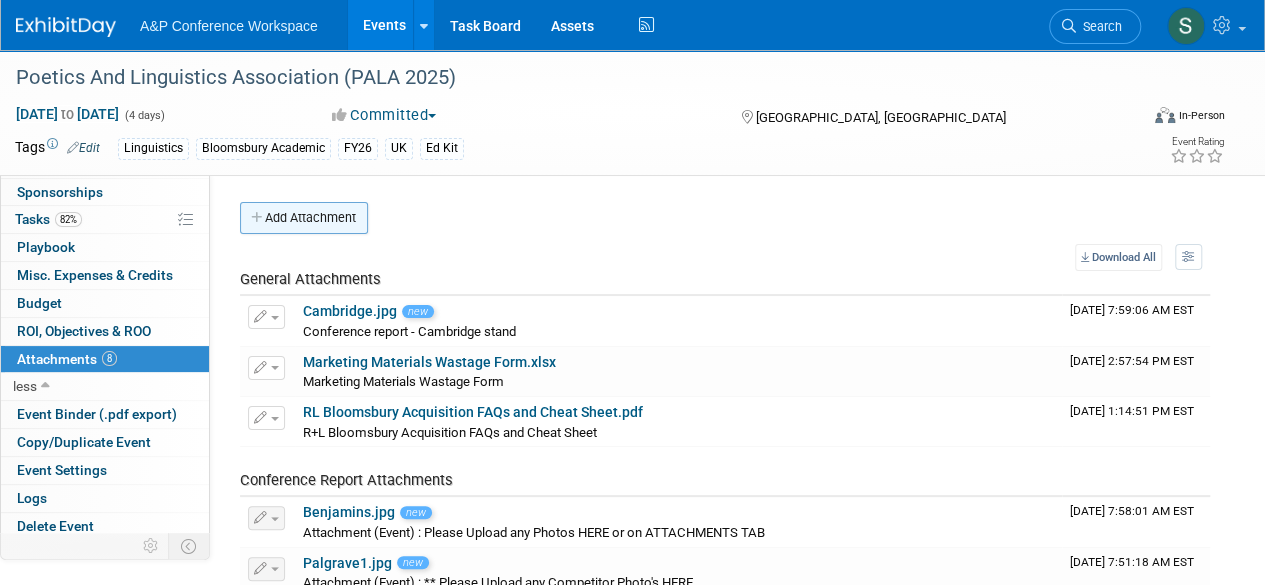 click on "Add Attachment" at bounding box center [304, 218] 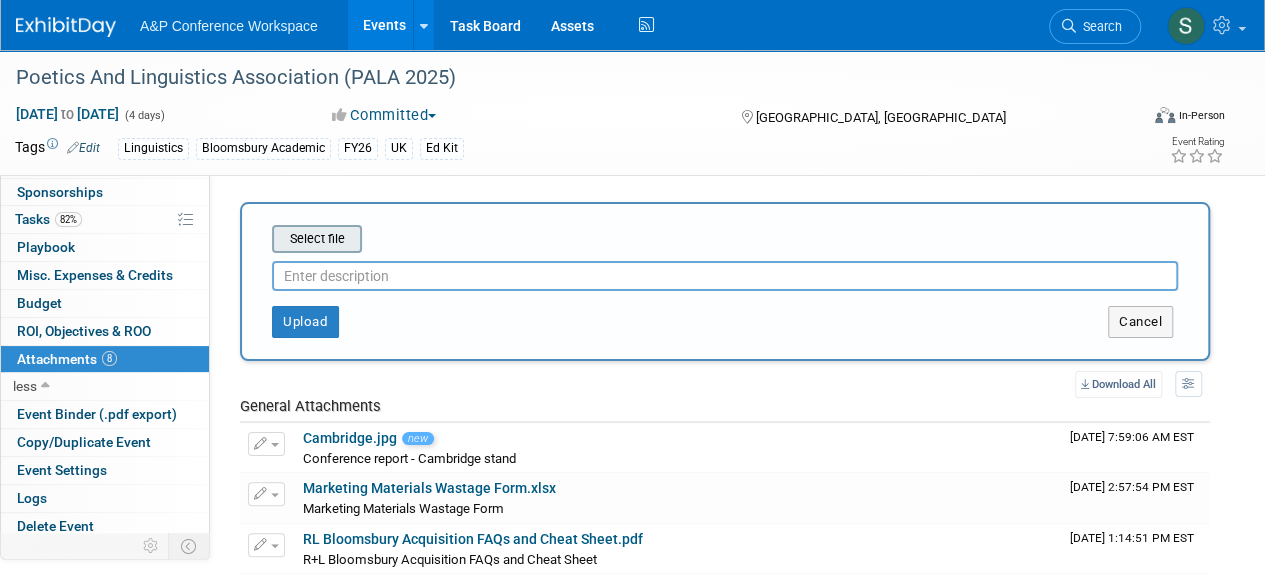 click at bounding box center [241, 239] 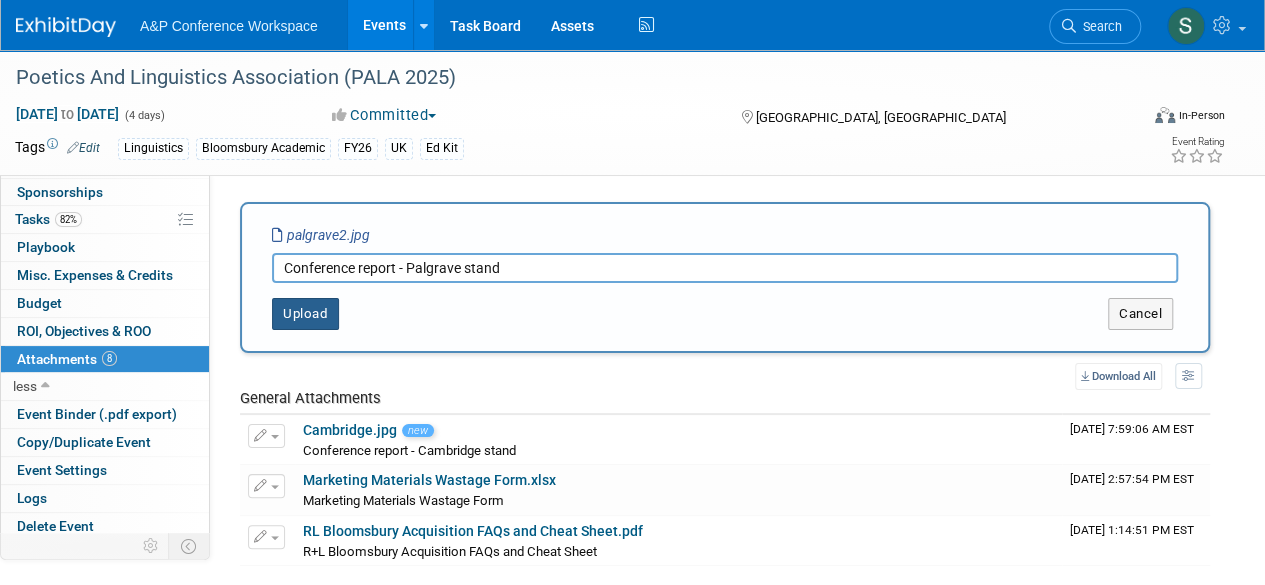 click on "Upload" at bounding box center (305, 314) 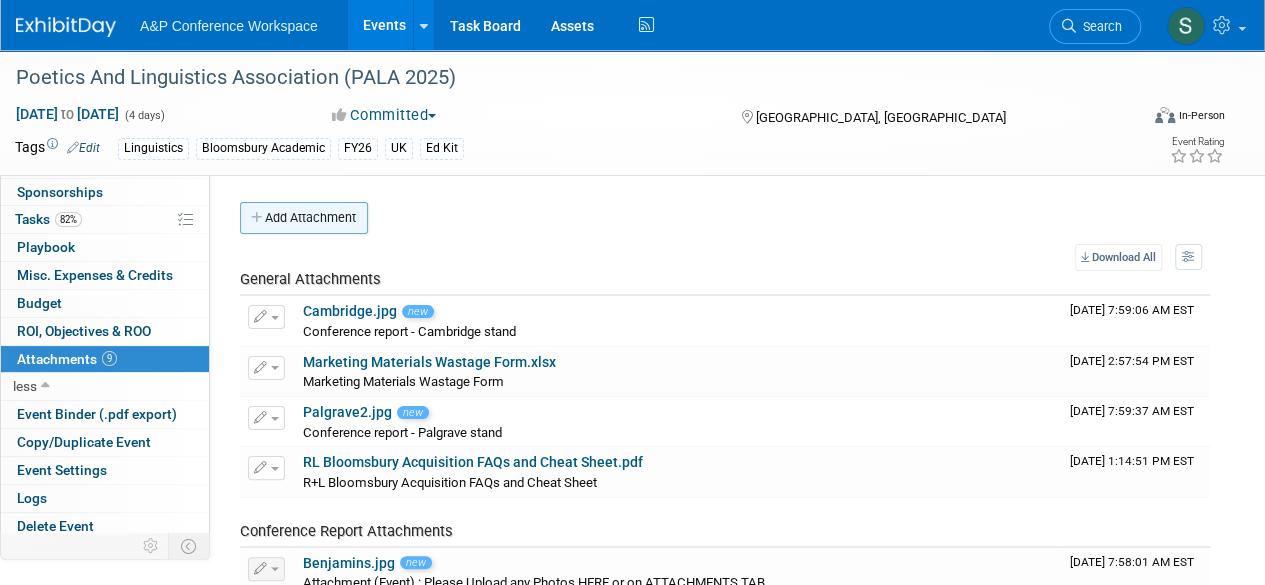 click on "Add Attachment" at bounding box center (304, 218) 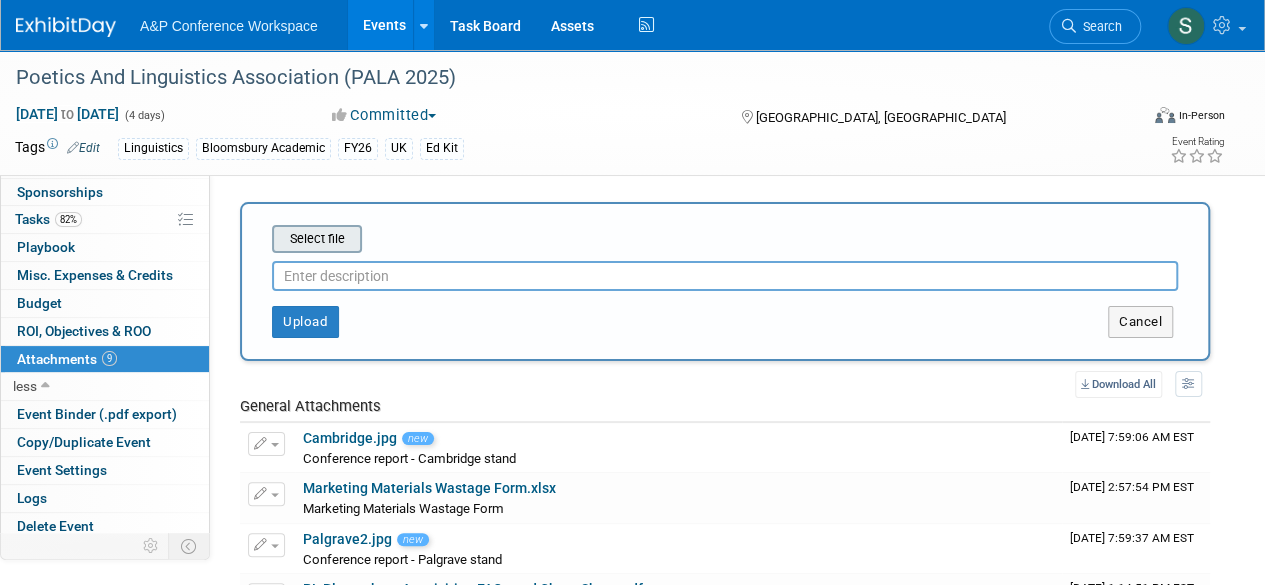 click at bounding box center (241, 239) 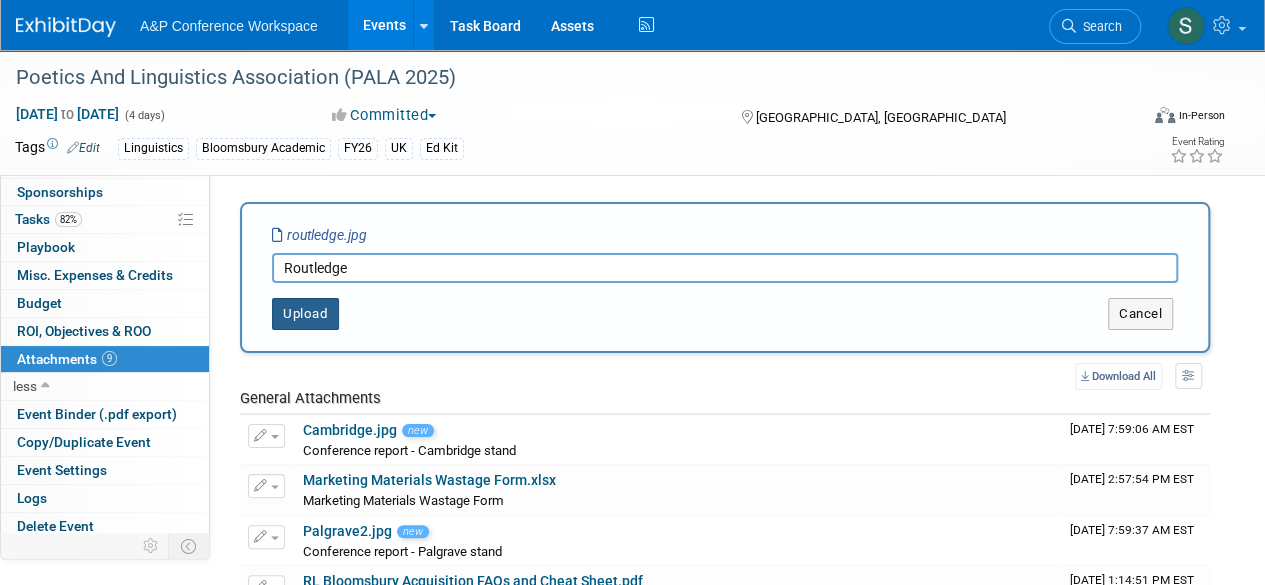 click on "Upload" at bounding box center [305, 314] 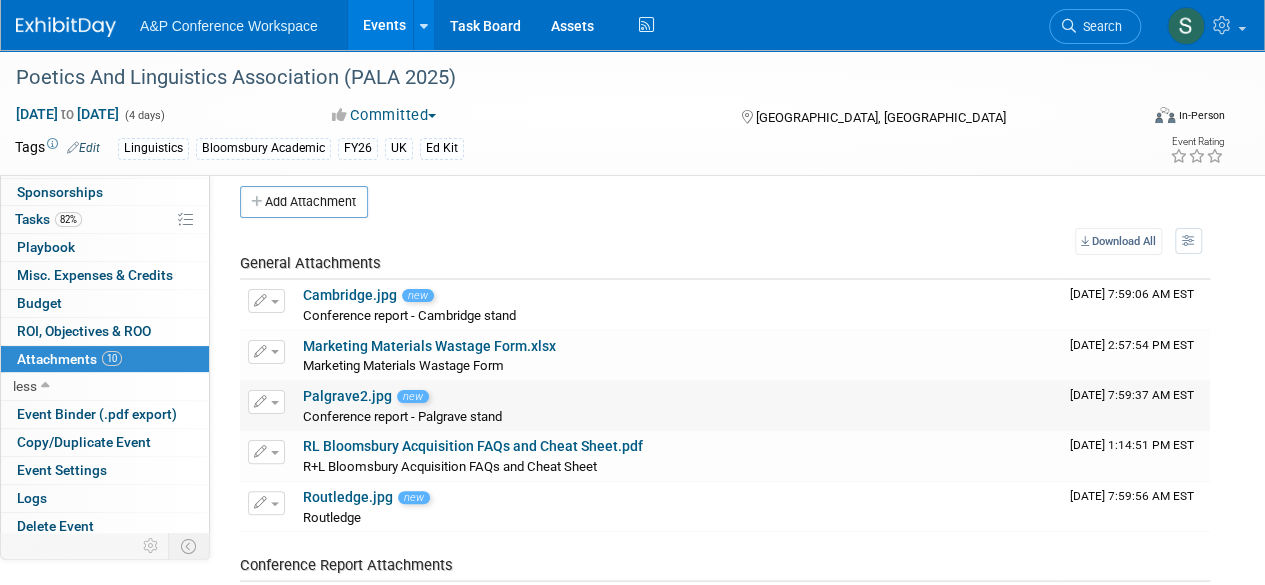 scroll, scrollTop: 0, scrollLeft: 0, axis: both 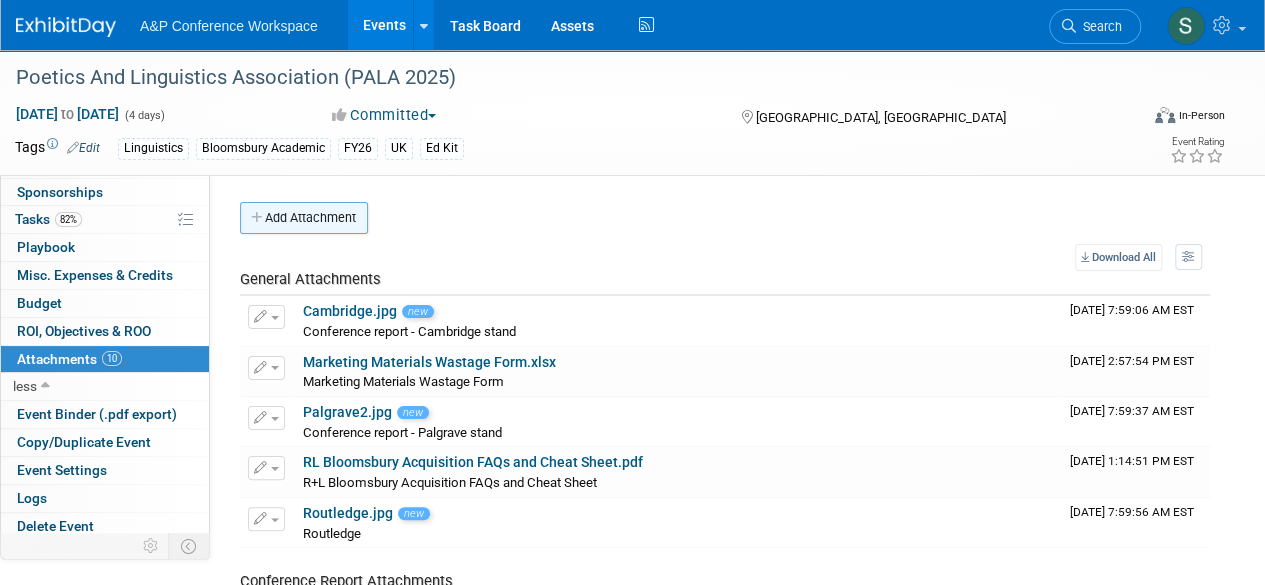 click on "Add Attachment" at bounding box center (304, 218) 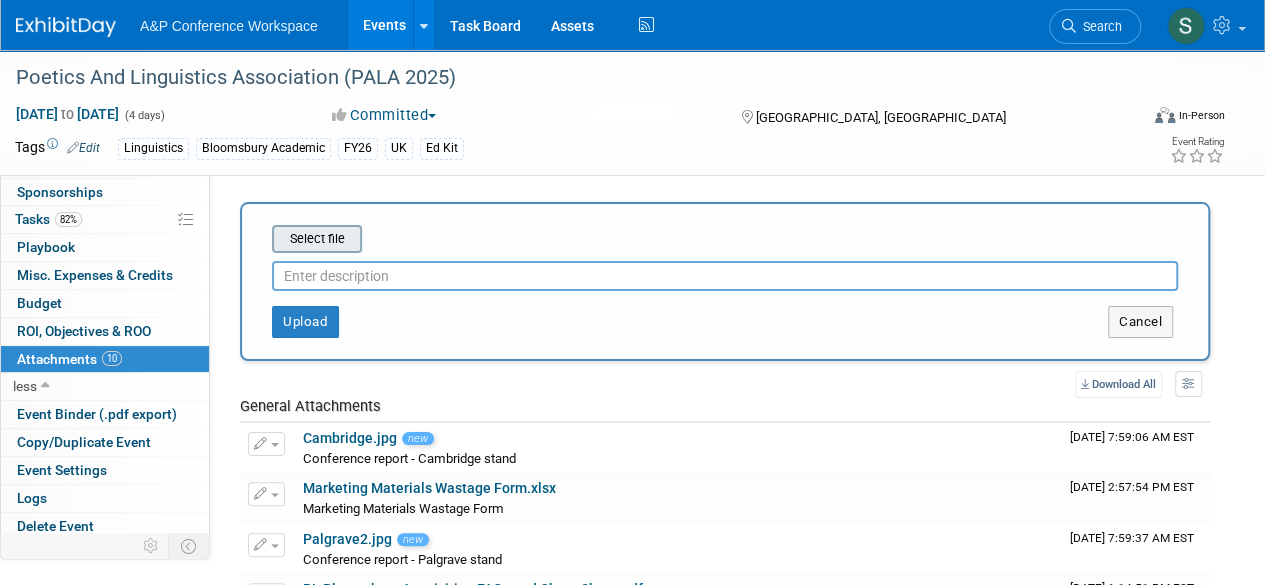 click at bounding box center [241, 239] 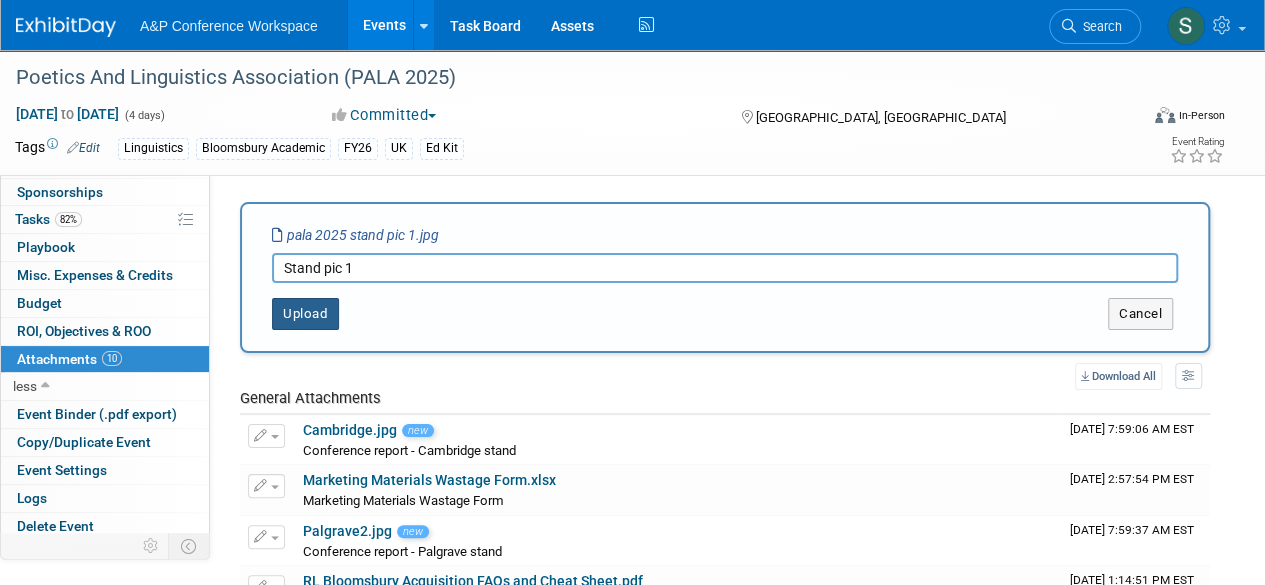 type on "Stand pic 1" 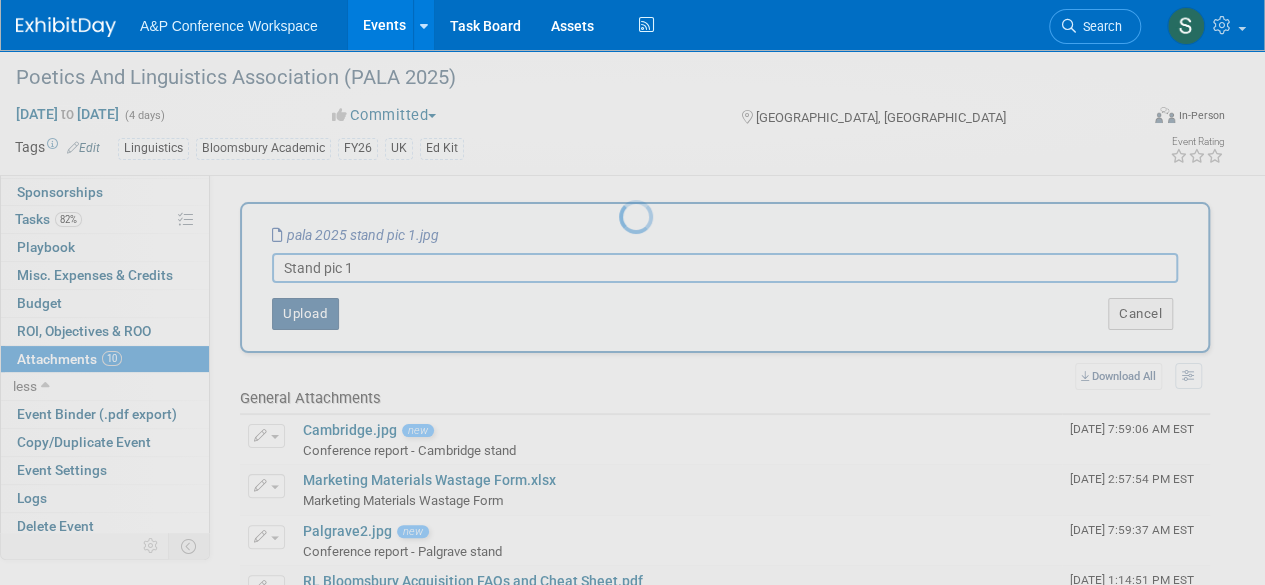 type 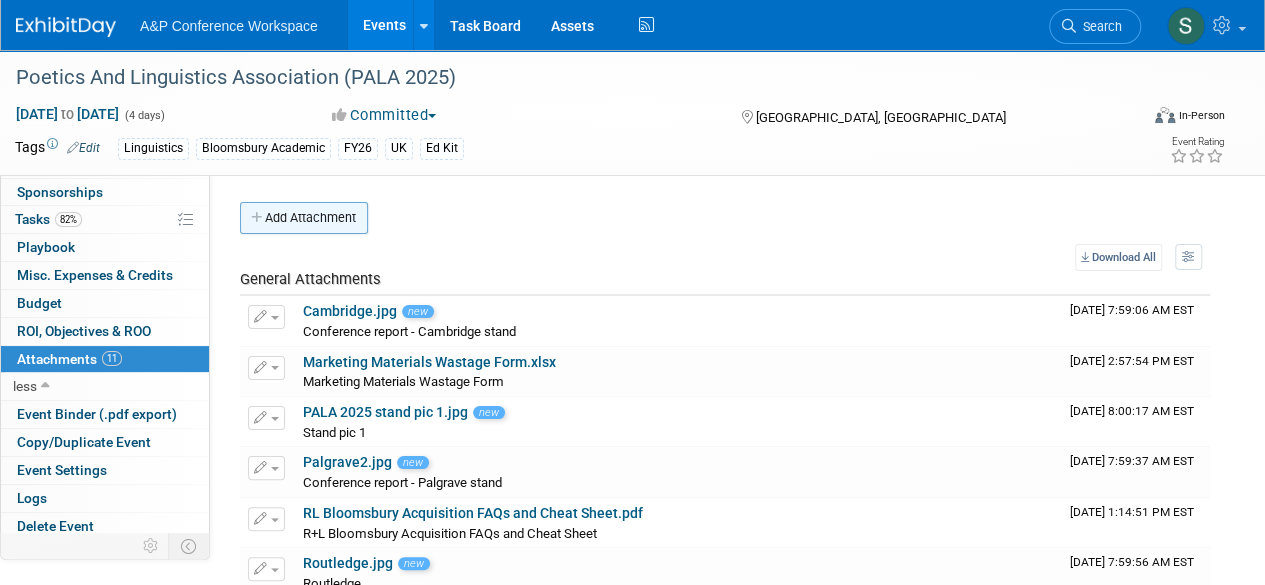 click on "Add Attachment" at bounding box center (304, 218) 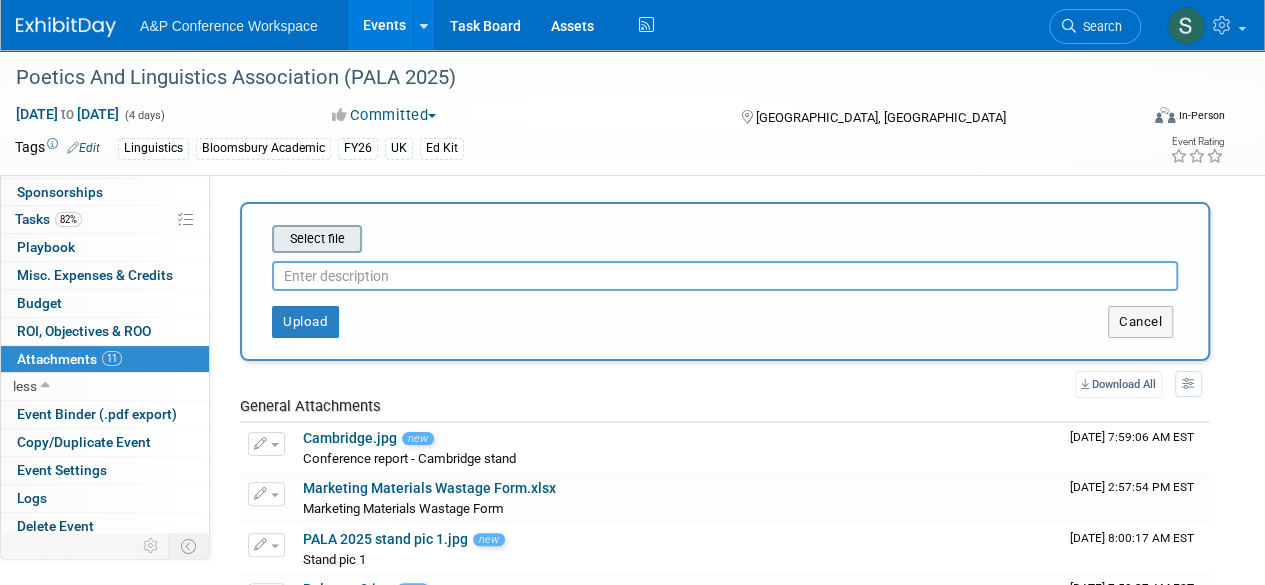 click at bounding box center (241, 239) 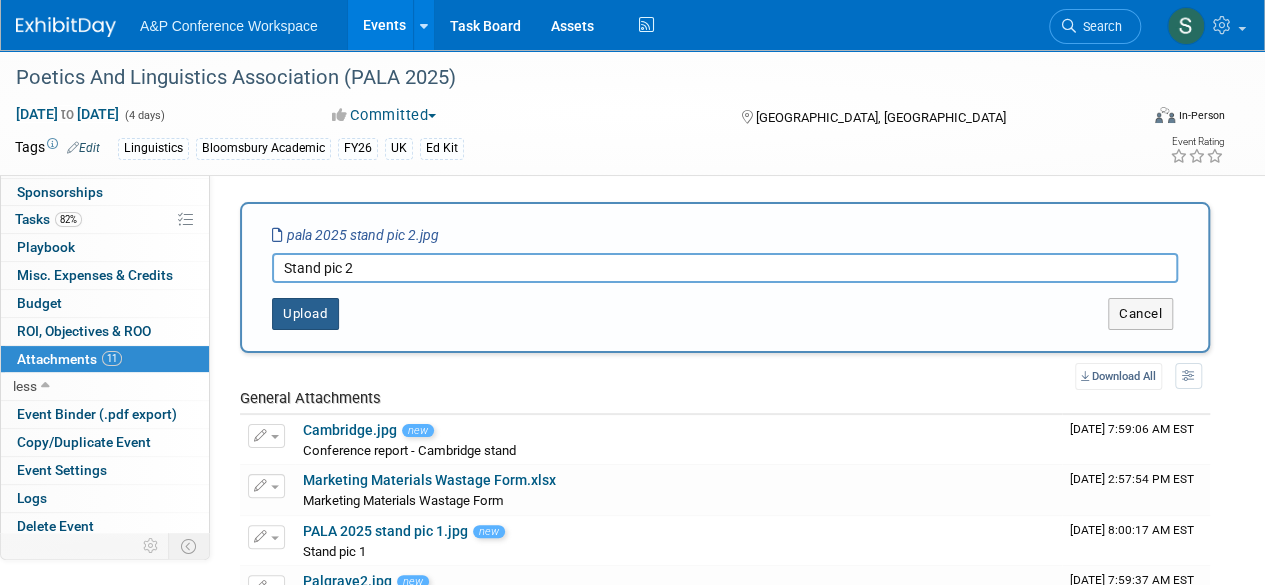 click on "Upload" at bounding box center [305, 314] 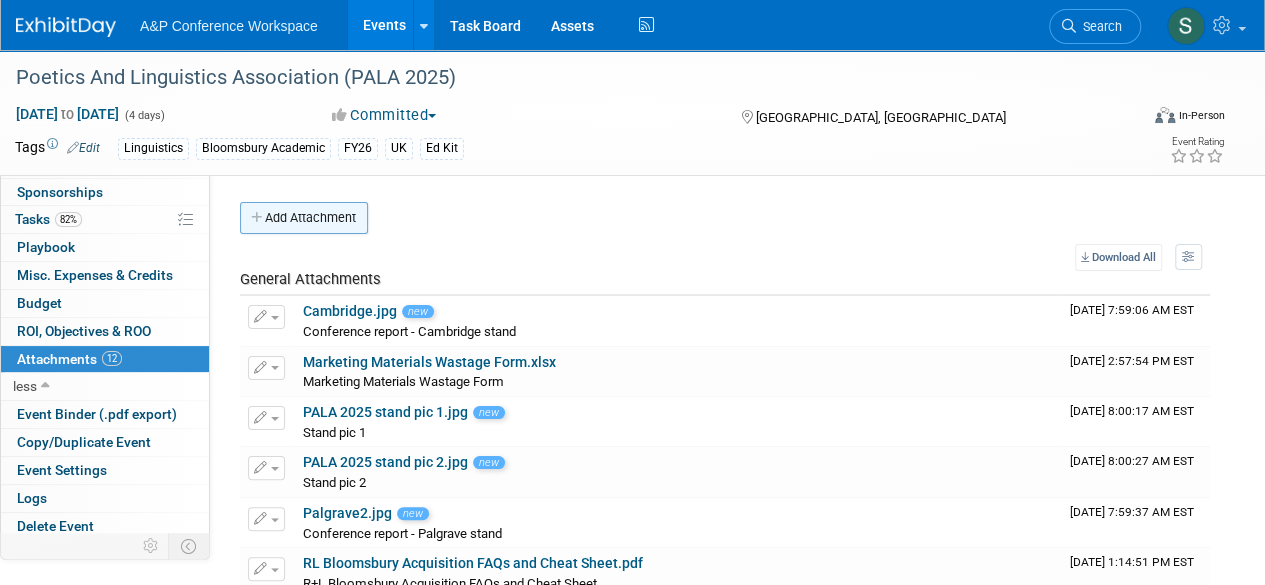 click on "Add Attachment" at bounding box center [304, 218] 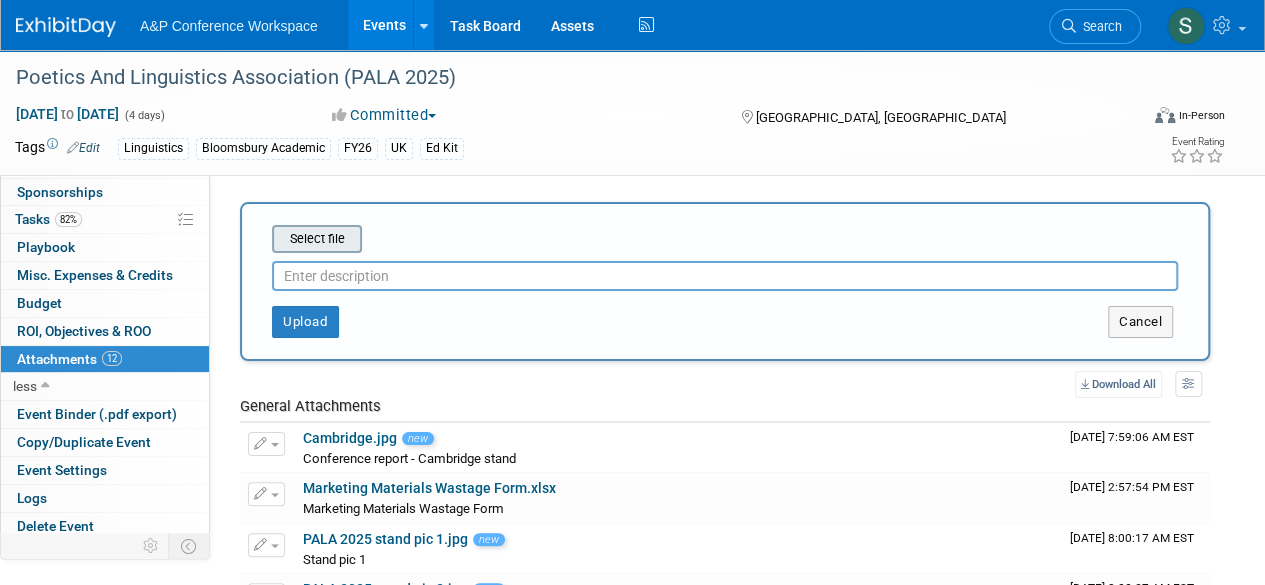 click at bounding box center [241, 239] 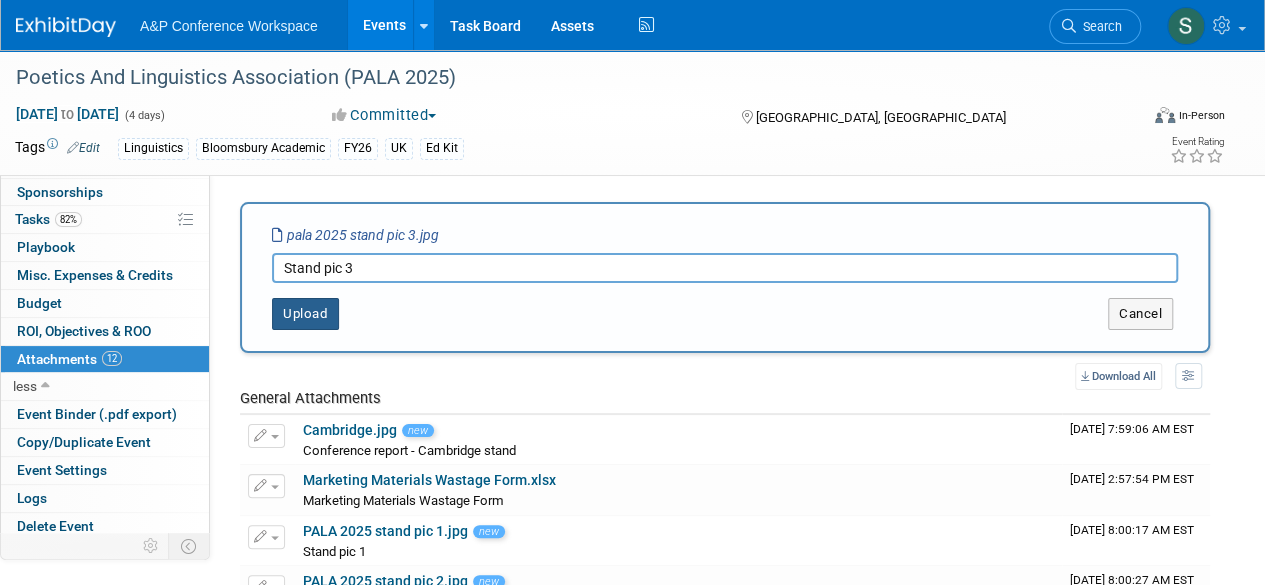 type on "Stand pic 3" 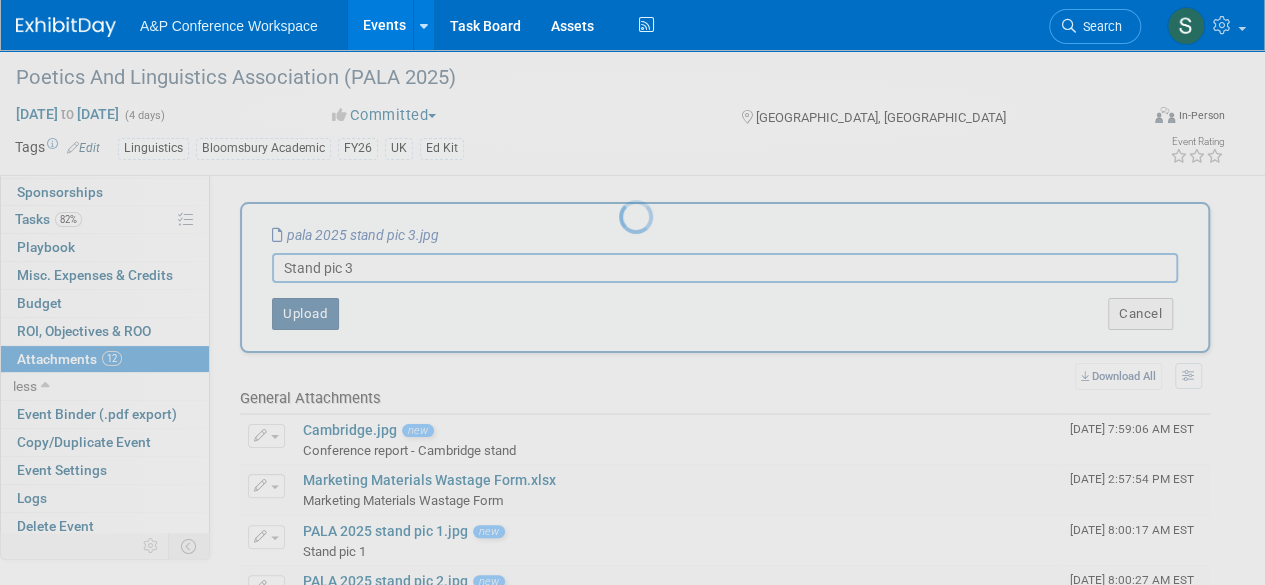 type 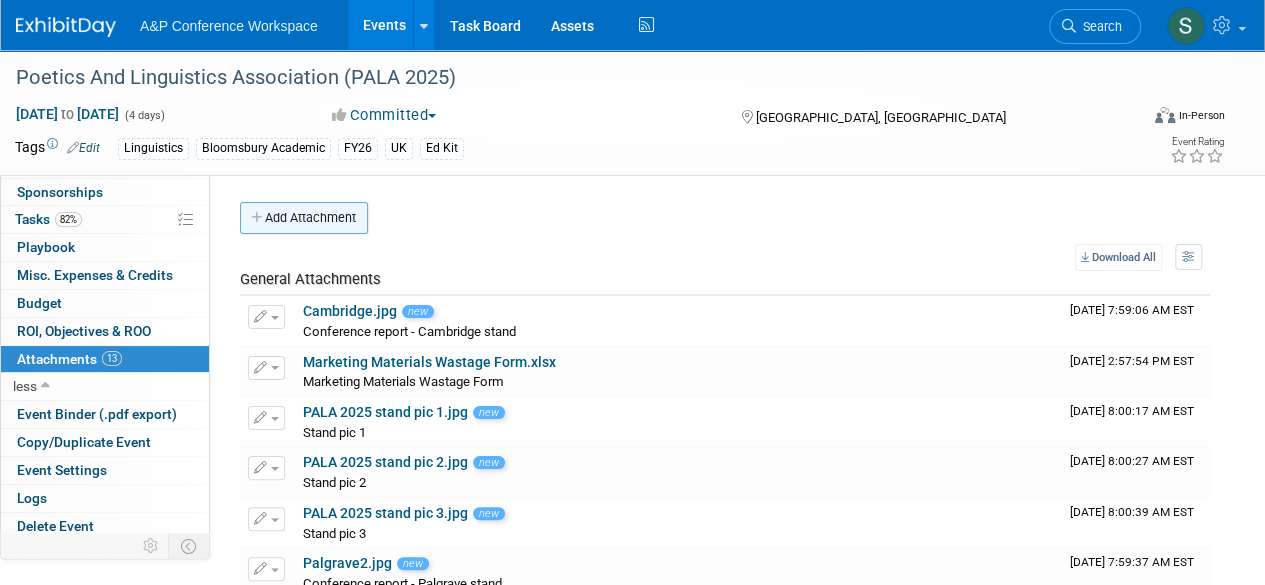 click on "Add Attachment" at bounding box center [304, 218] 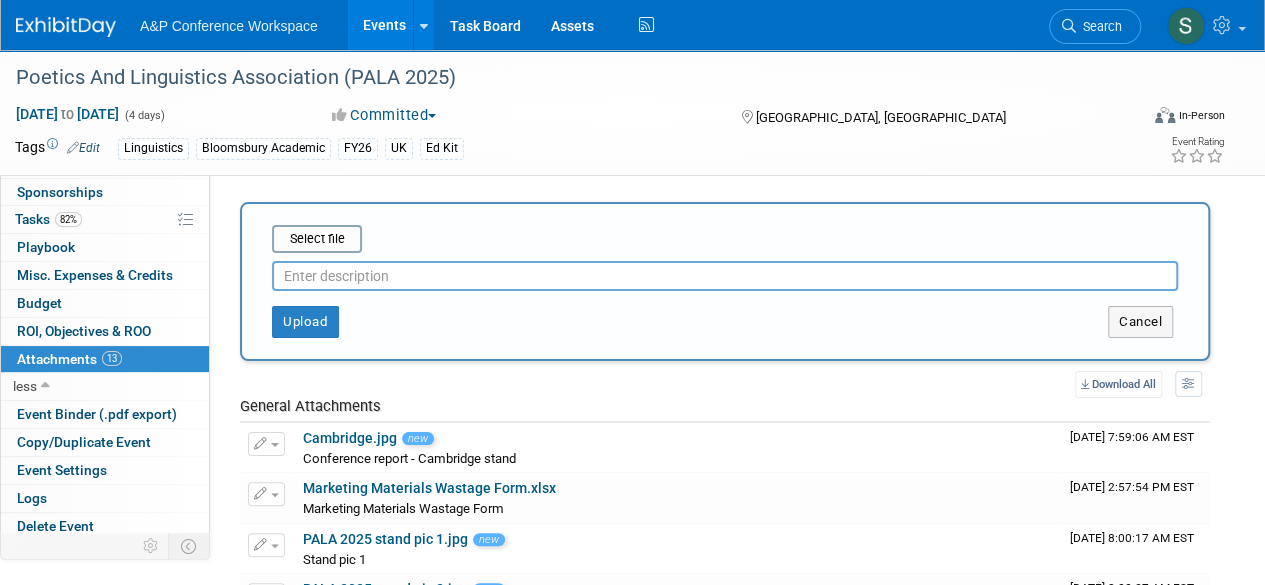 click at bounding box center [725, 276] 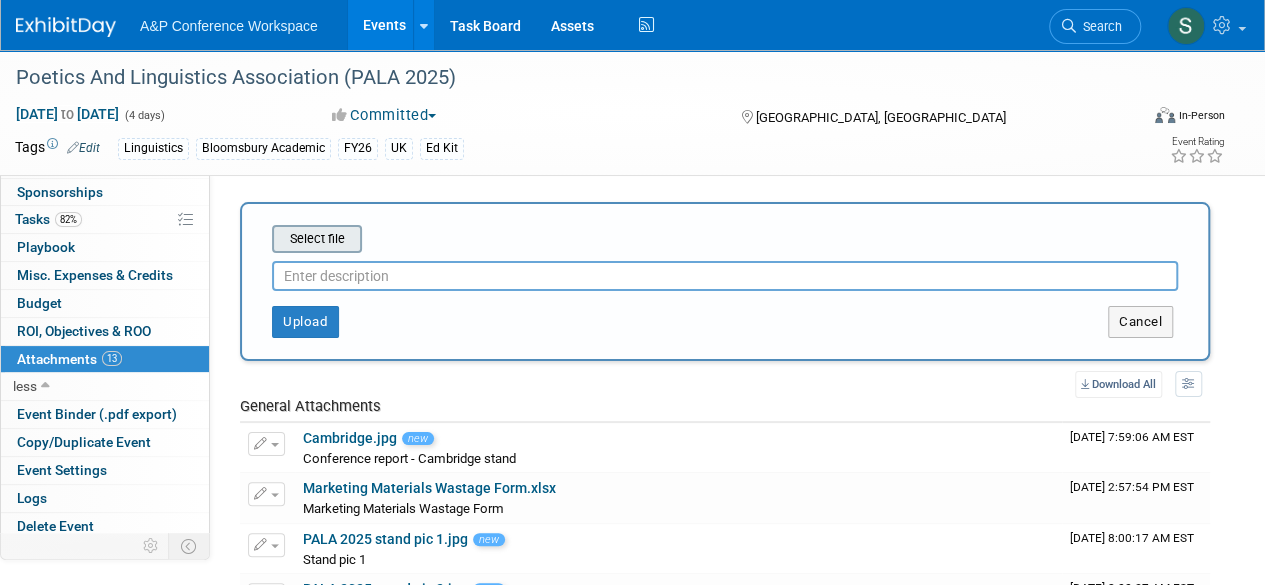 click at bounding box center [241, 239] 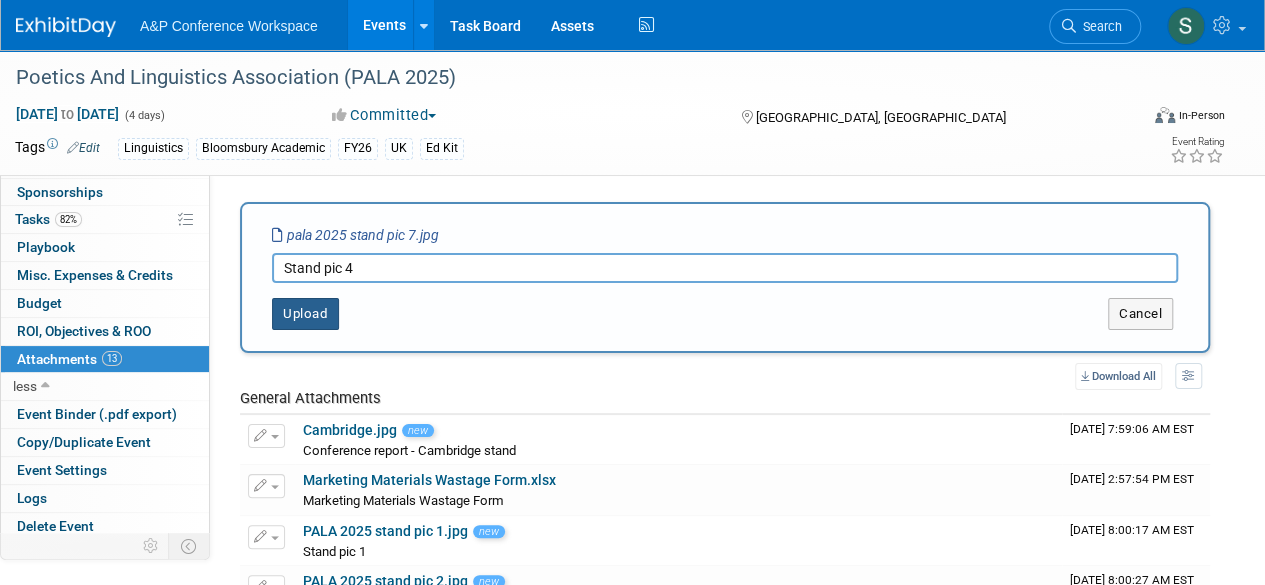 type on "Stand pic 4" 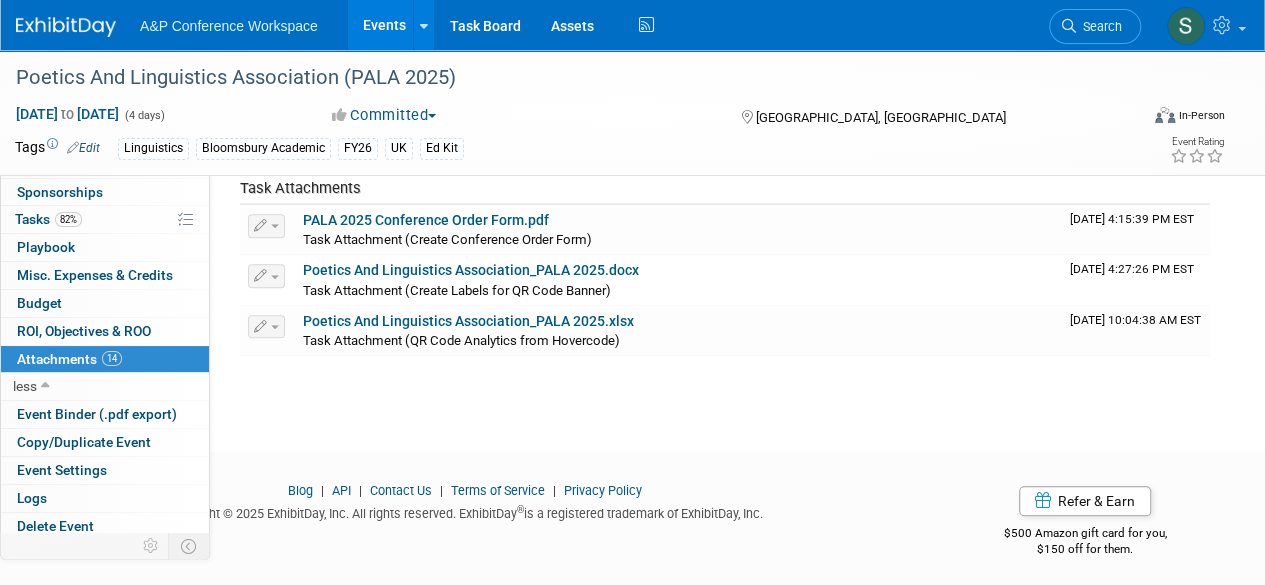 scroll, scrollTop: 746, scrollLeft: 0, axis: vertical 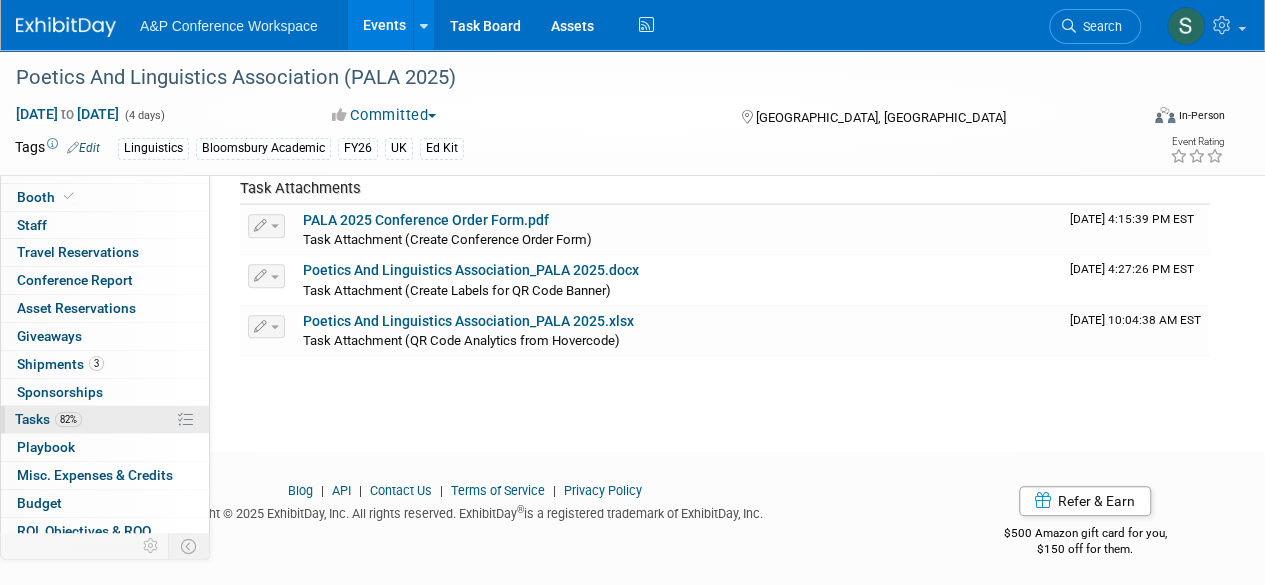 click on "82%
Tasks 82%" at bounding box center (105, 419) 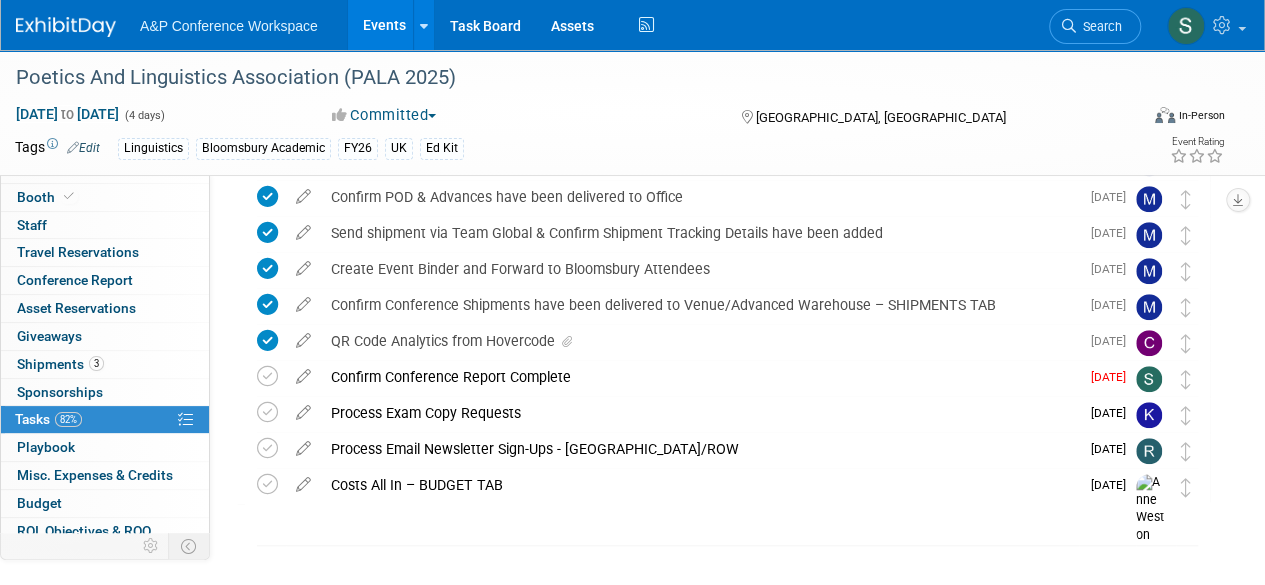 scroll, scrollTop: 588, scrollLeft: 0, axis: vertical 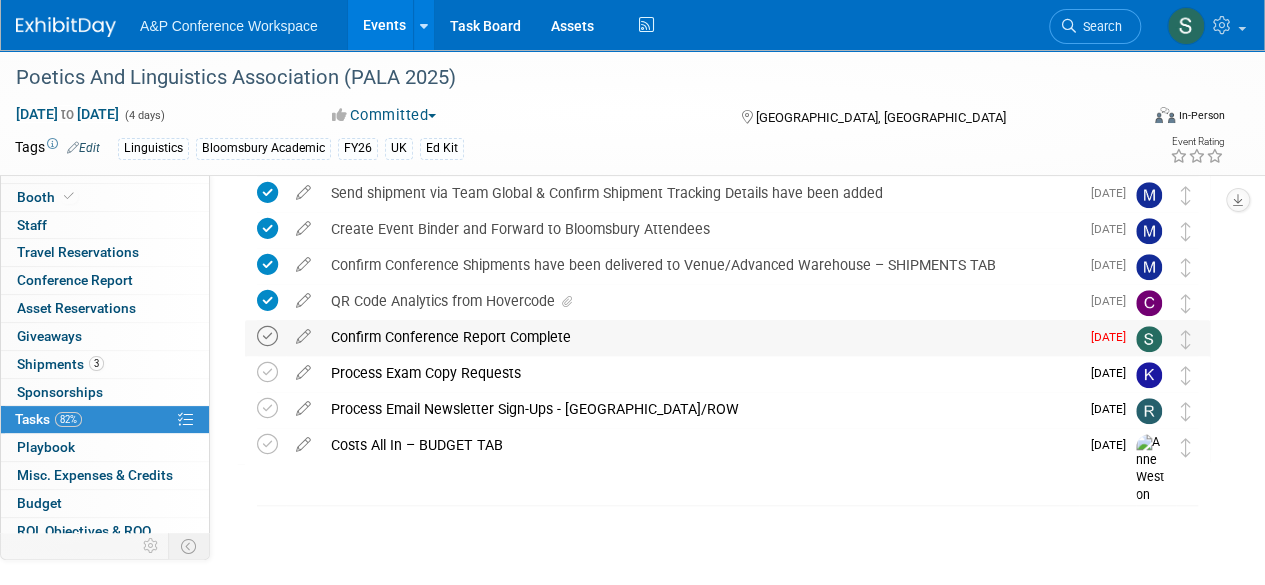 click at bounding box center [267, 336] 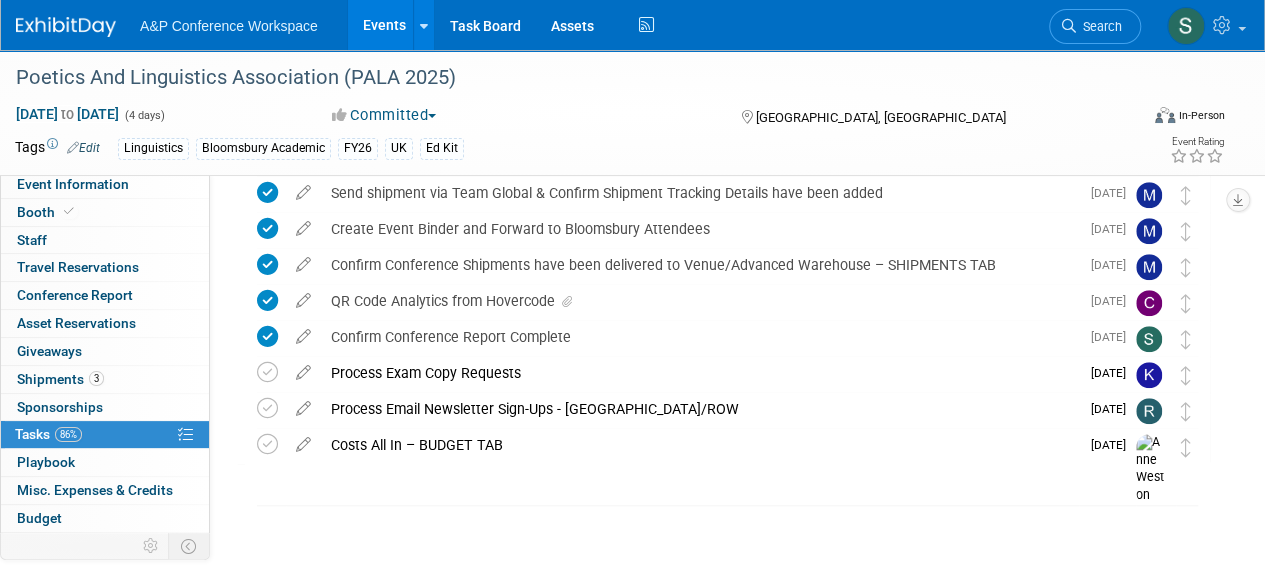 scroll, scrollTop: 0, scrollLeft: 0, axis: both 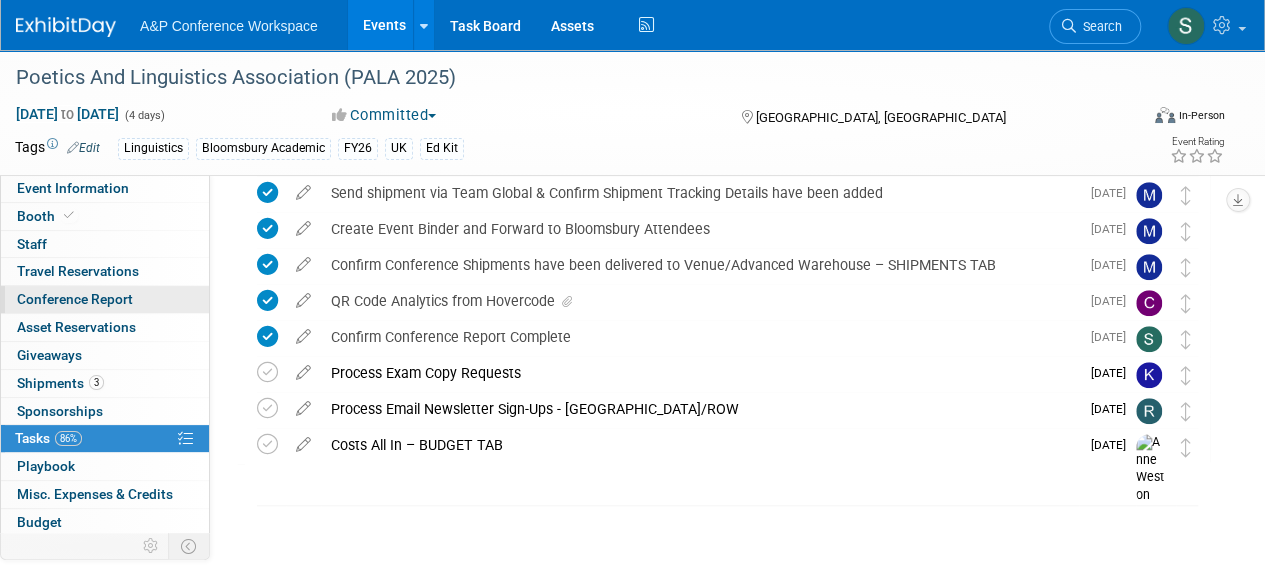 click on "Conference Report" at bounding box center [75, 299] 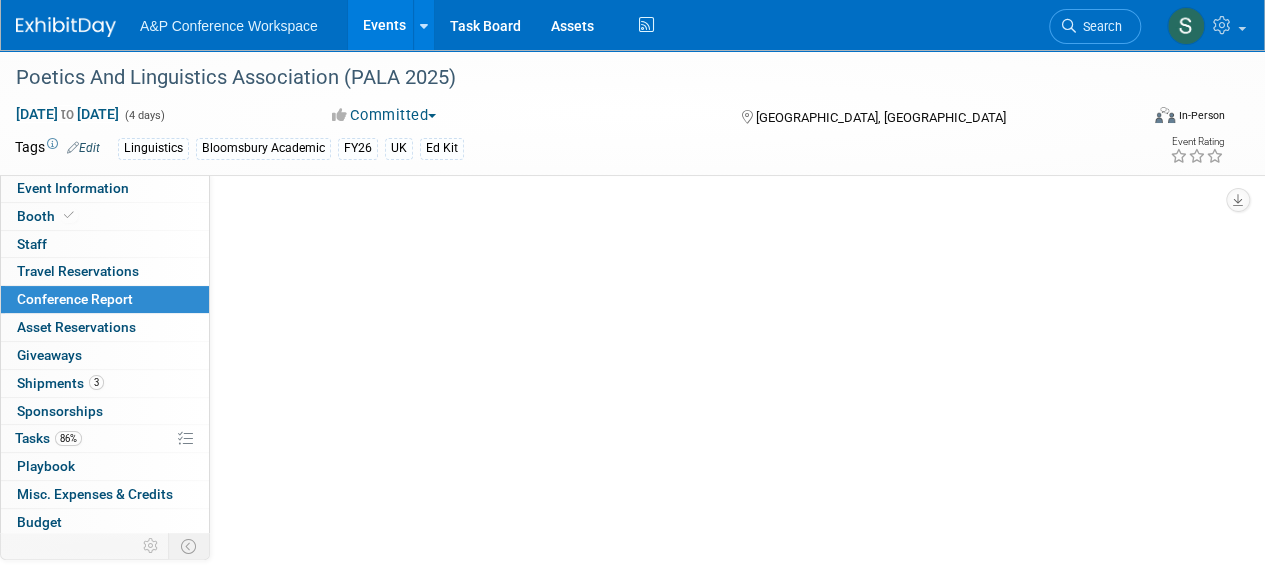 select on "NO" 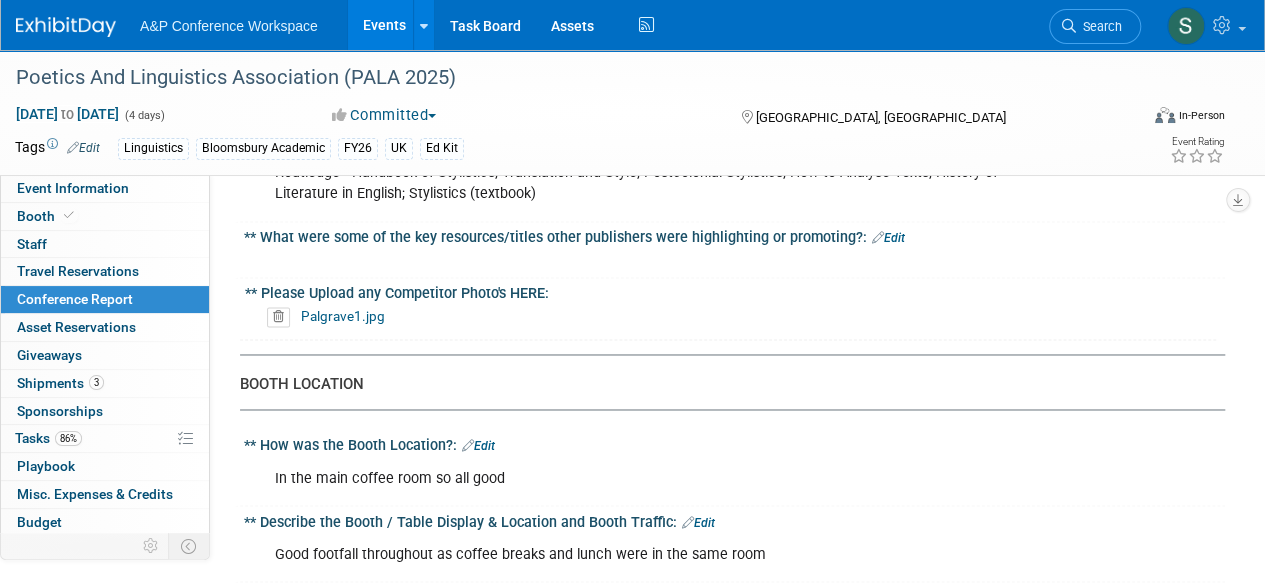 scroll, scrollTop: 1500, scrollLeft: 0, axis: vertical 